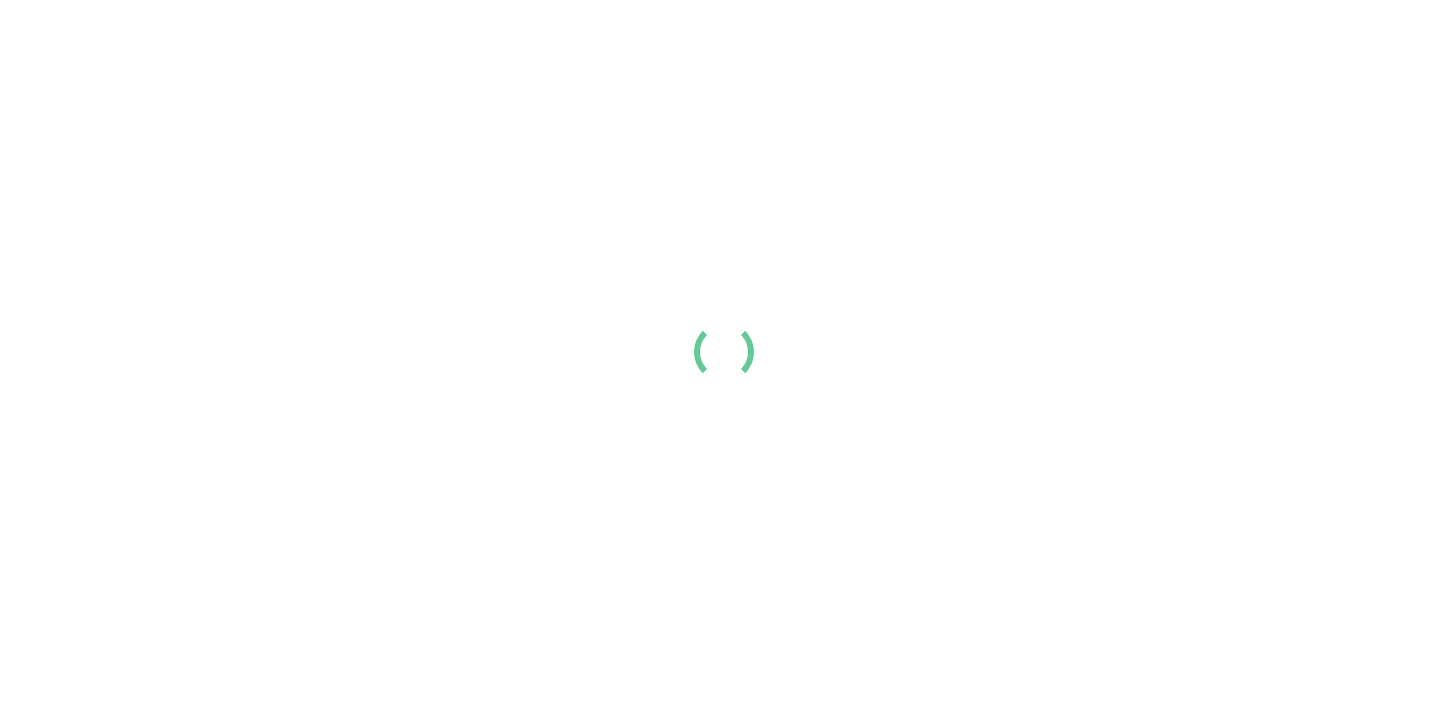 scroll, scrollTop: 0, scrollLeft: 0, axis: both 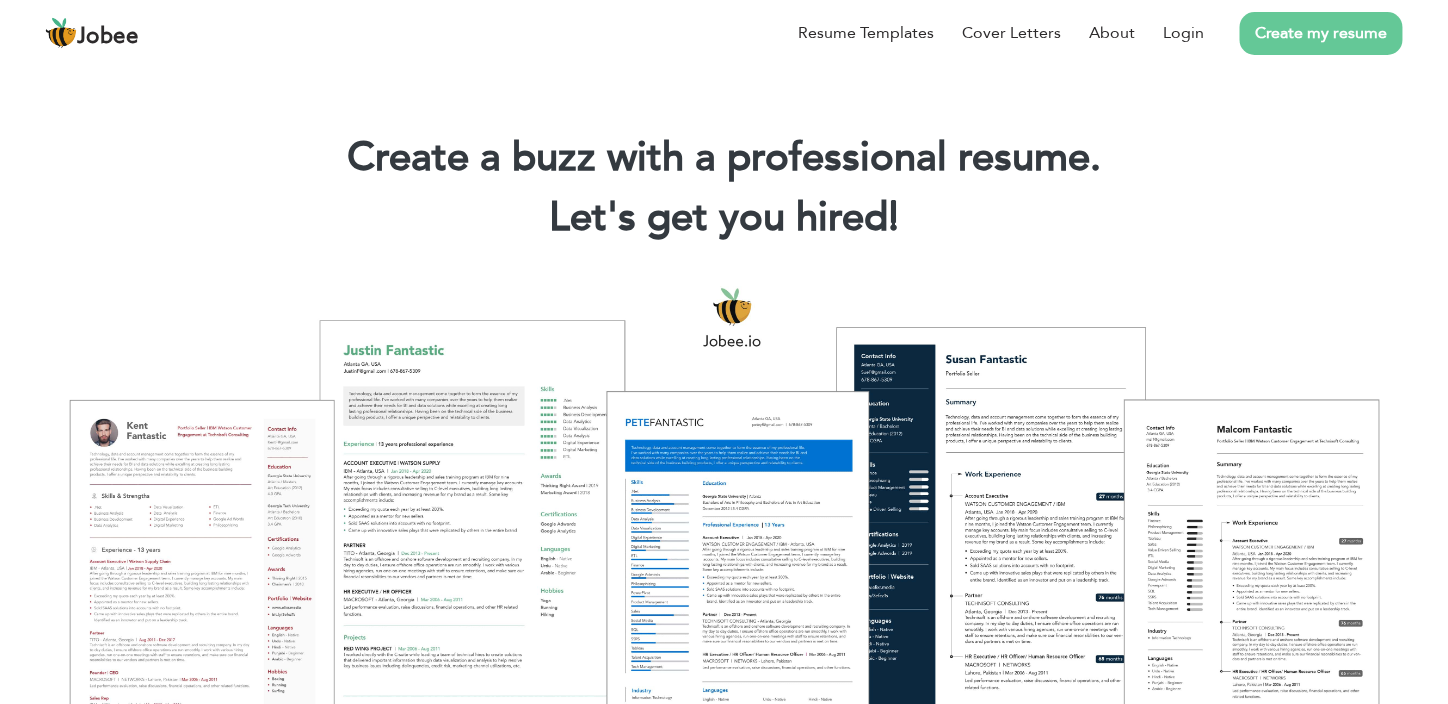 click on "Create my resume" at bounding box center (1321, 33) 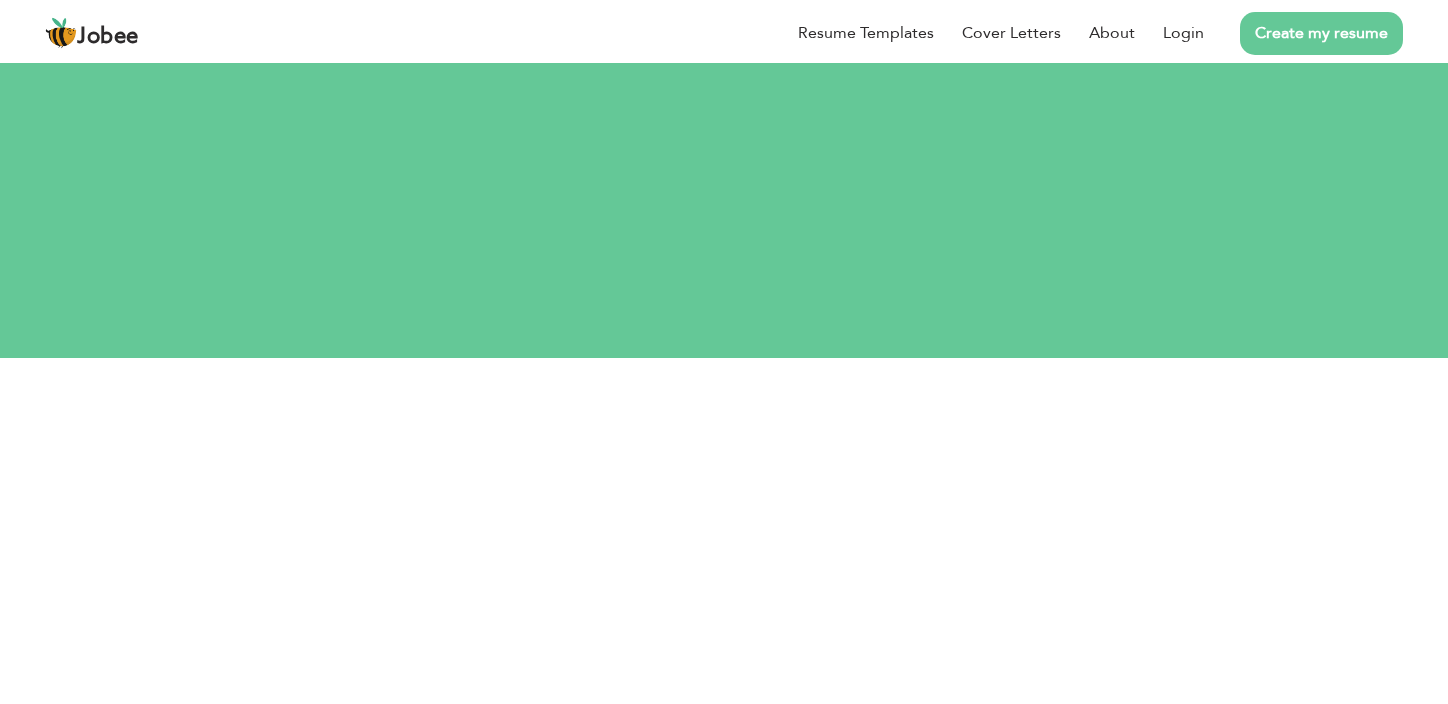 scroll, scrollTop: 0, scrollLeft: 0, axis: both 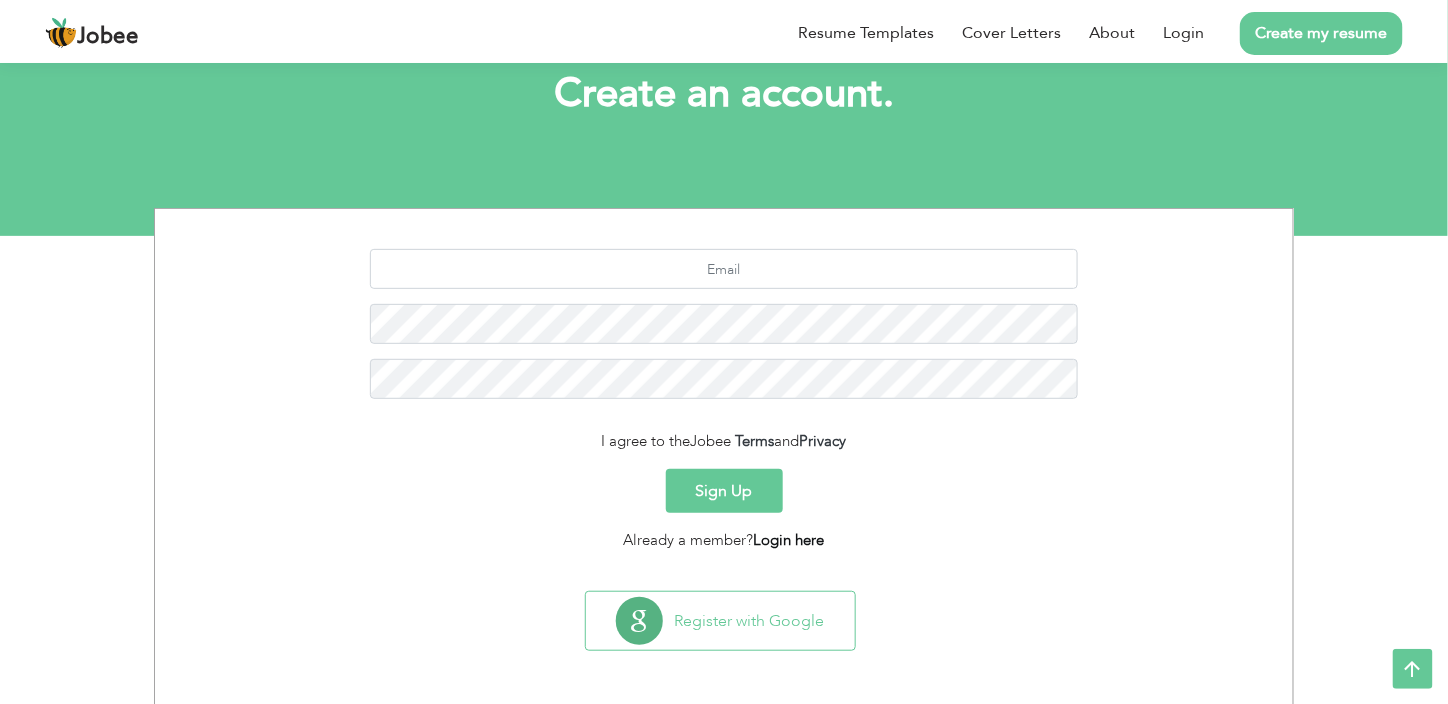 click on "Login here" at bounding box center [789, 540] 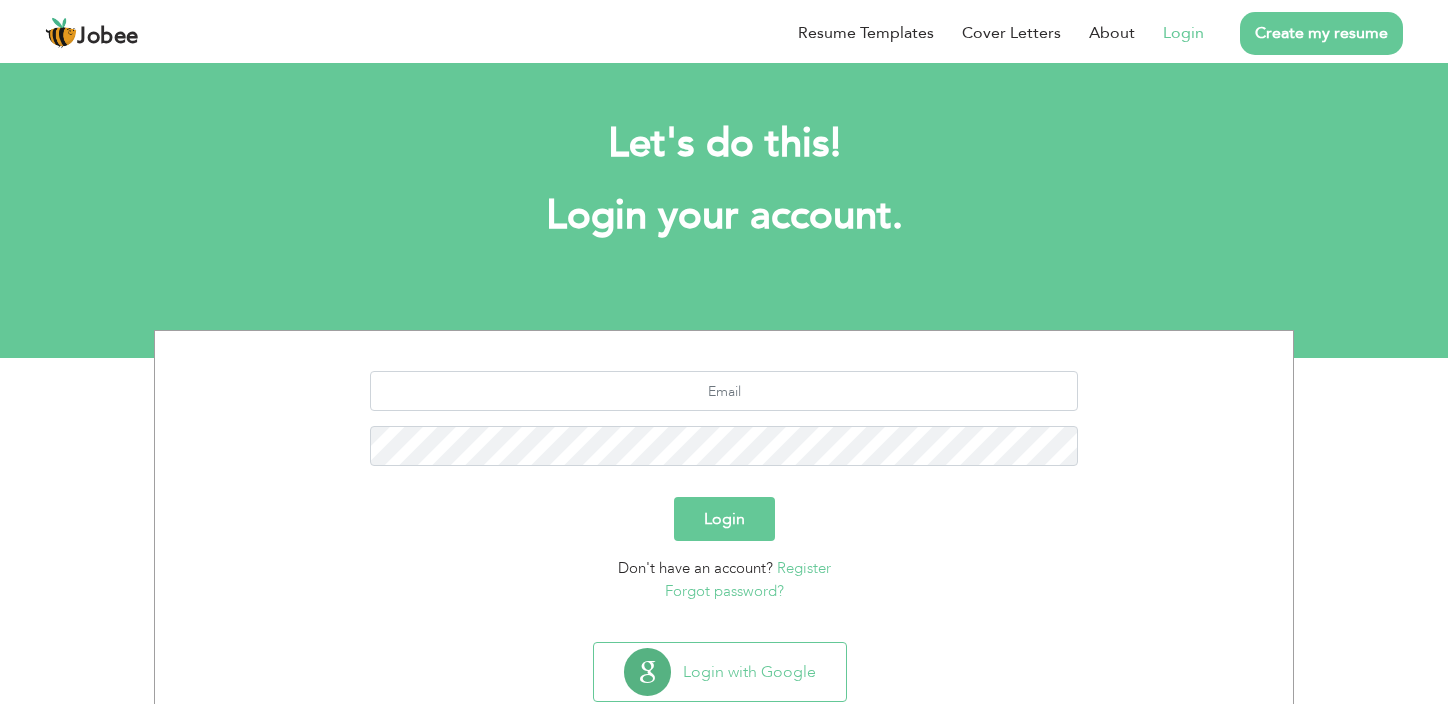 scroll, scrollTop: 0, scrollLeft: 0, axis: both 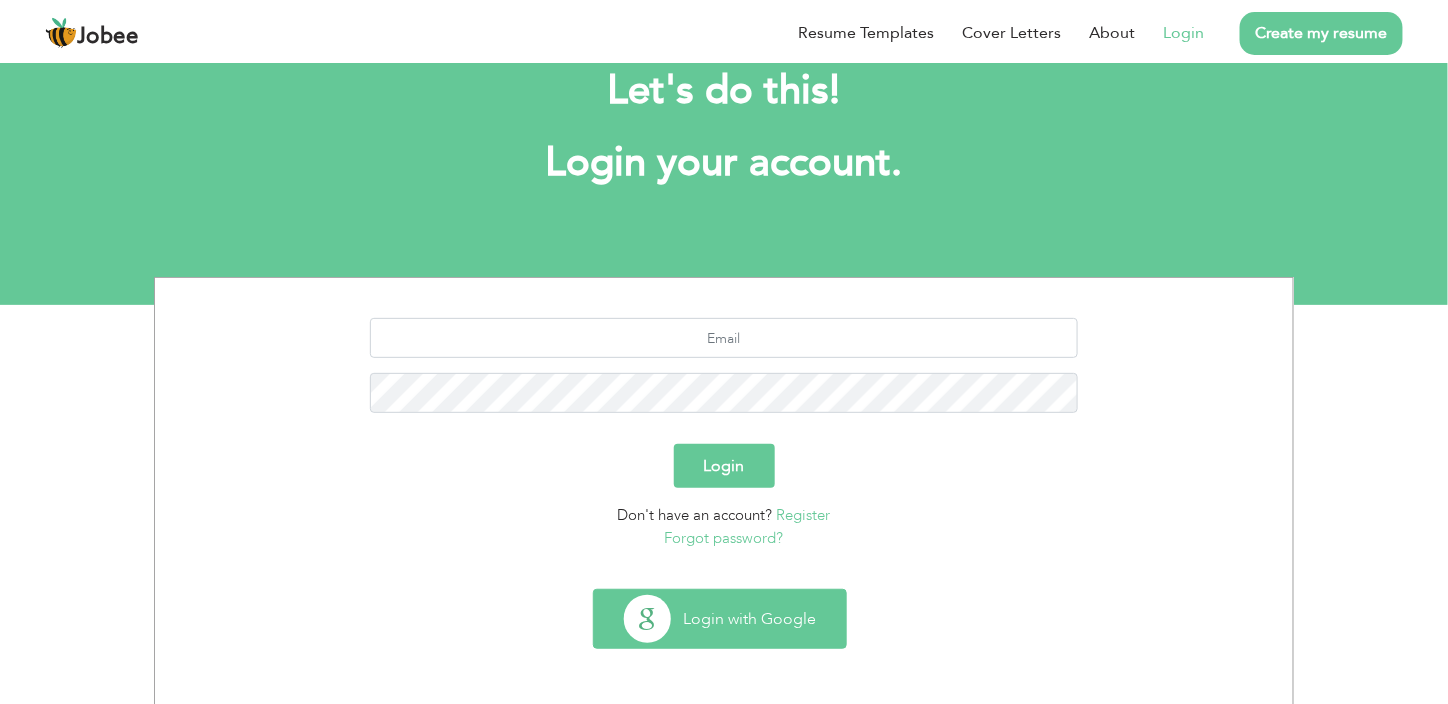 click on "Login with Google" at bounding box center (720, 619) 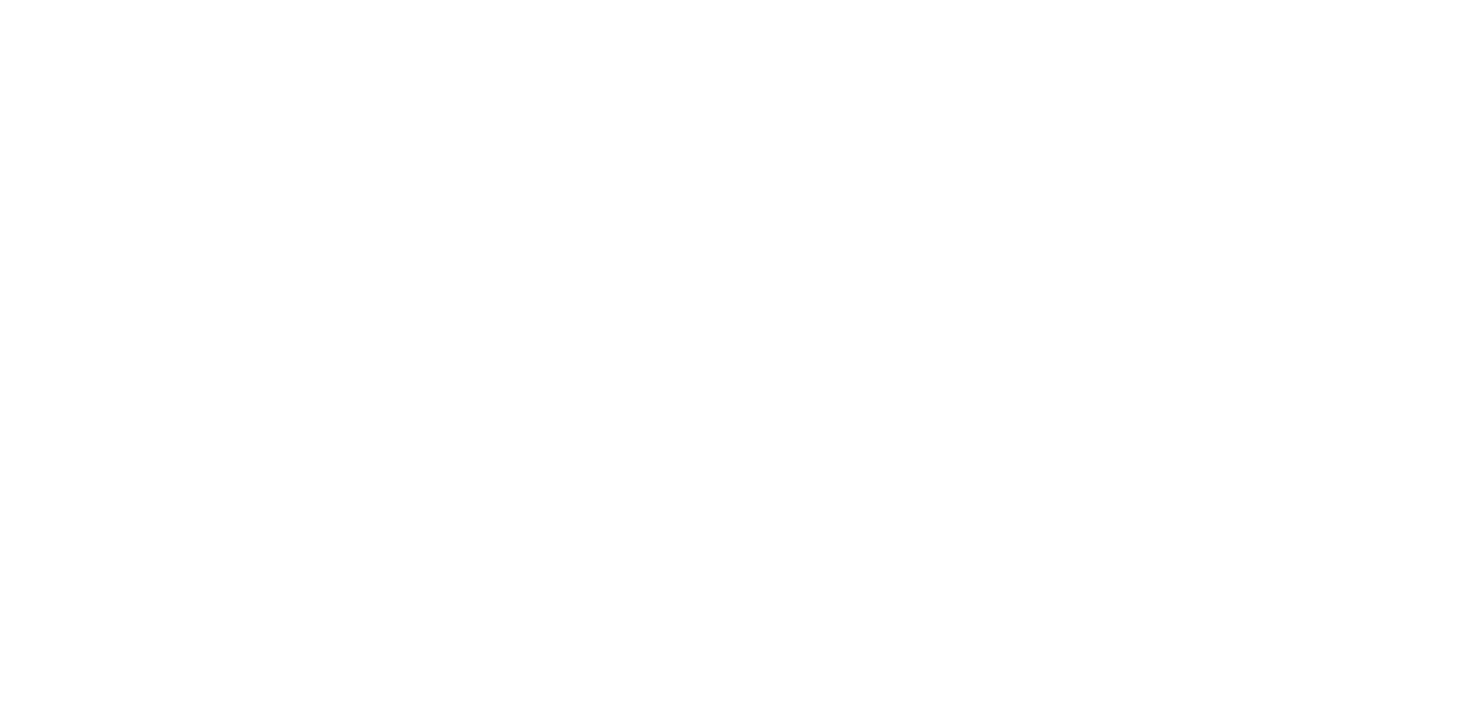 scroll, scrollTop: 0, scrollLeft: 0, axis: both 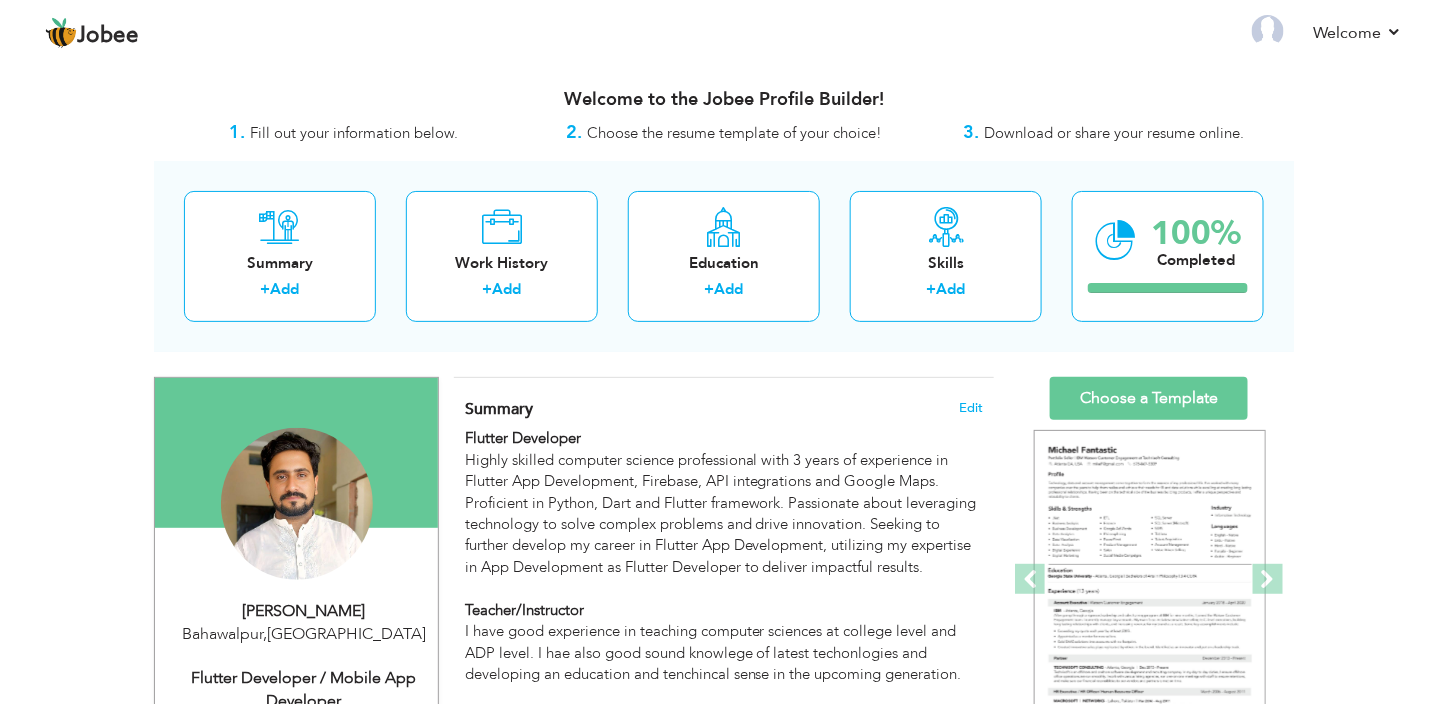 click on "Skills
+  Add" at bounding box center (946, 256) 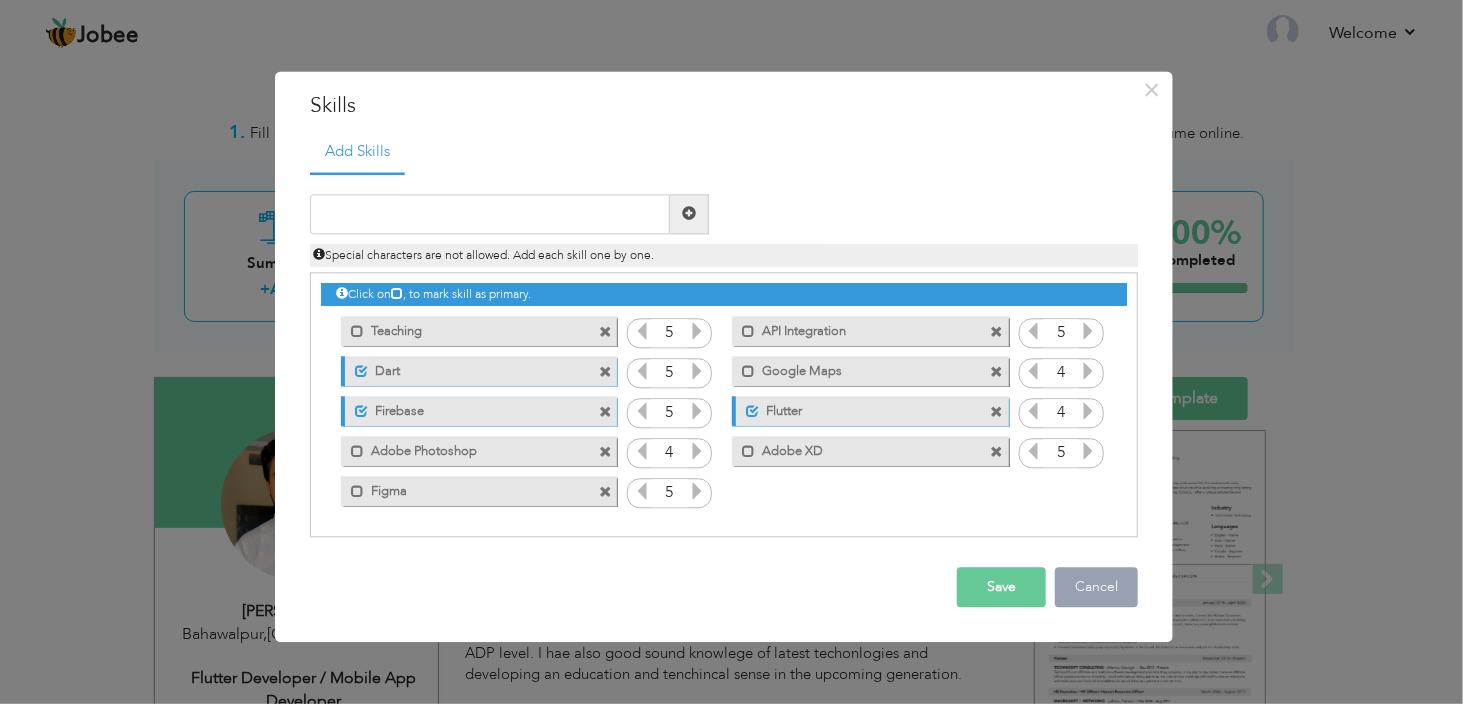 click on "Cancel" at bounding box center (1096, 587) 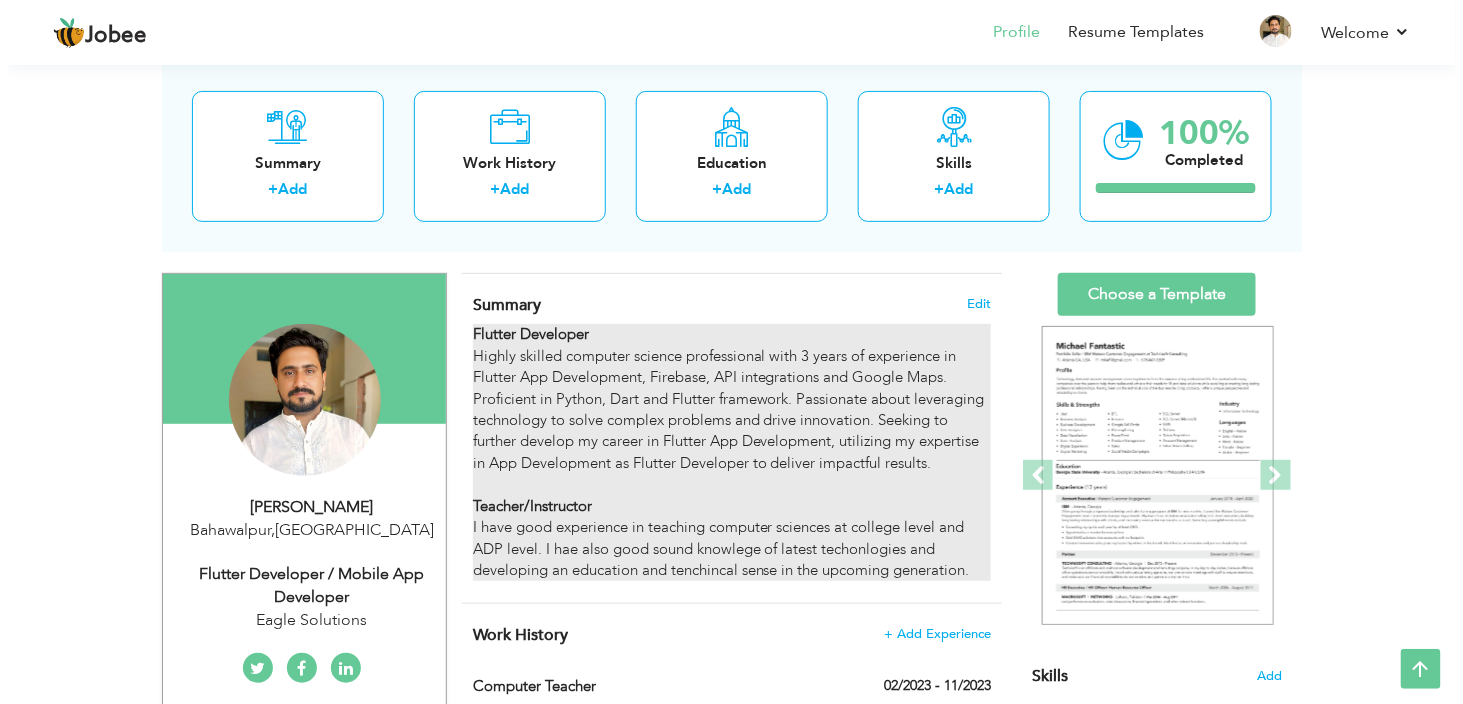 scroll, scrollTop: 0, scrollLeft: 0, axis: both 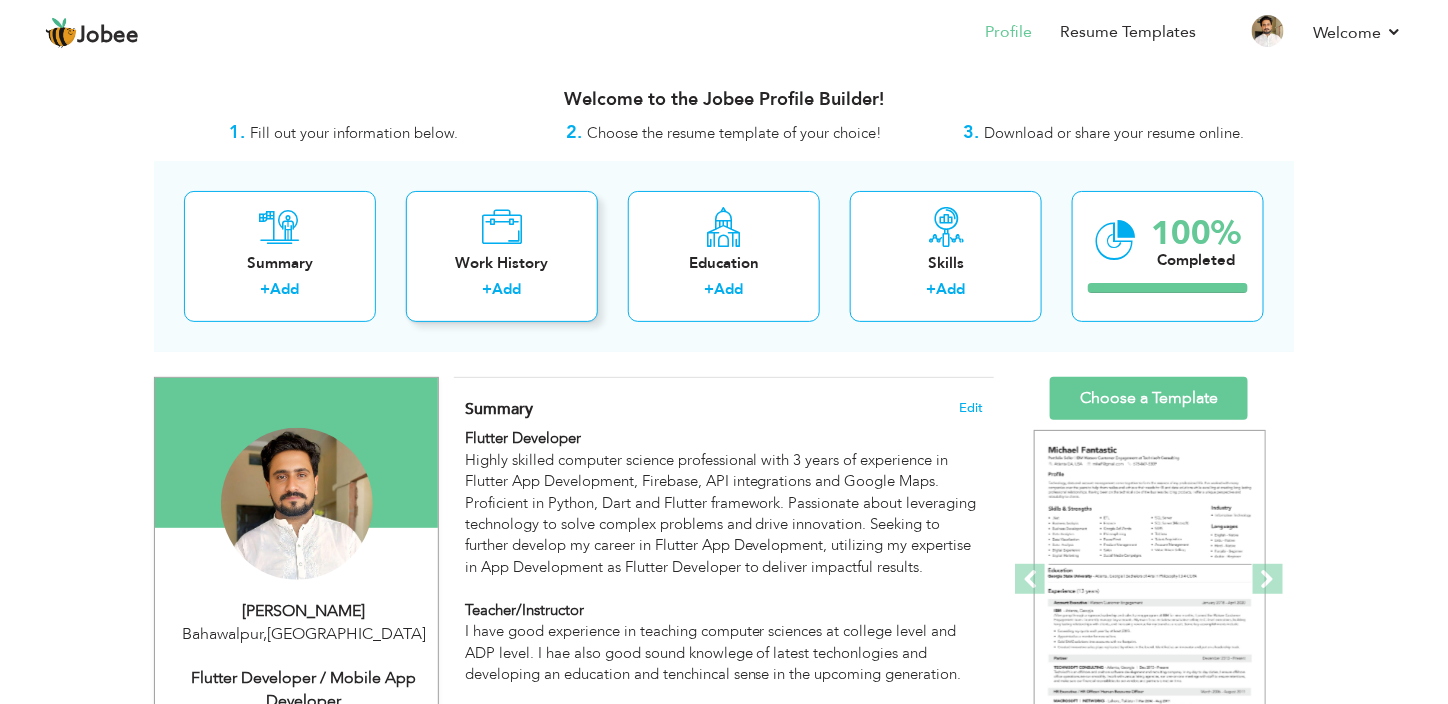 click on "Work History
+  Add" at bounding box center (502, 256) 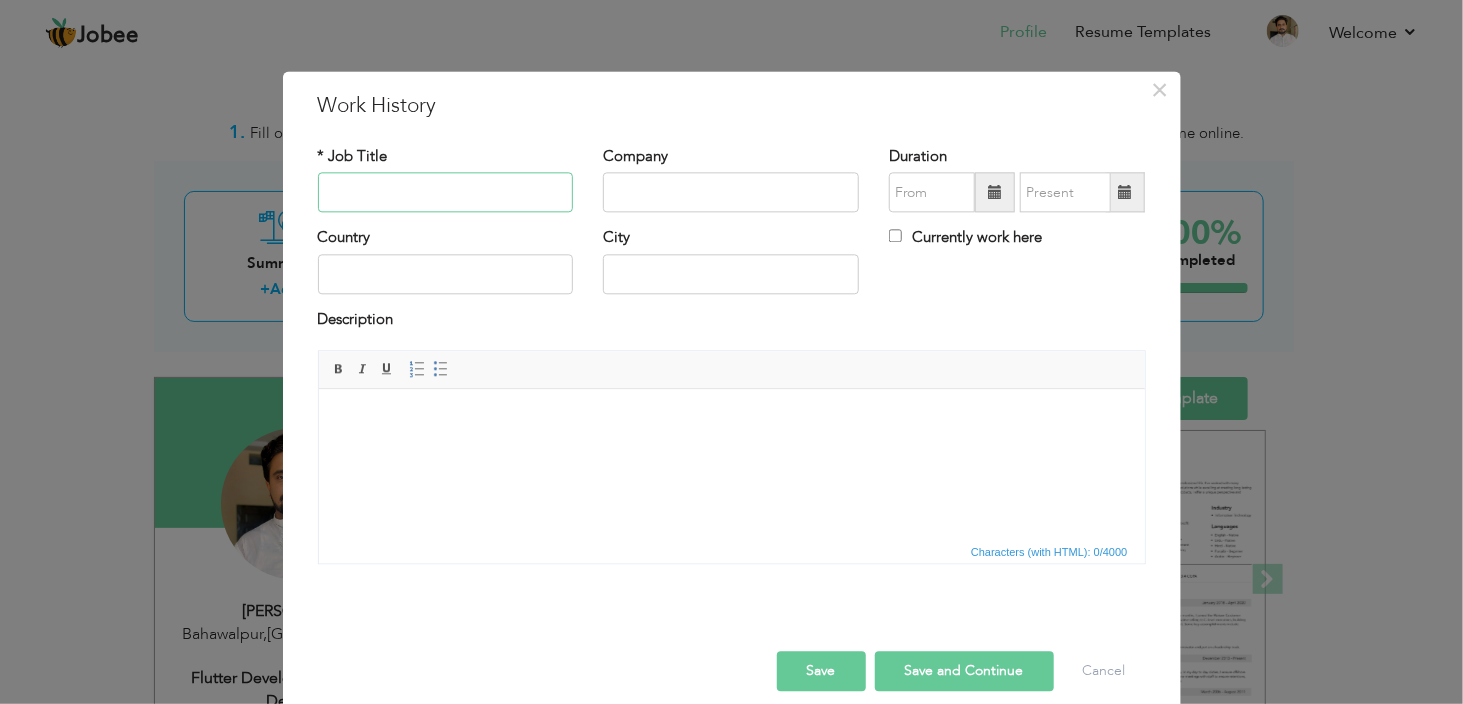 click at bounding box center (446, 193) 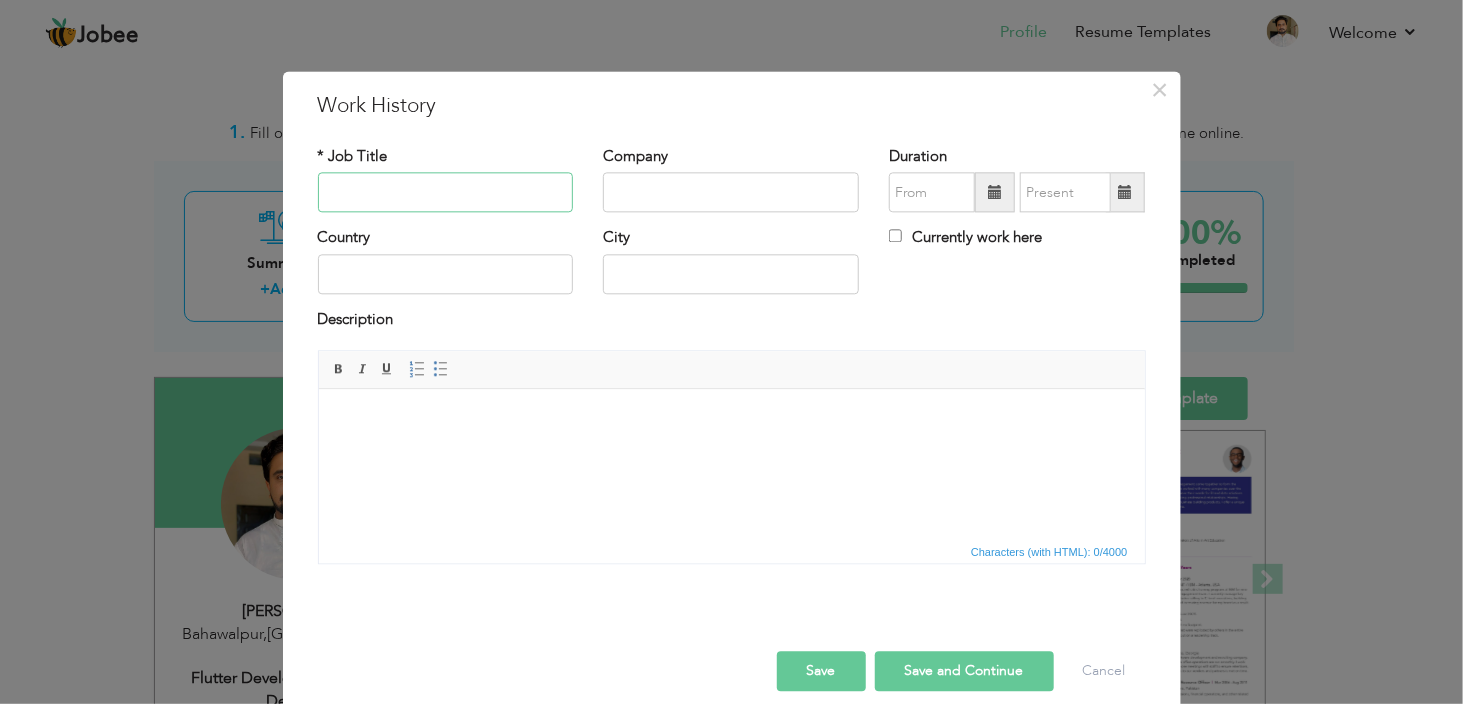 click at bounding box center (446, 193) 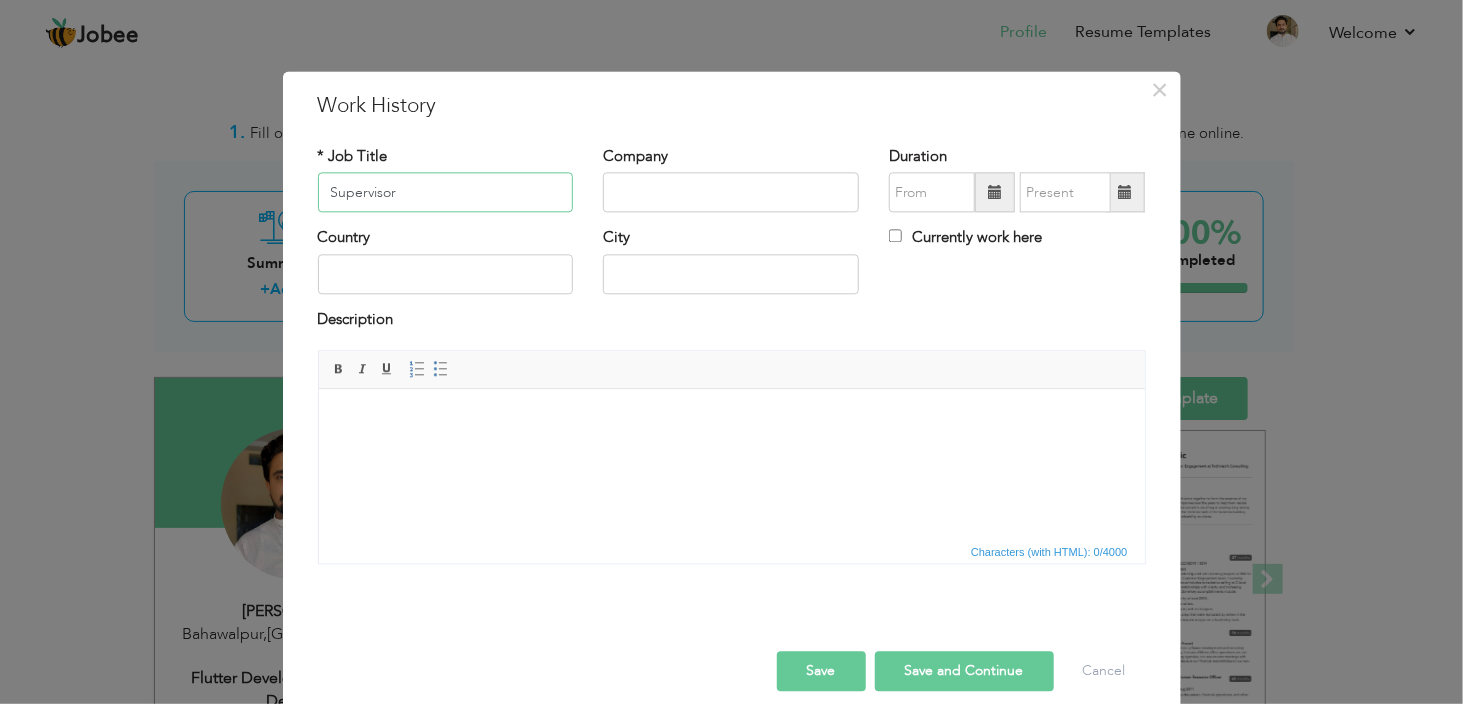 type on "Supervisor" 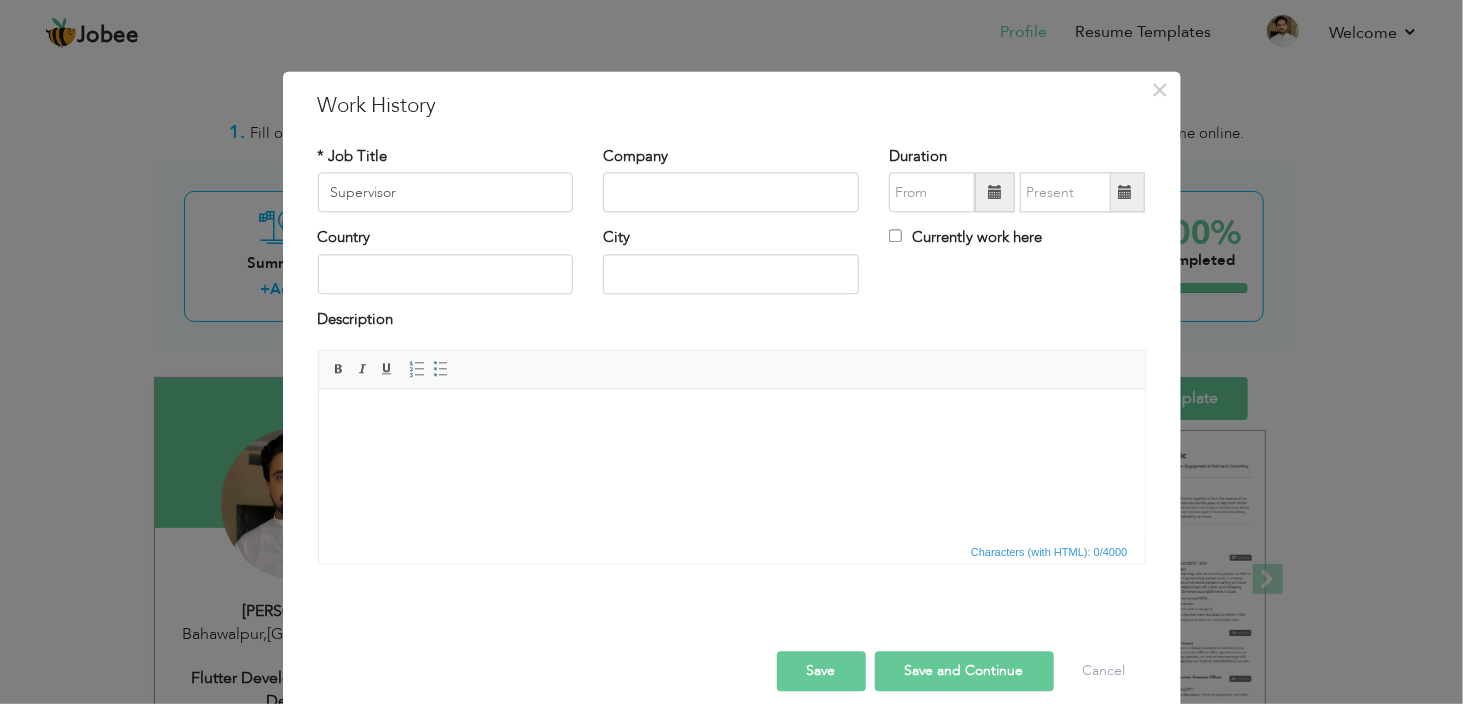 drag, startPoint x: 630, startPoint y: 223, endPoint x: 644, endPoint y: 205, distance: 22.803509 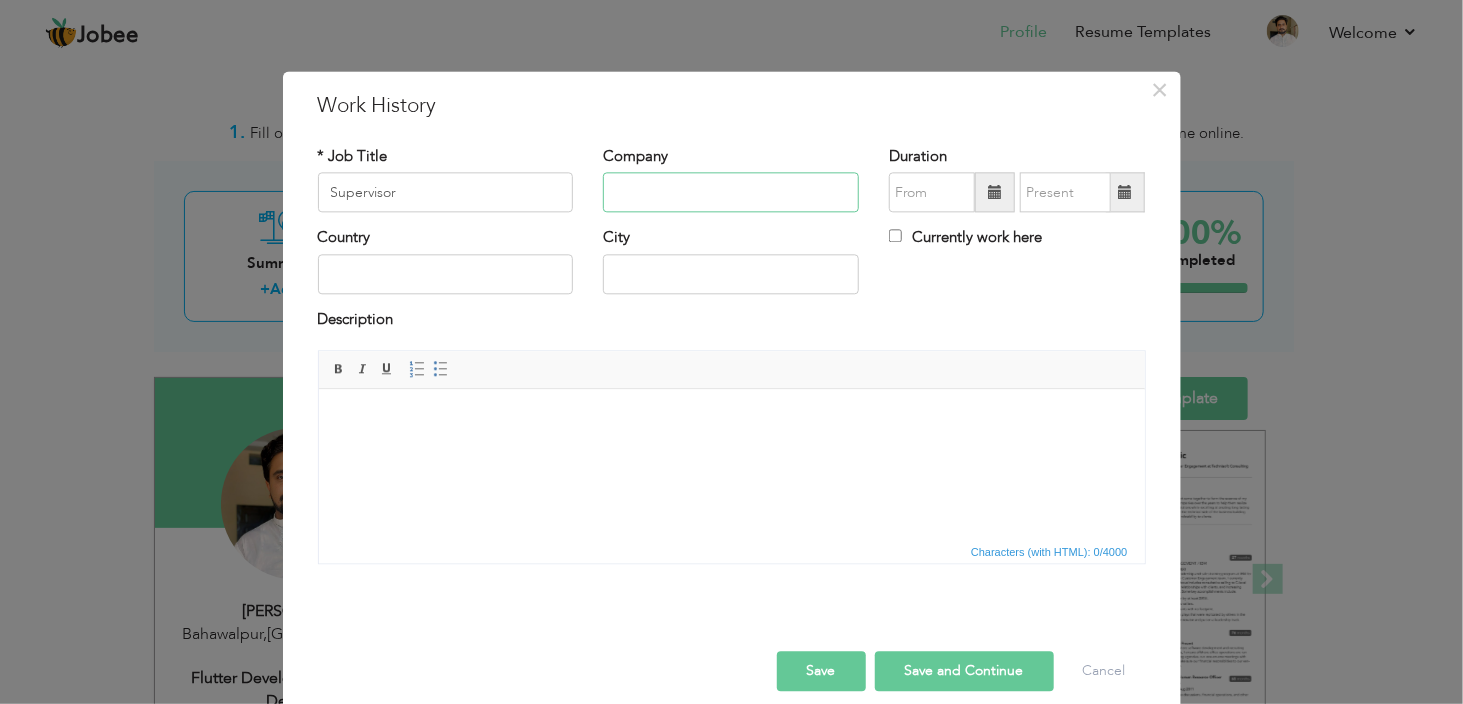 click at bounding box center (731, 193) 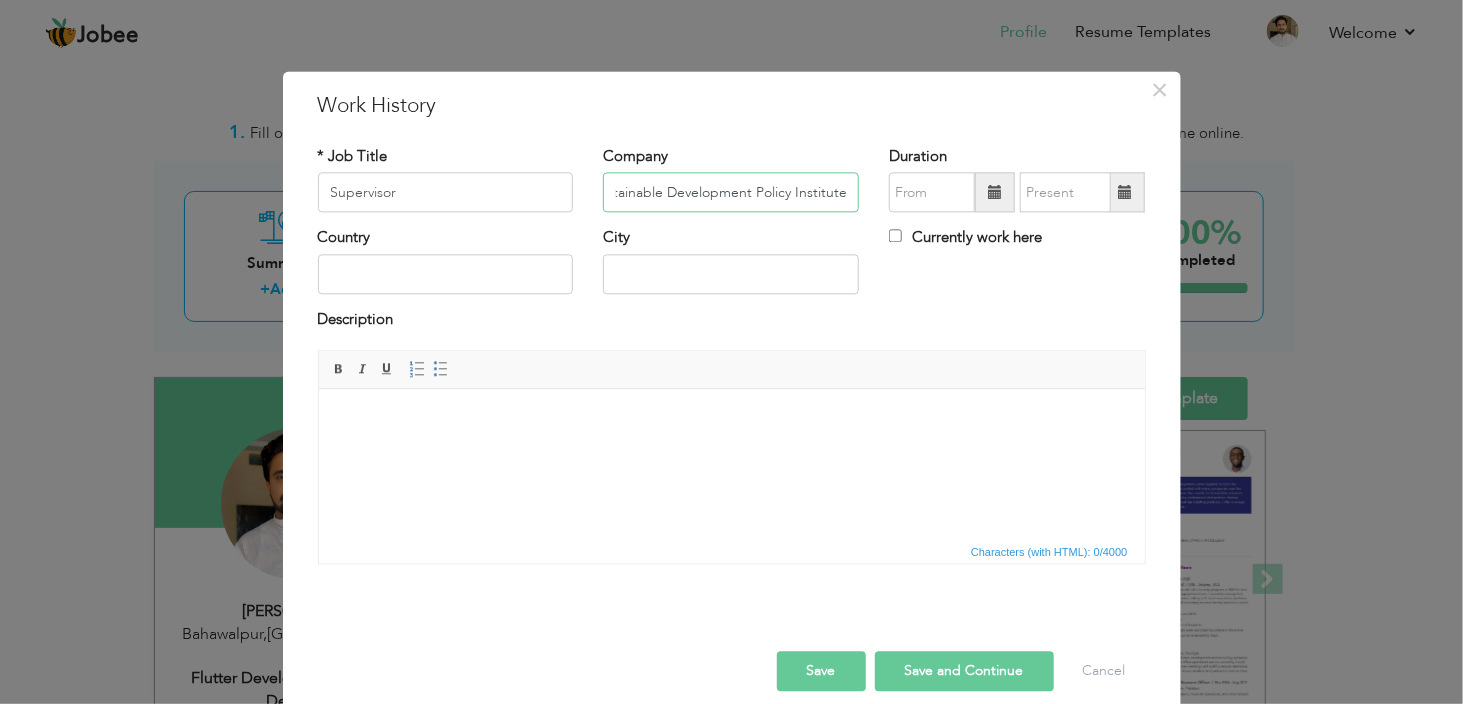 scroll, scrollTop: 0, scrollLeft: 22, axis: horizontal 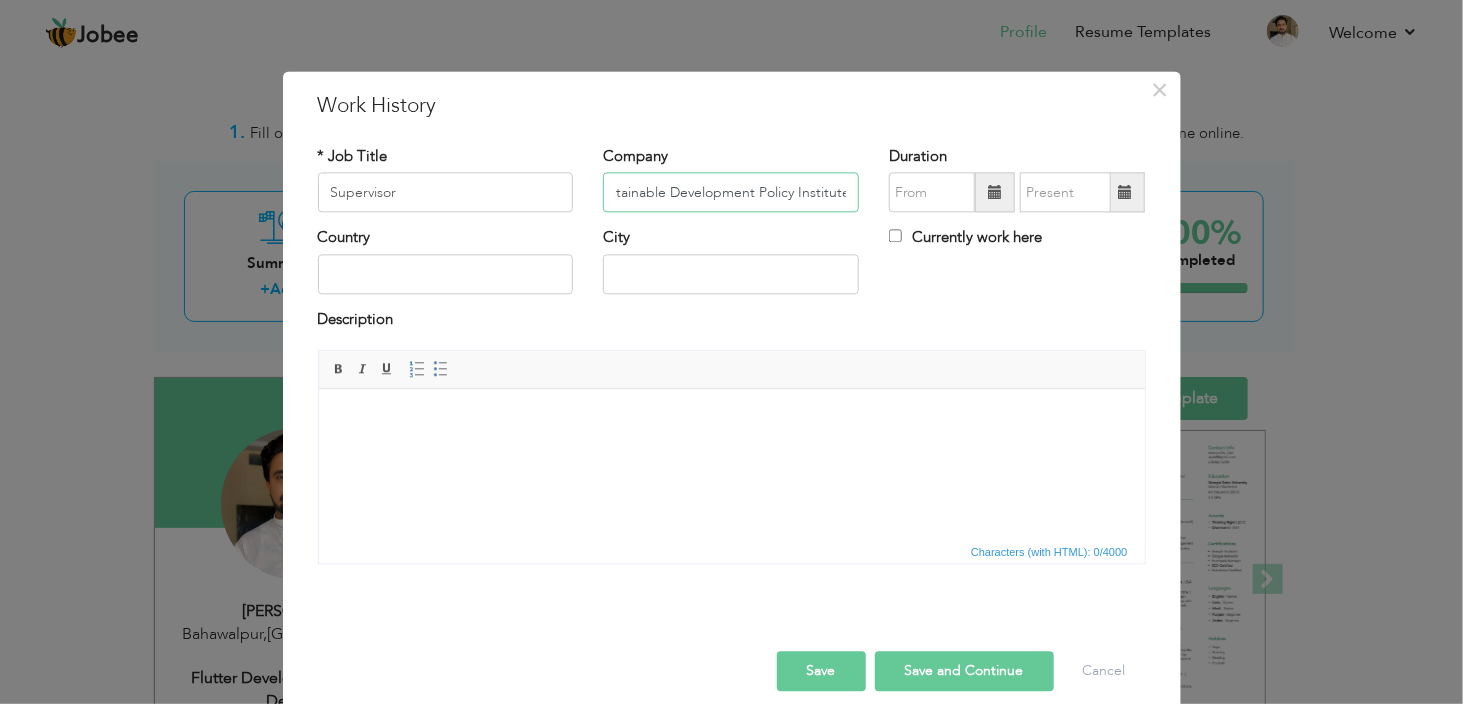 type on "Sustainable Development Policy Institute" 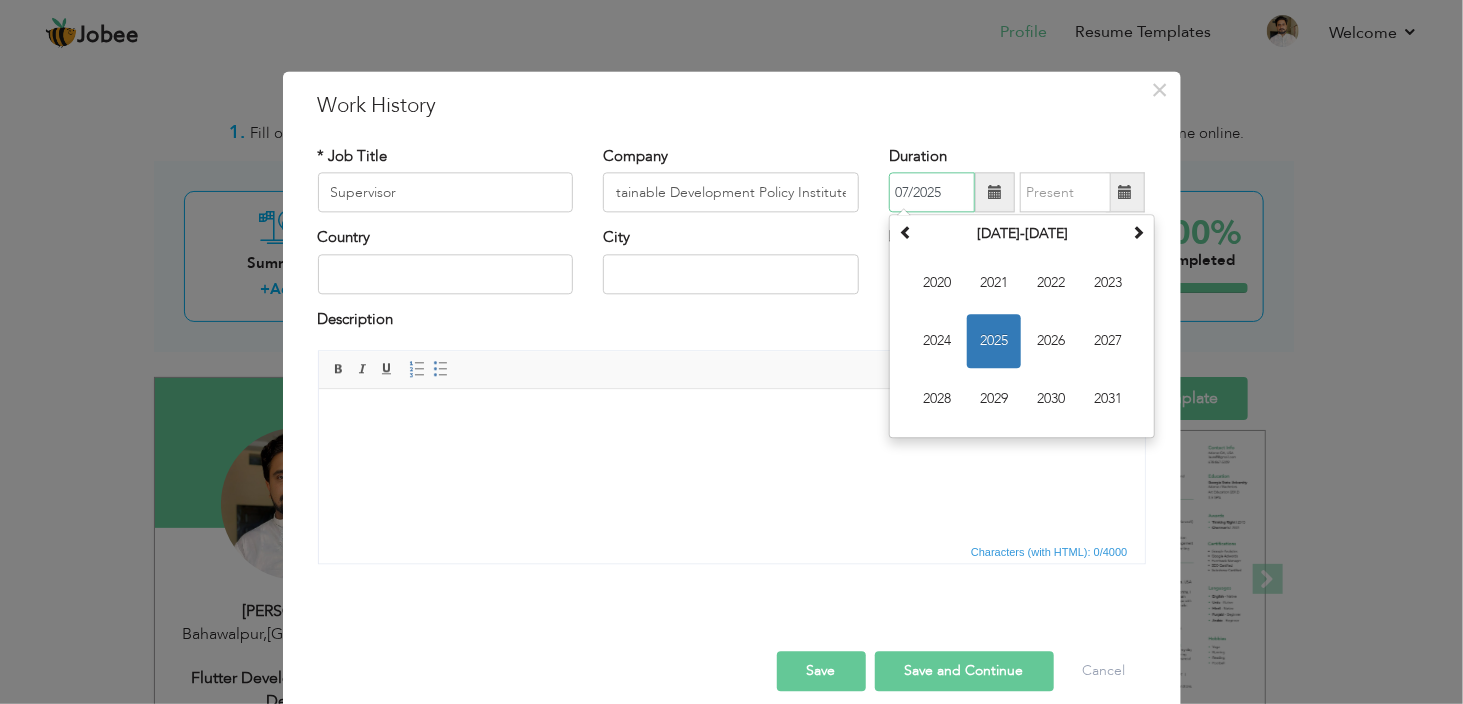 scroll, scrollTop: 0, scrollLeft: 0, axis: both 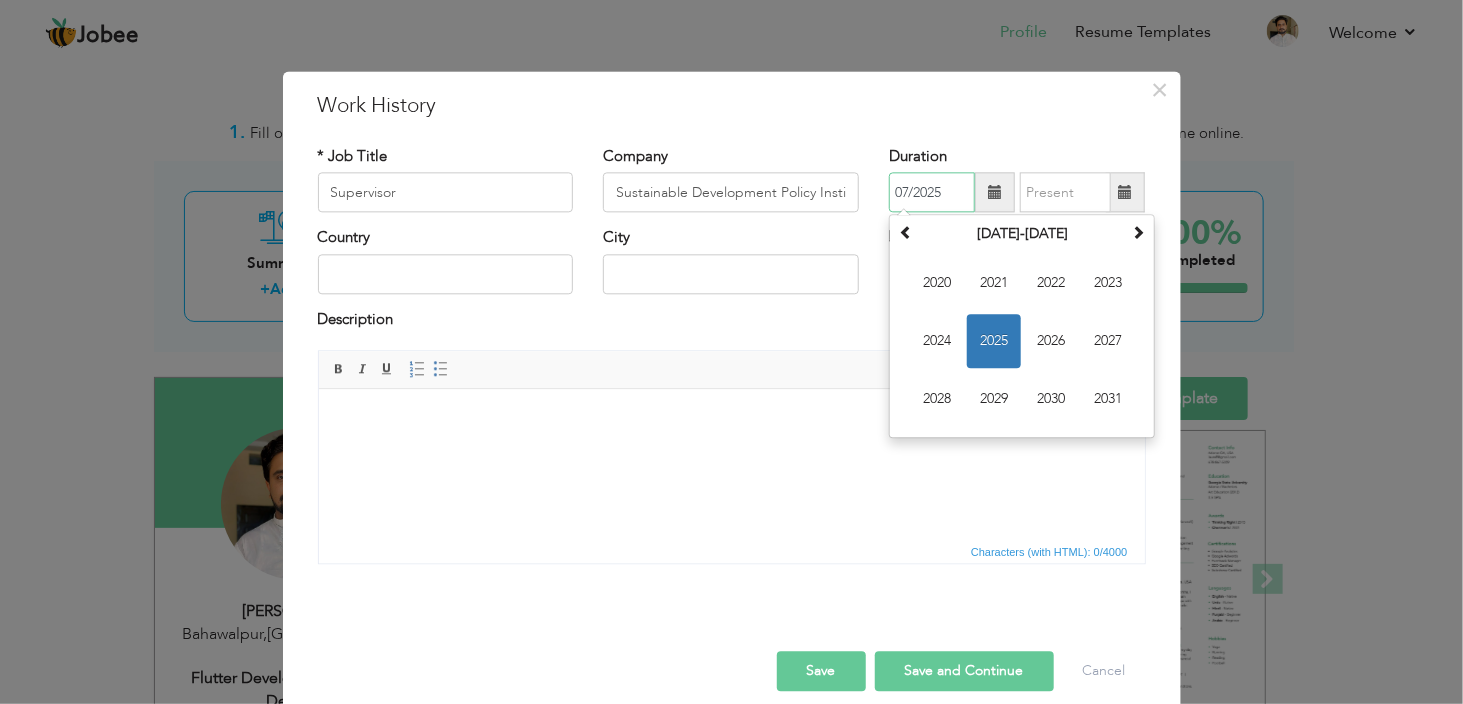 click on "07/2025" at bounding box center (932, 193) 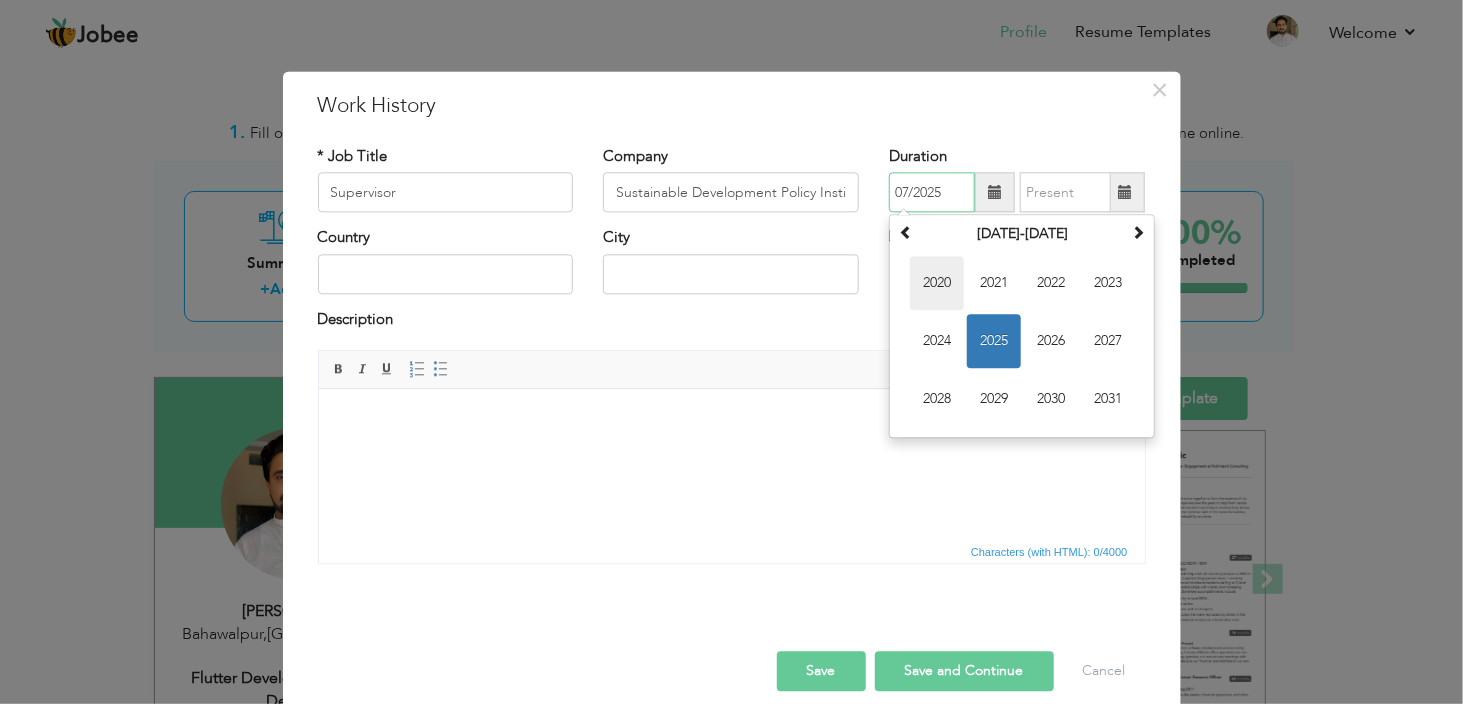 click on "2020" at bounding box center (937, 284) 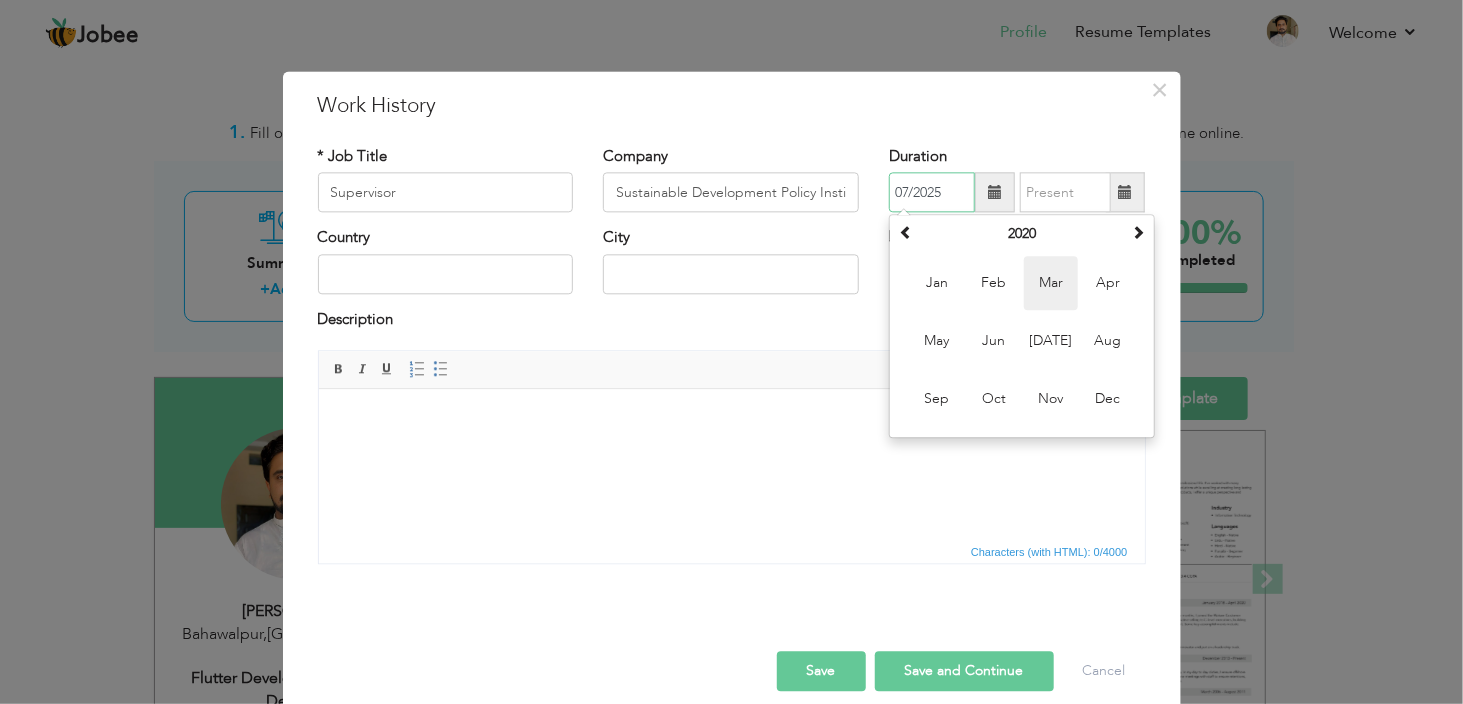 click on "Mar" at bounding box center (1051, 284) 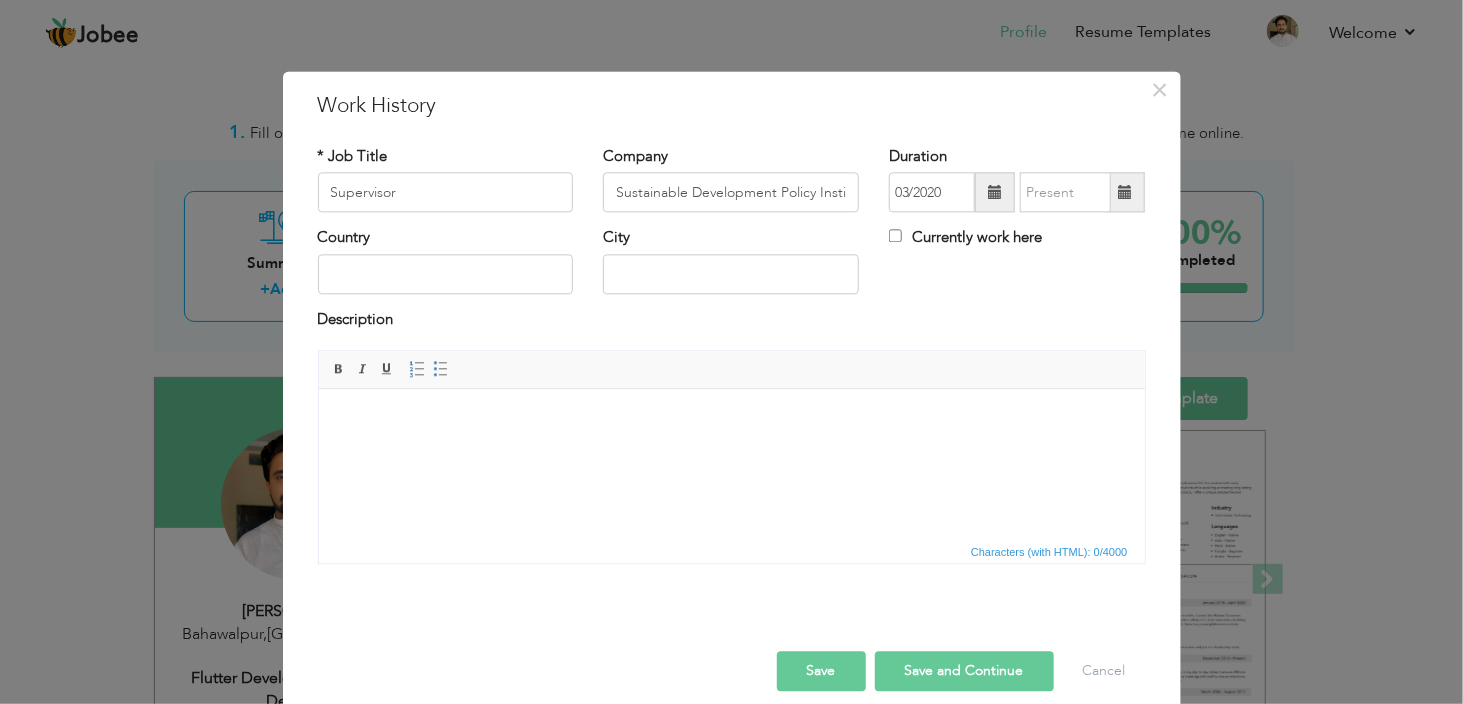 click at bounding box center [1125, 192] 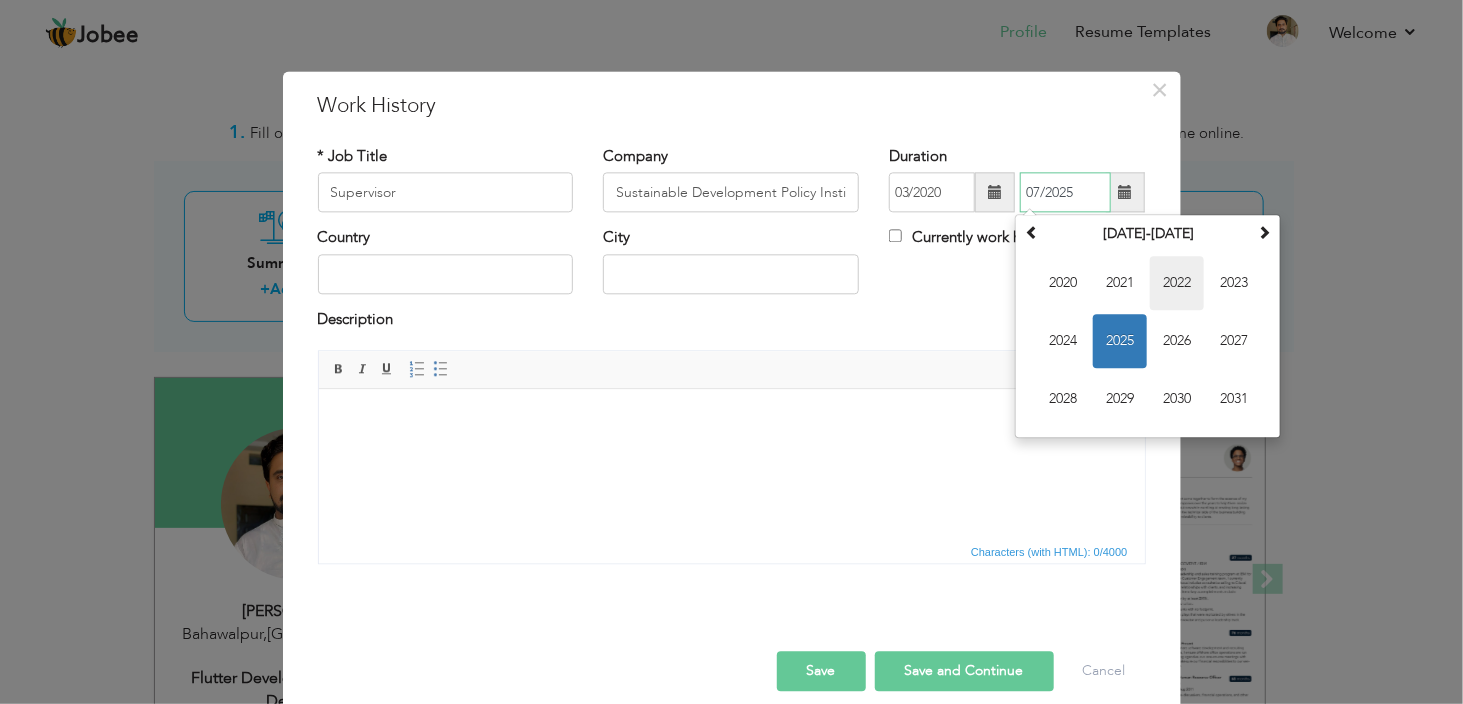 click on "2022" at bounding box center [1177, 284] 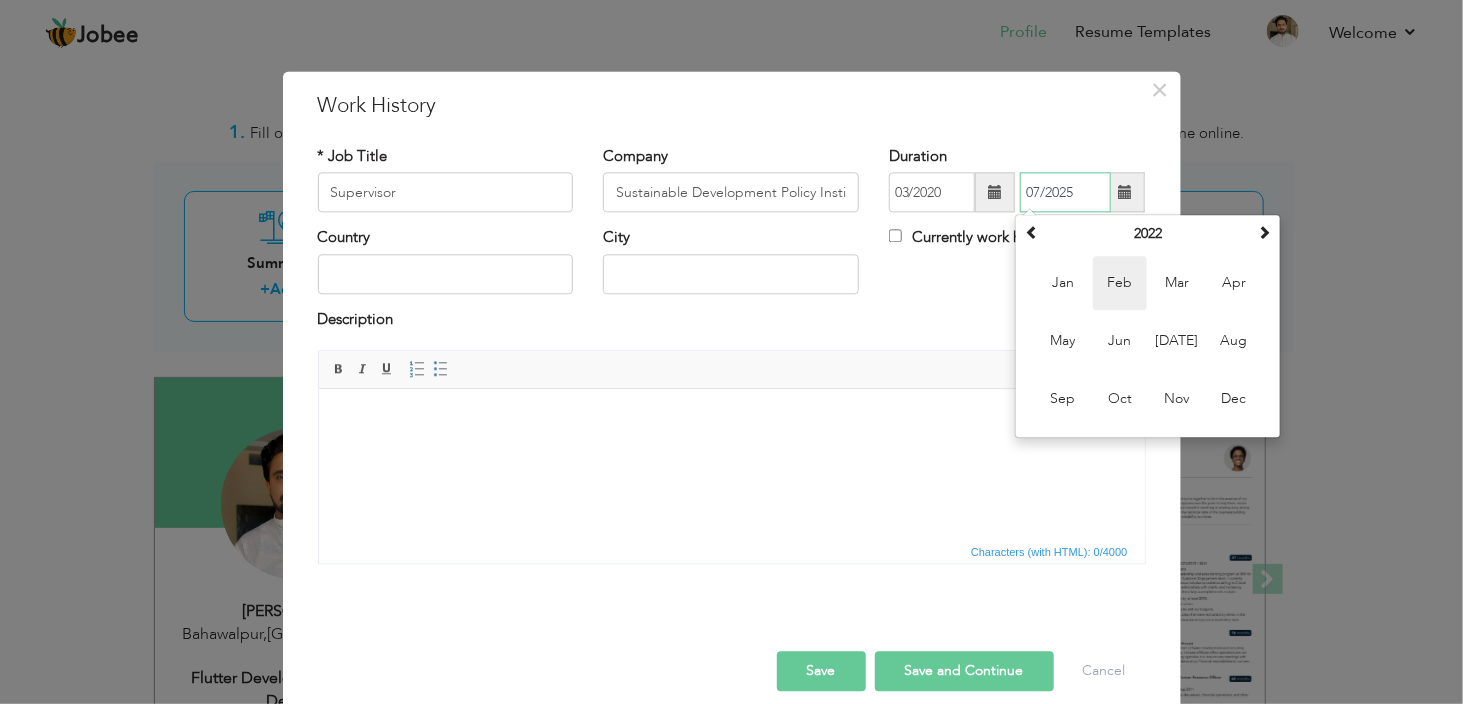click on "Feb" at bounding box center (1120, 284) 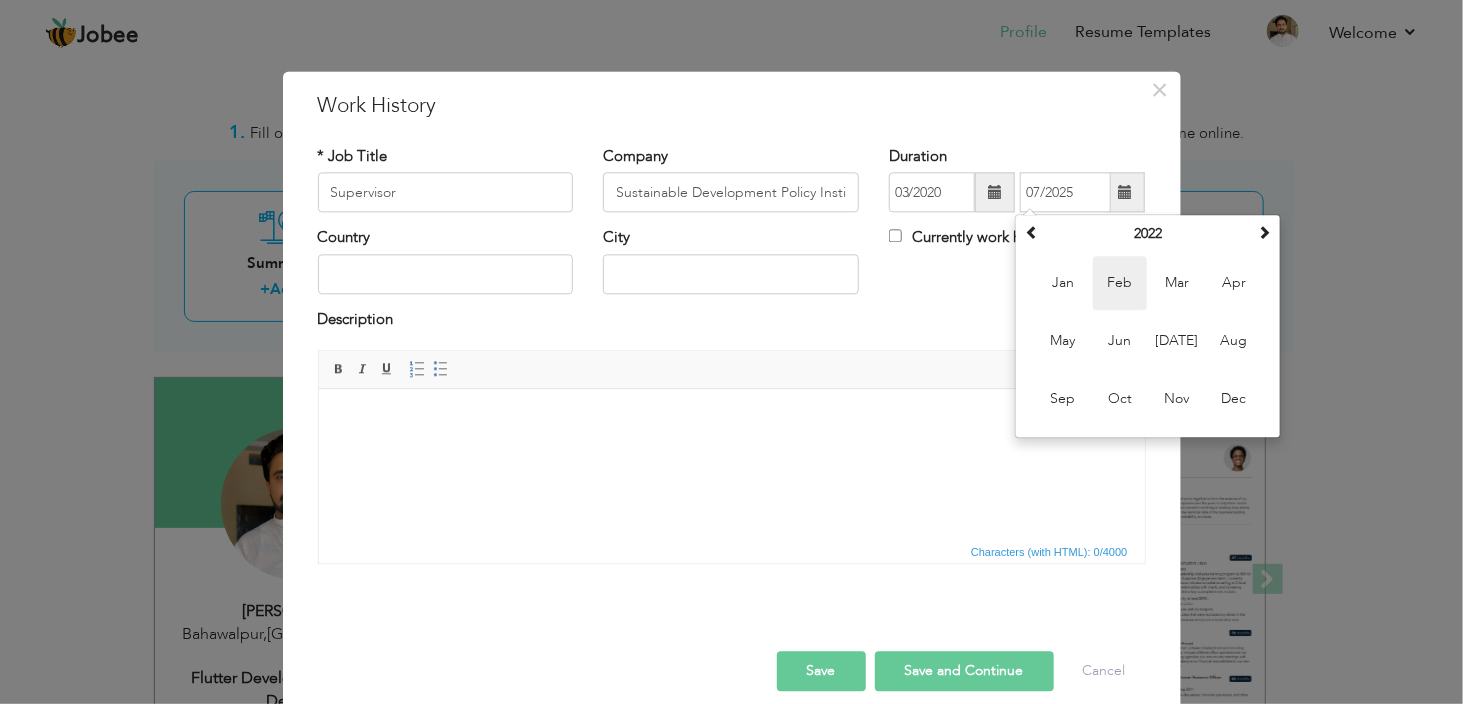 type on "02/2022" 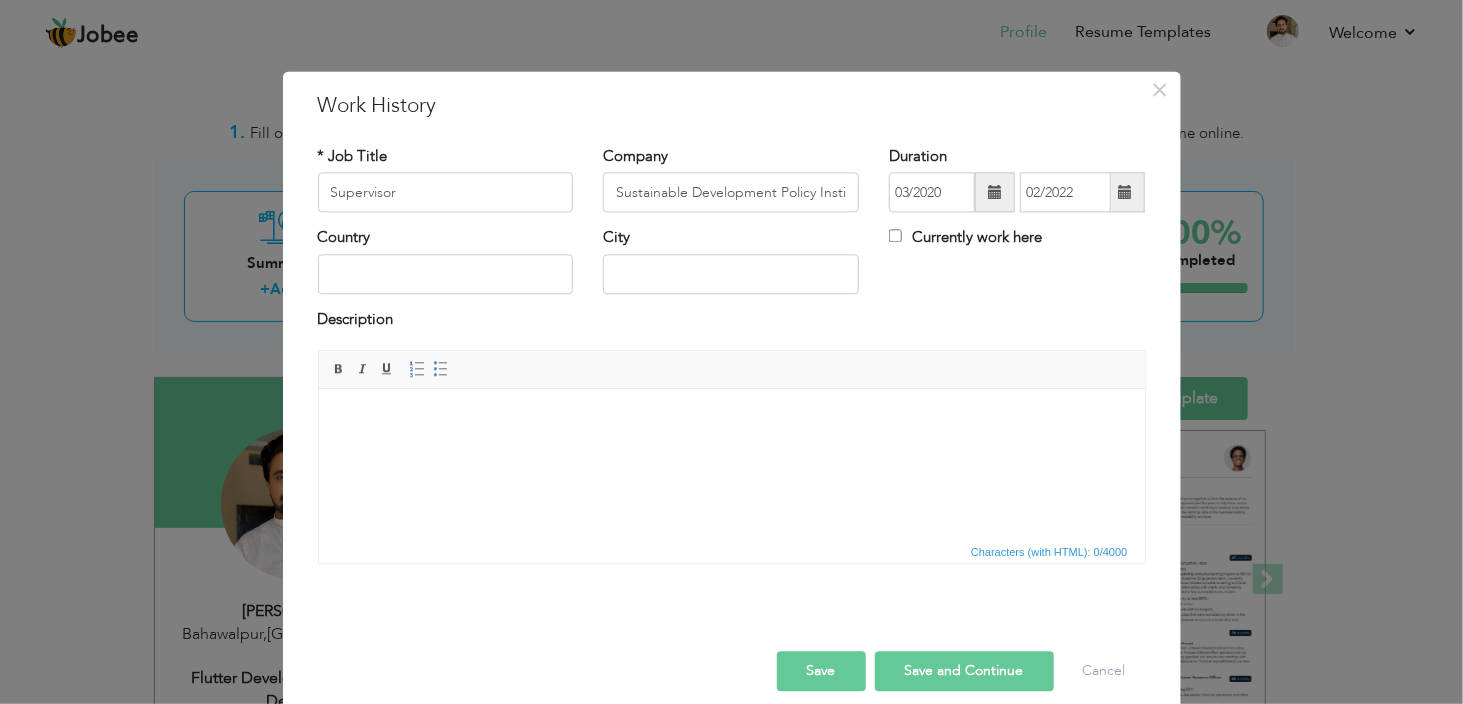 click on "Country" at bounding box center [446, 261] 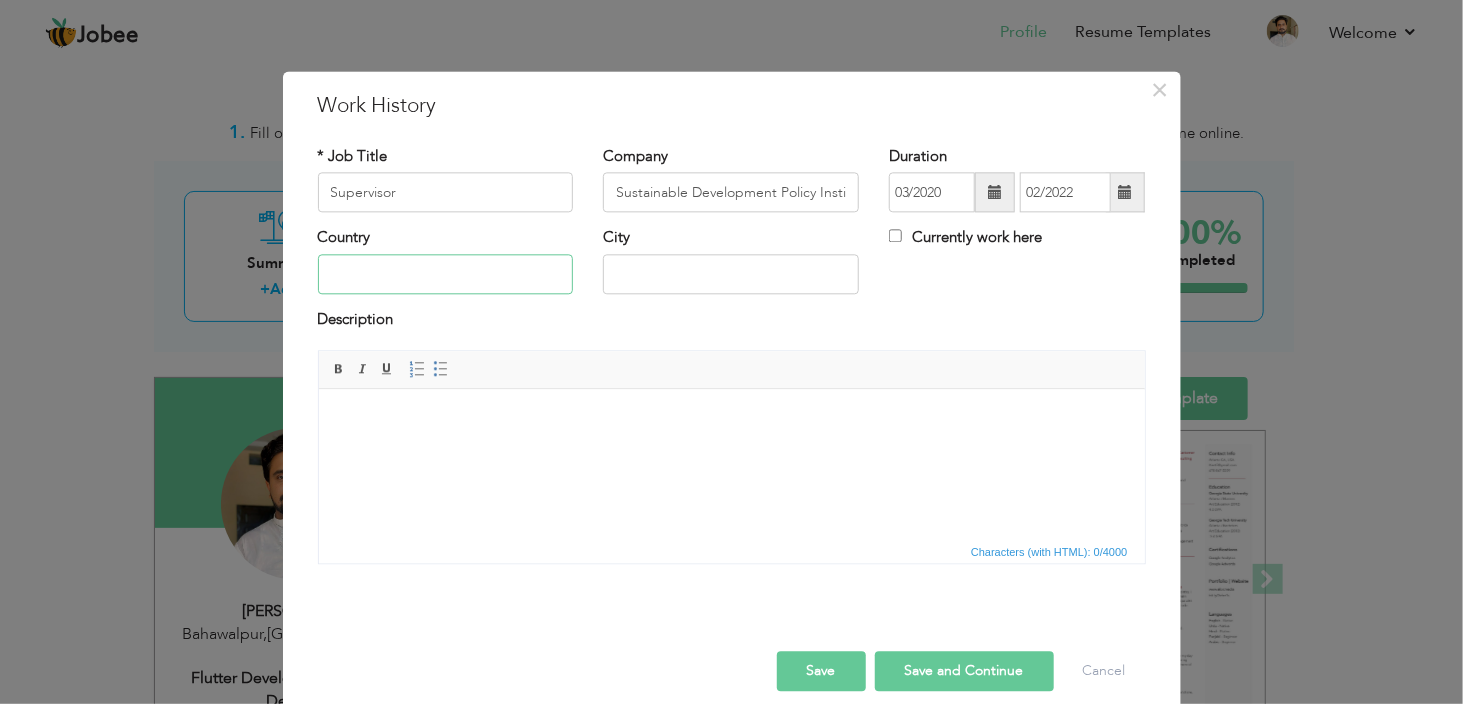 click at bounding box center (446, 274) 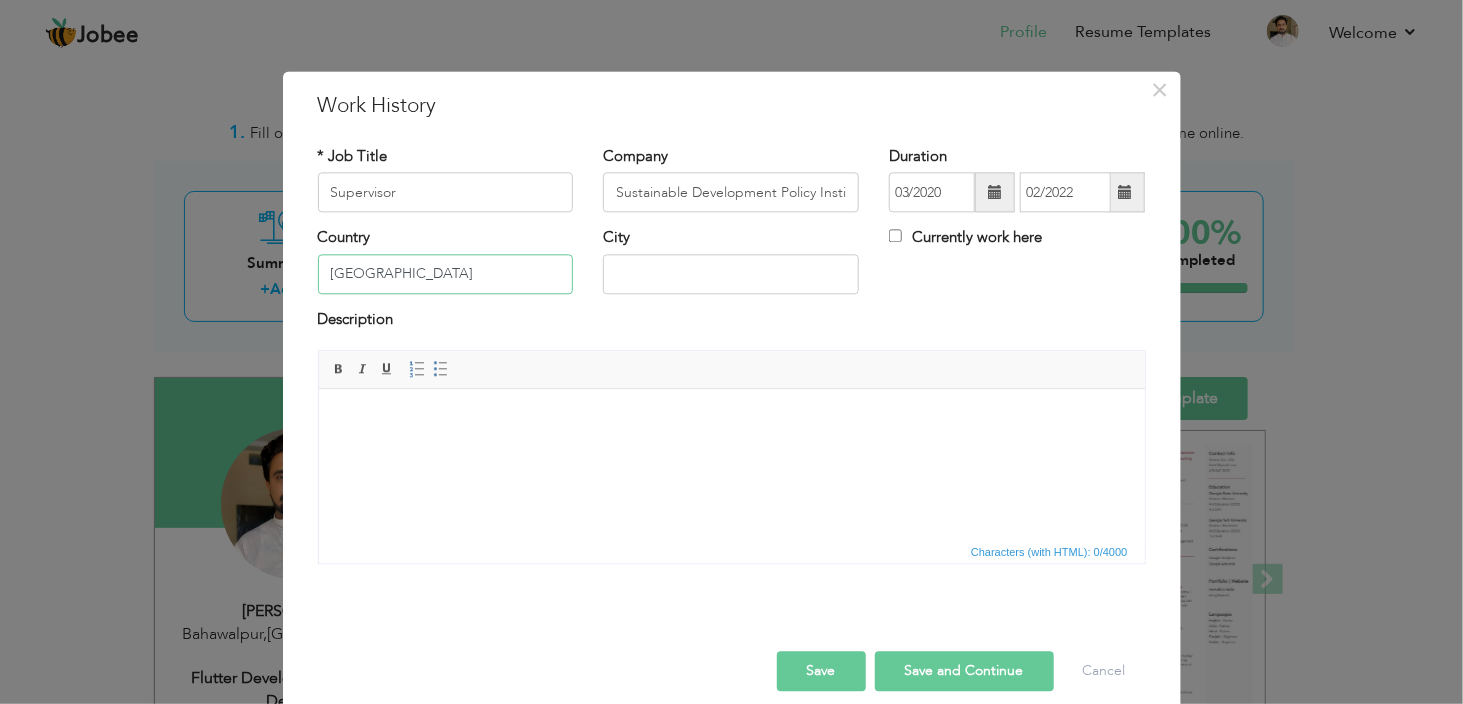 type on "[GEOGRAPHIC_DATA]" 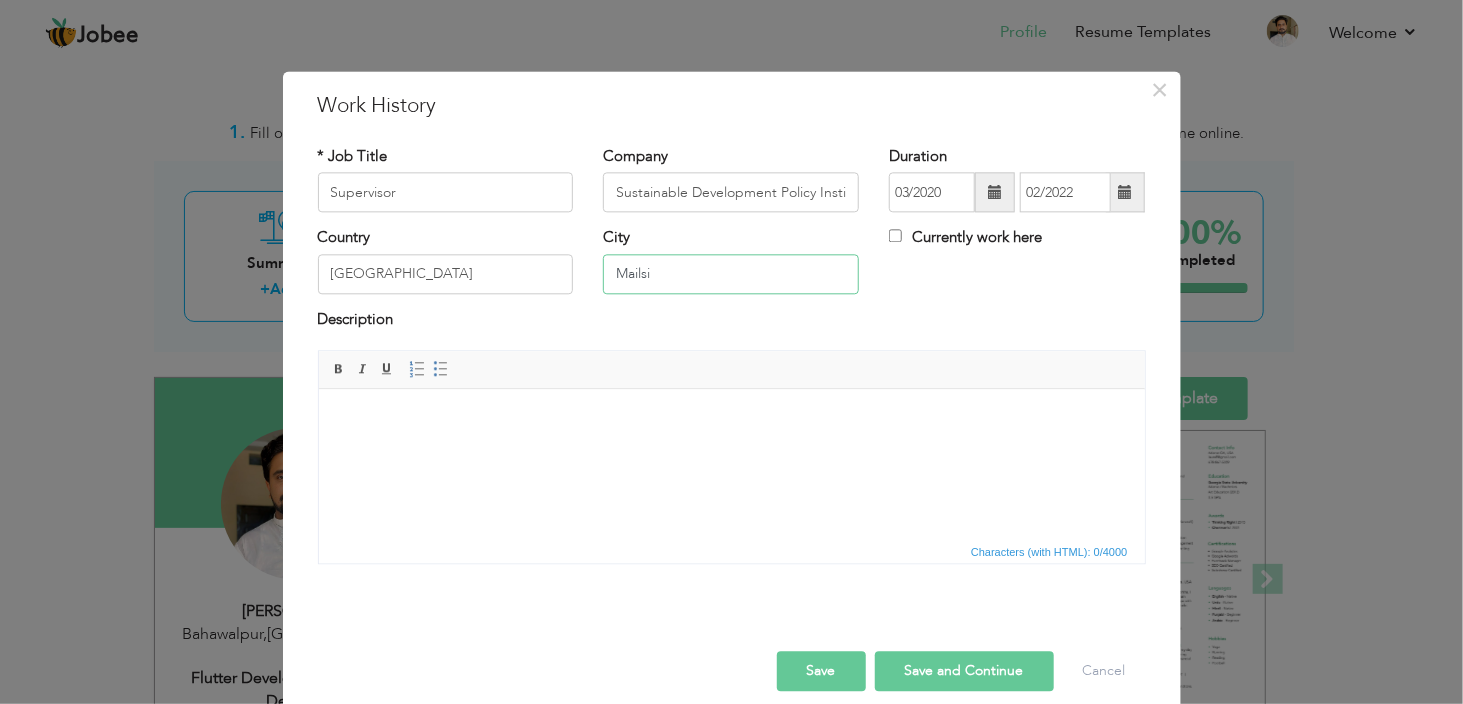 type on "Mailsi" 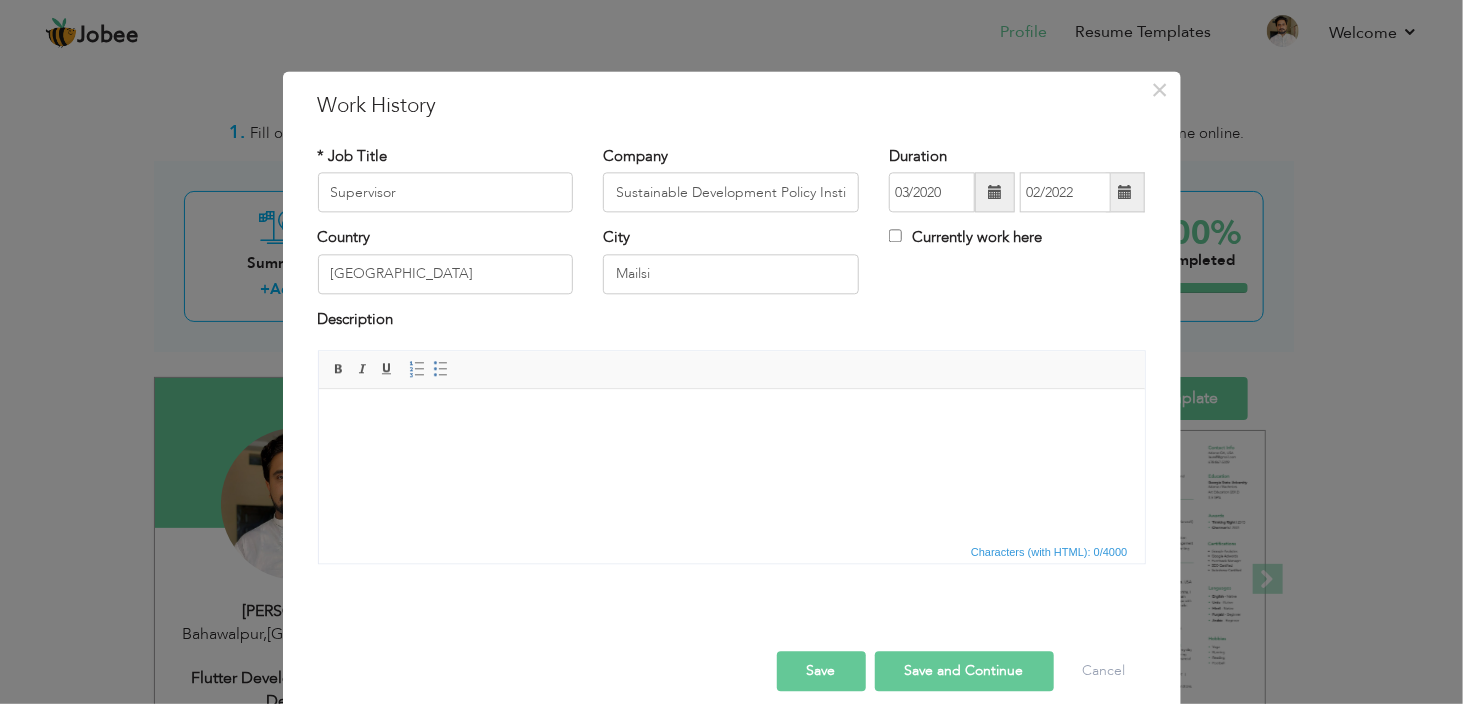 click at bounding box center [731, 419] 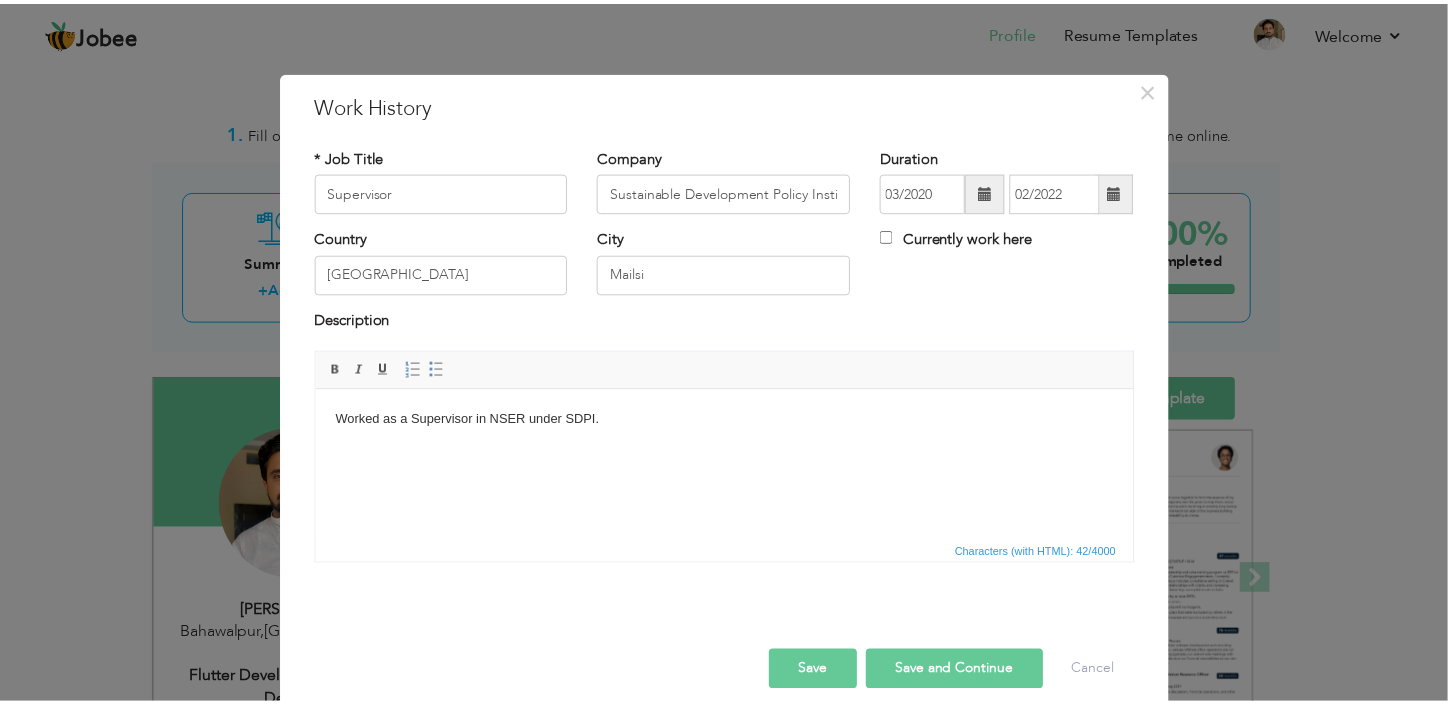 scroll, scrollTop: 20, scrollLeft: 0, axis: vertical 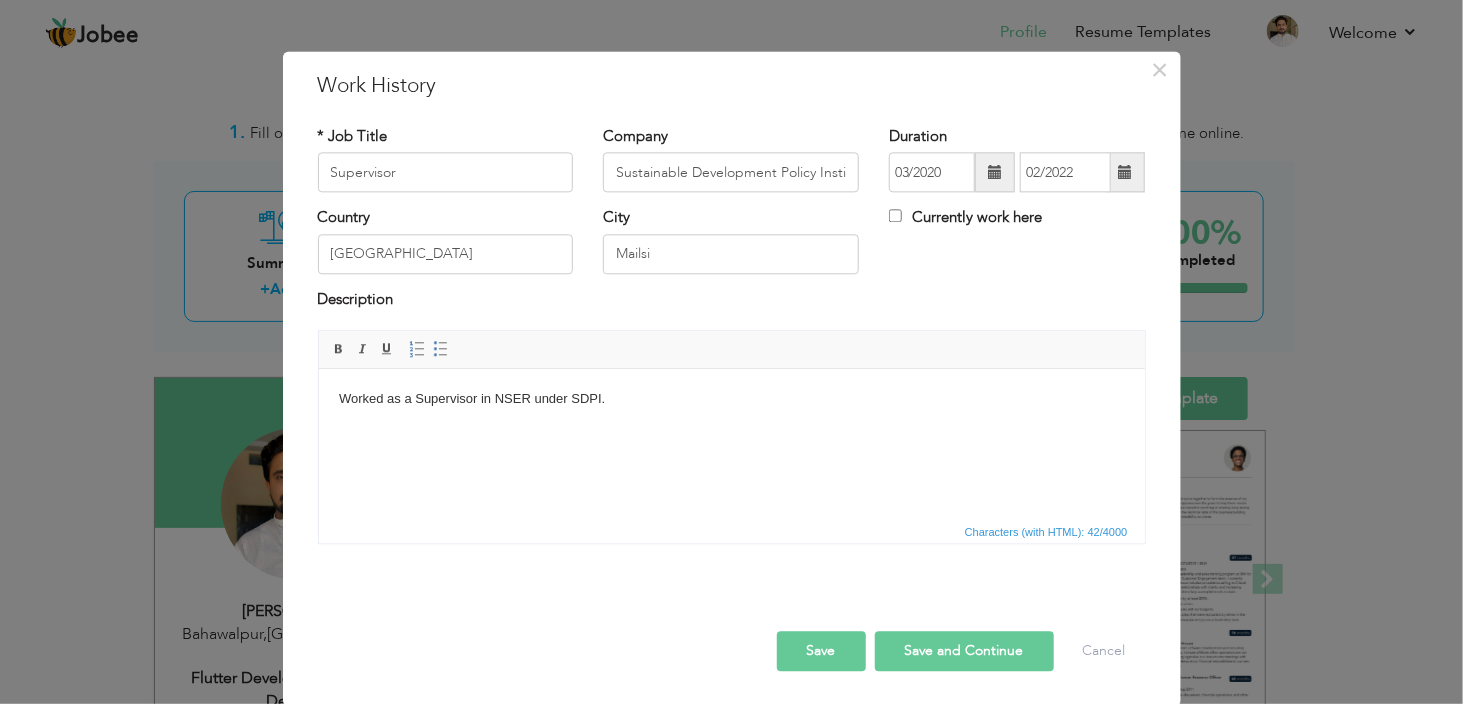 click on "Save" at bounding box center (821, 652) 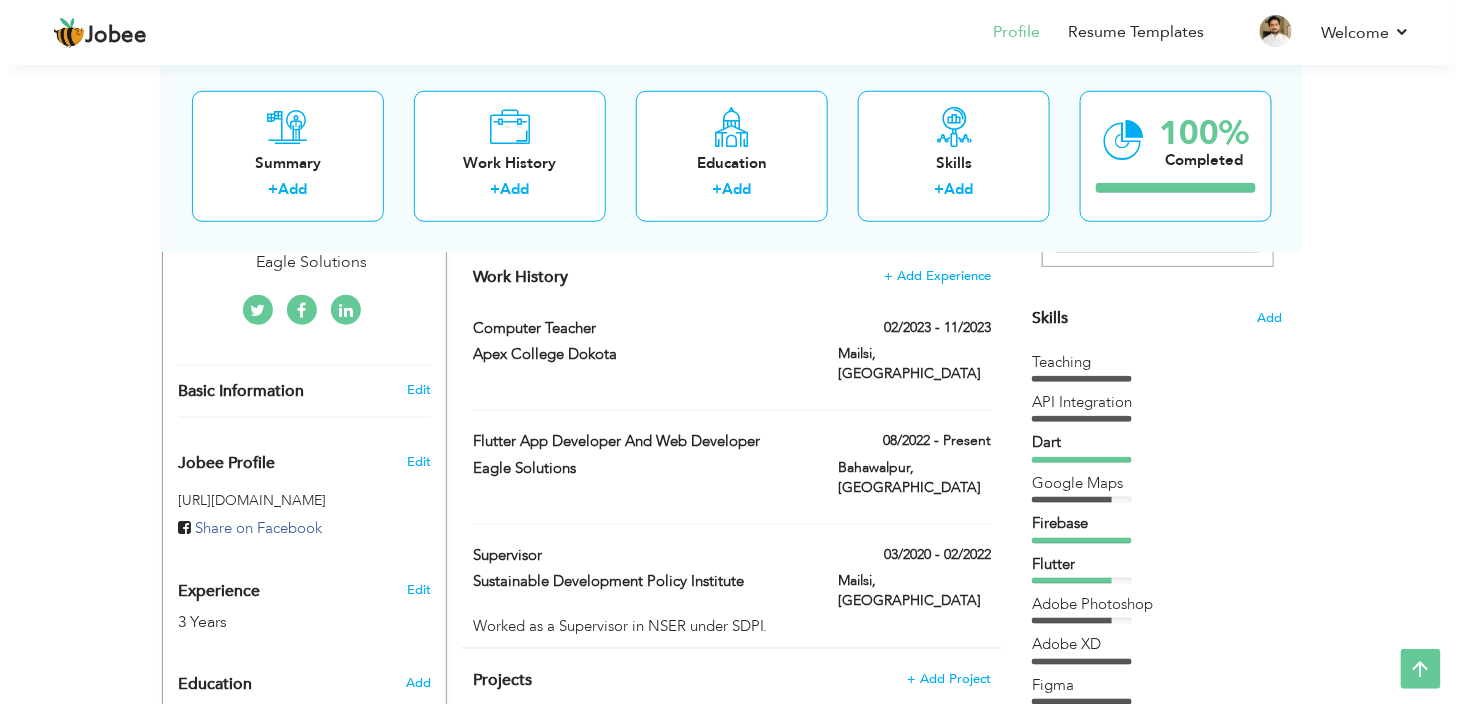 scroll, scrollTop: 428, scrollLeft: 0, axis: vertical 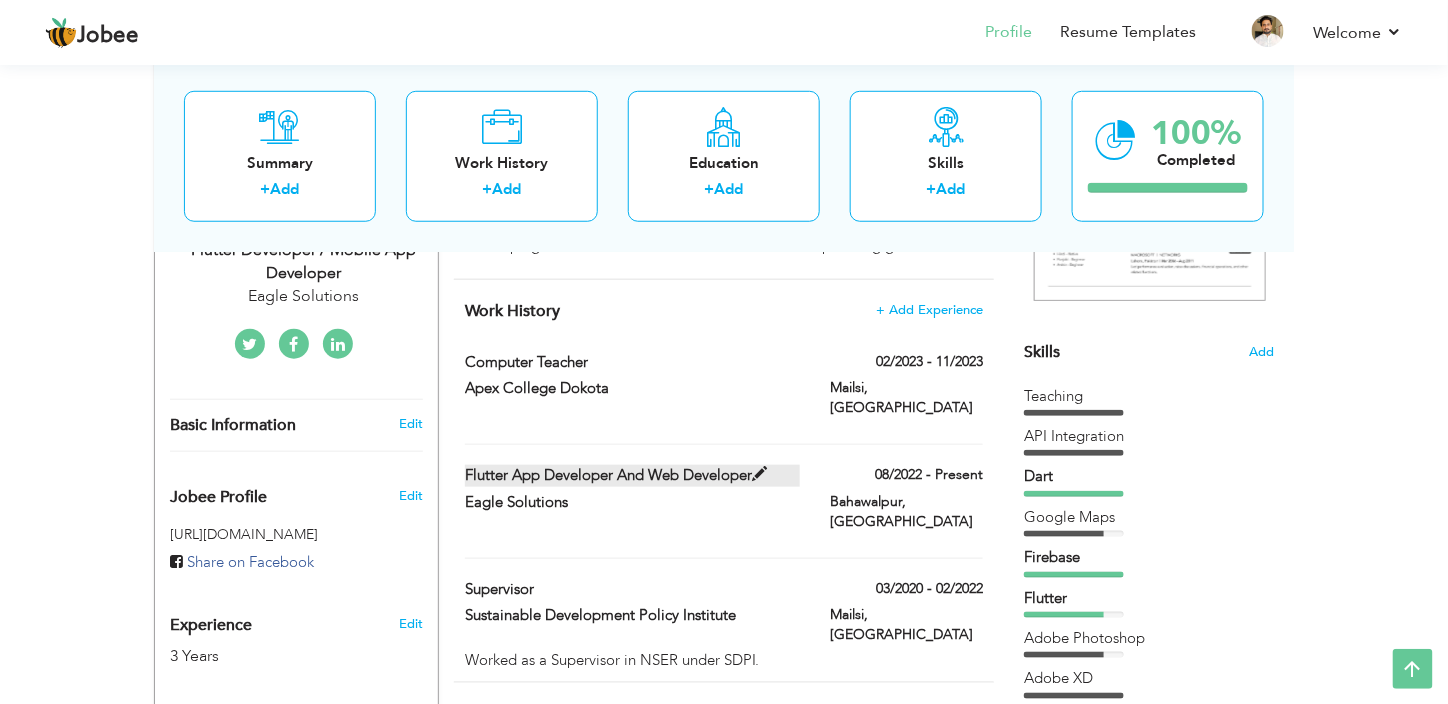 click on "Flutter App Developer and Web Developer" at bounding box center (633, 475) 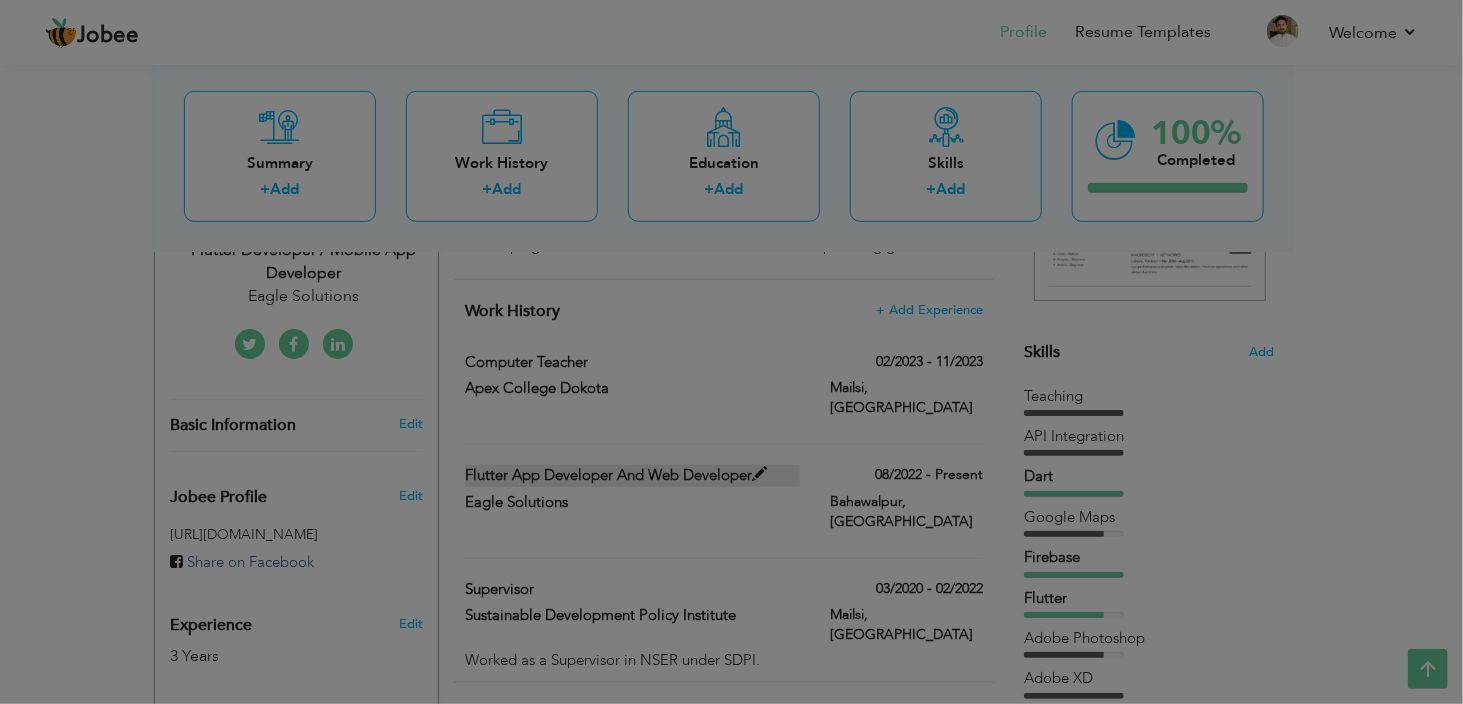 scroll, scrollTop: 0, scrollLeft: 0, axis: both 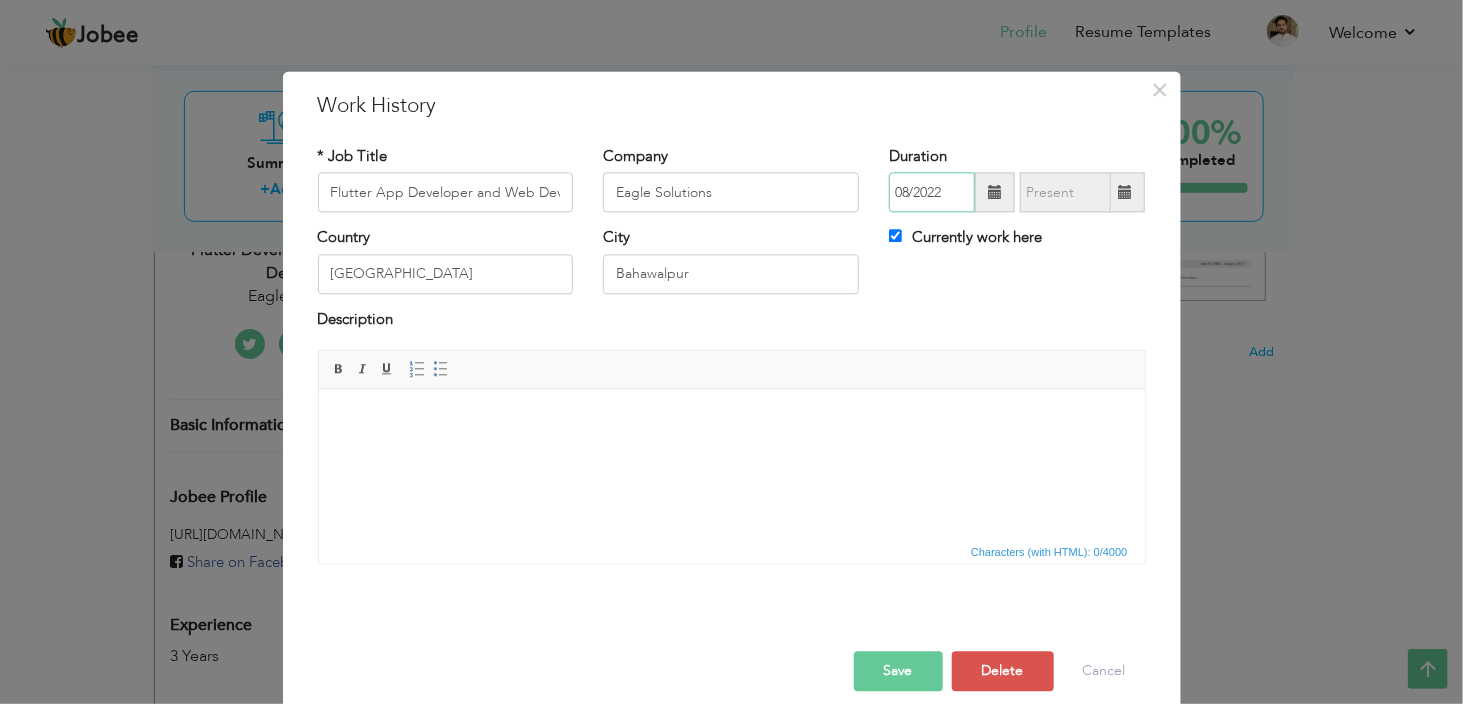 click on "08/2022" at bounding box center (932, 193) 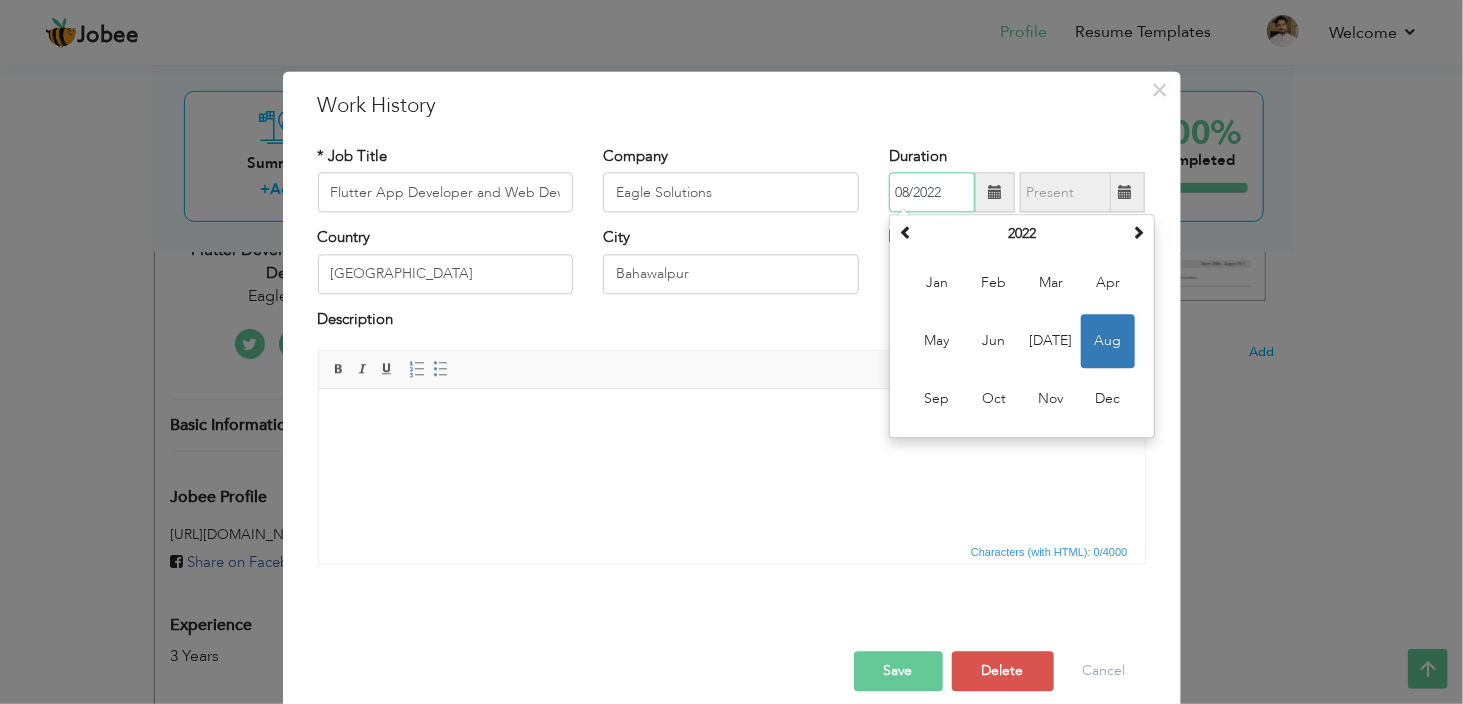click on "08/2022" at bounding box center [932, 193] 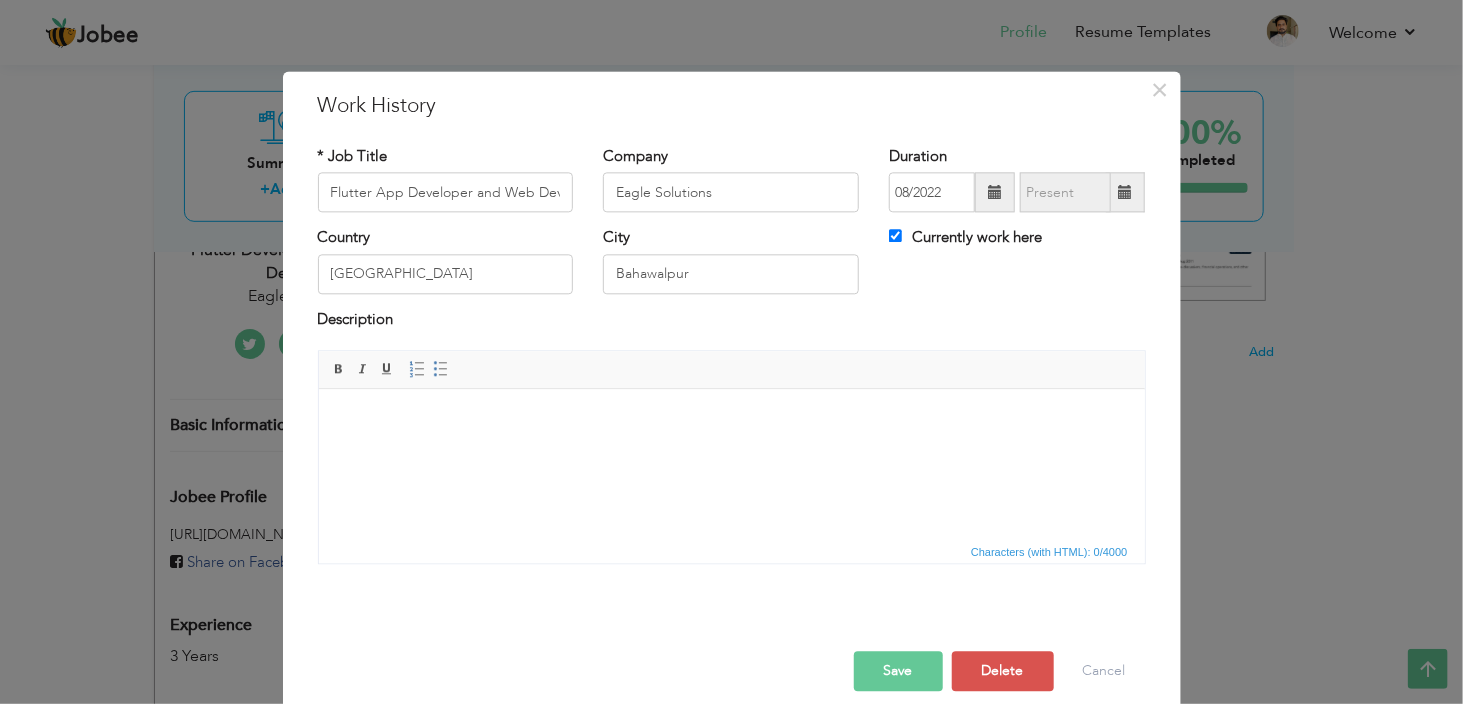 click at bounding box center (731, 419) 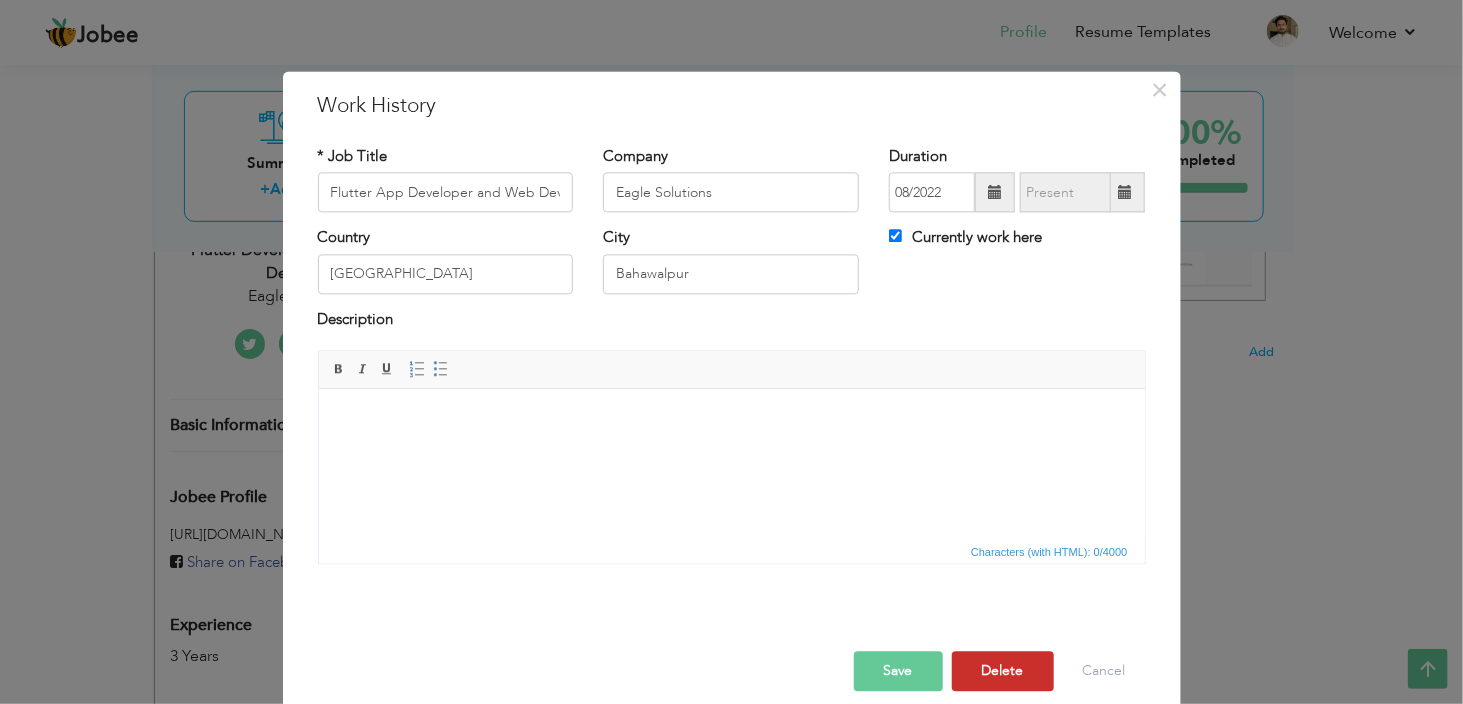 click on "Delete" at bounding box center [1003, 672] 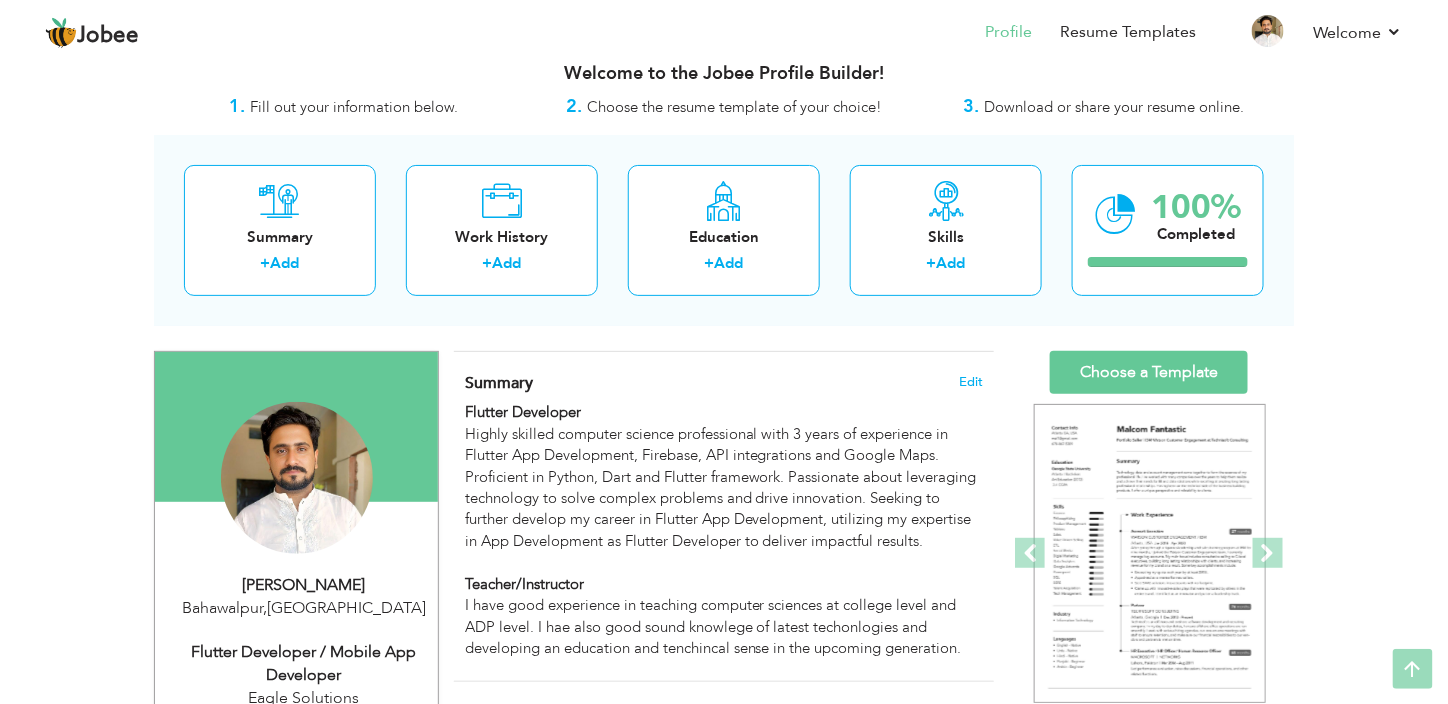 scroll, scrollTop: 0, scrollLeft: 0, axis: both 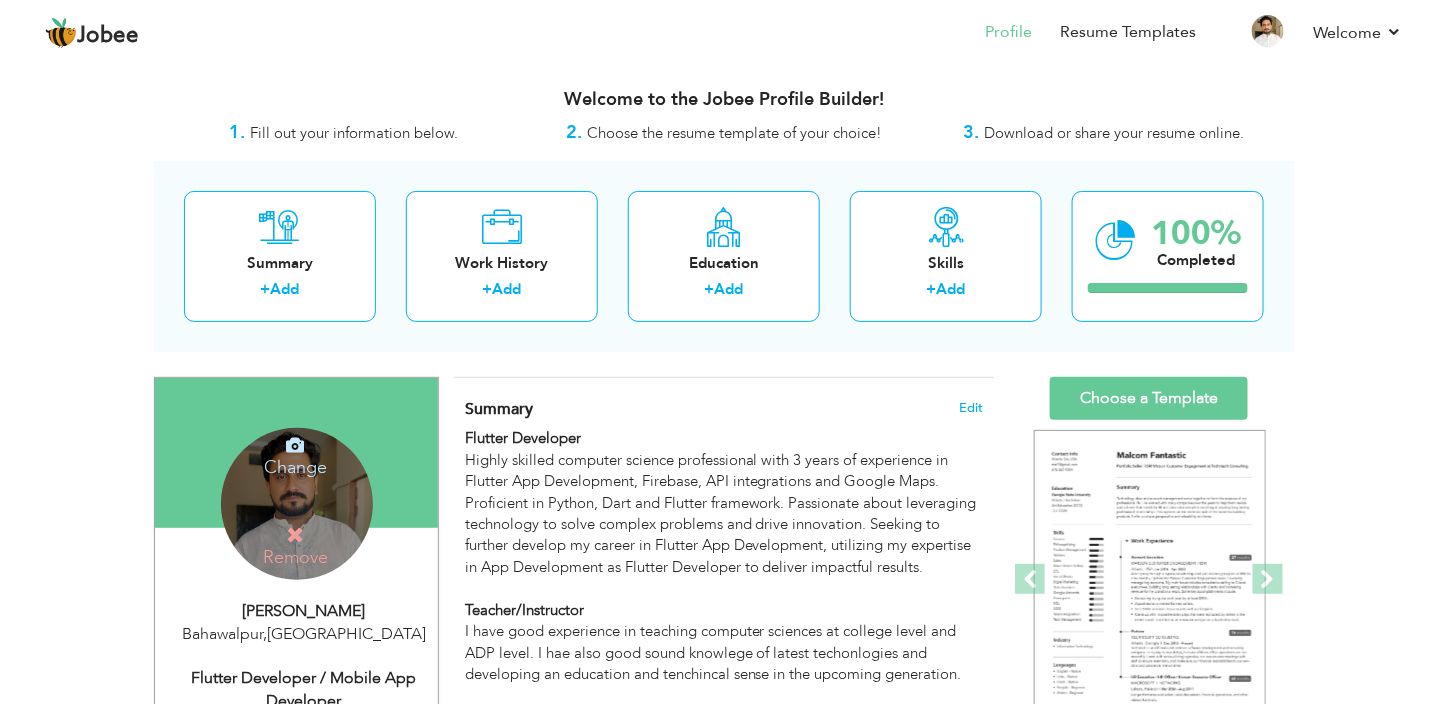 click on "Change" at bounding box center [295, 454] 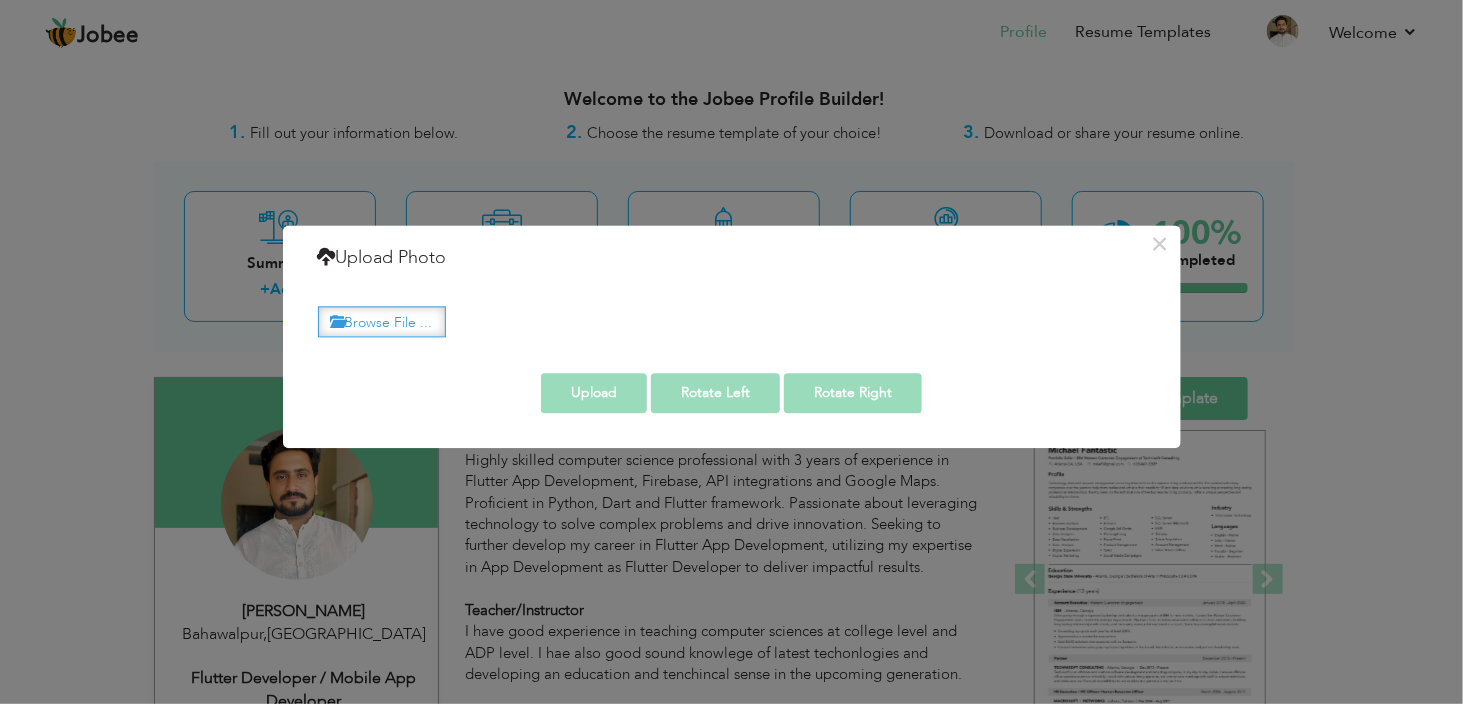 click on "Browse File ..." at bounding box center (382, 321) 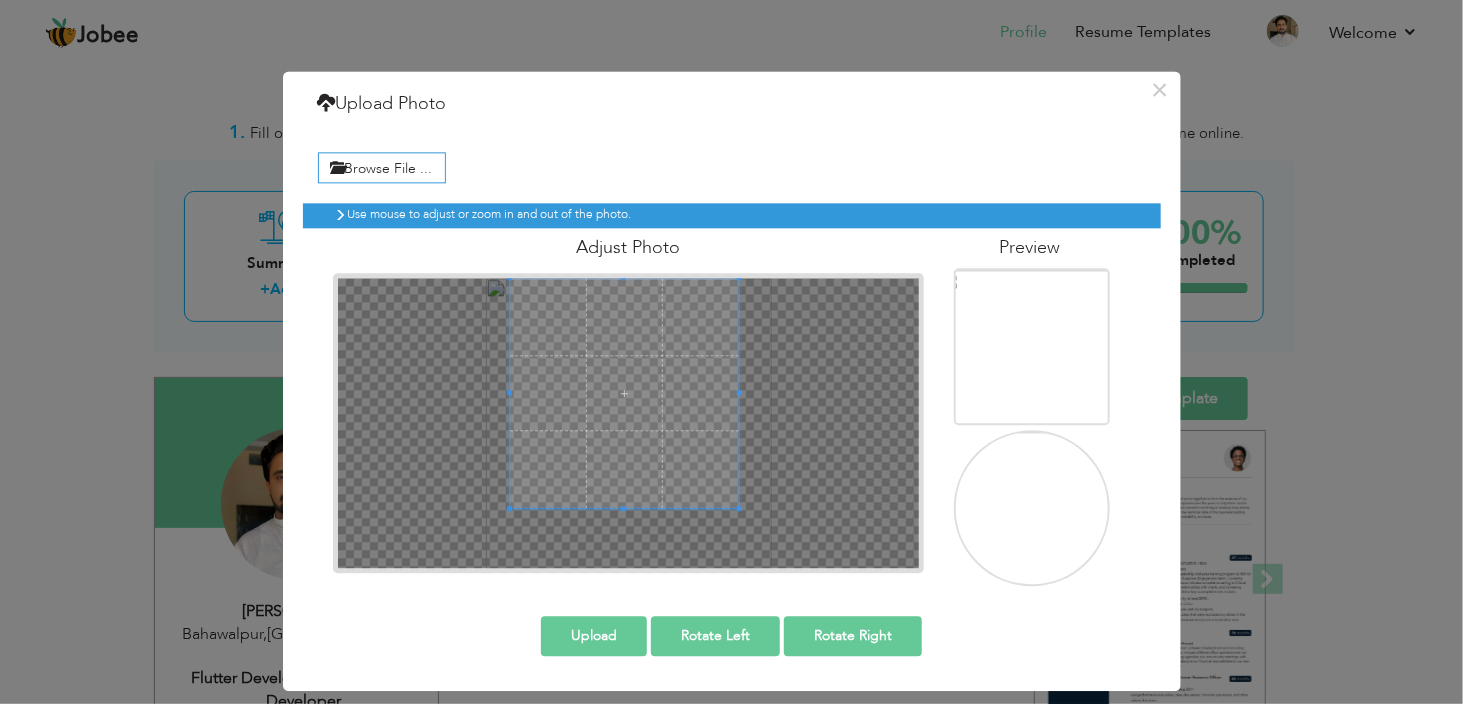 click at bounding box center [624, 392] 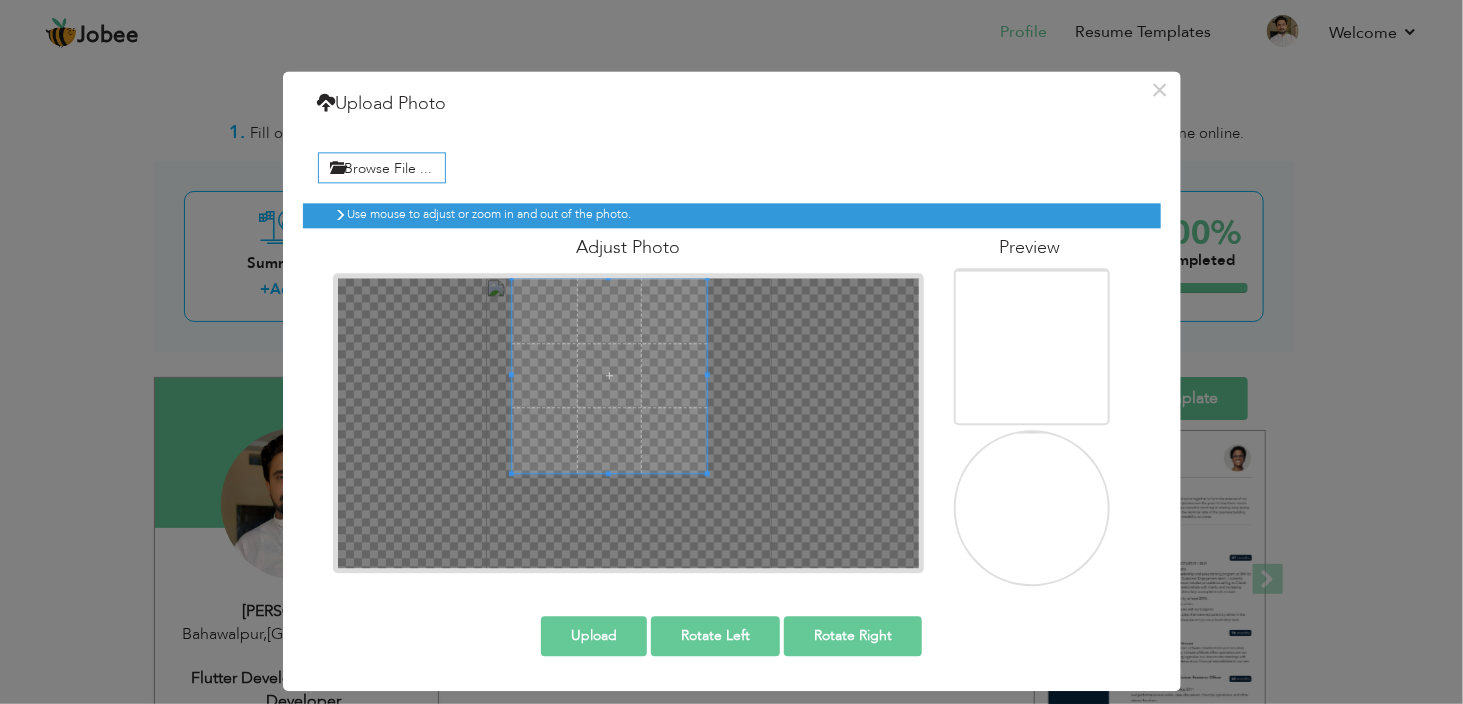 click at bounding box center [629, 423] 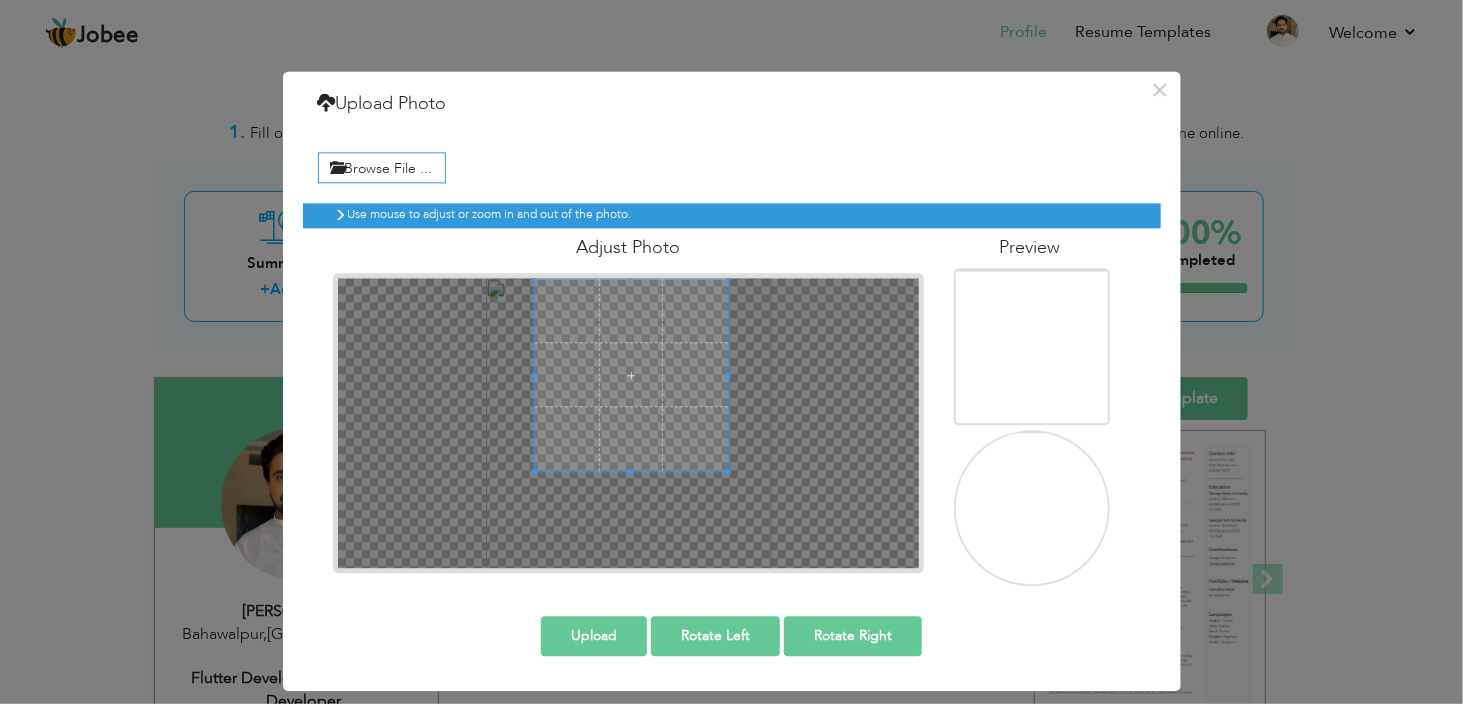 click at bounding box center [631, 374] 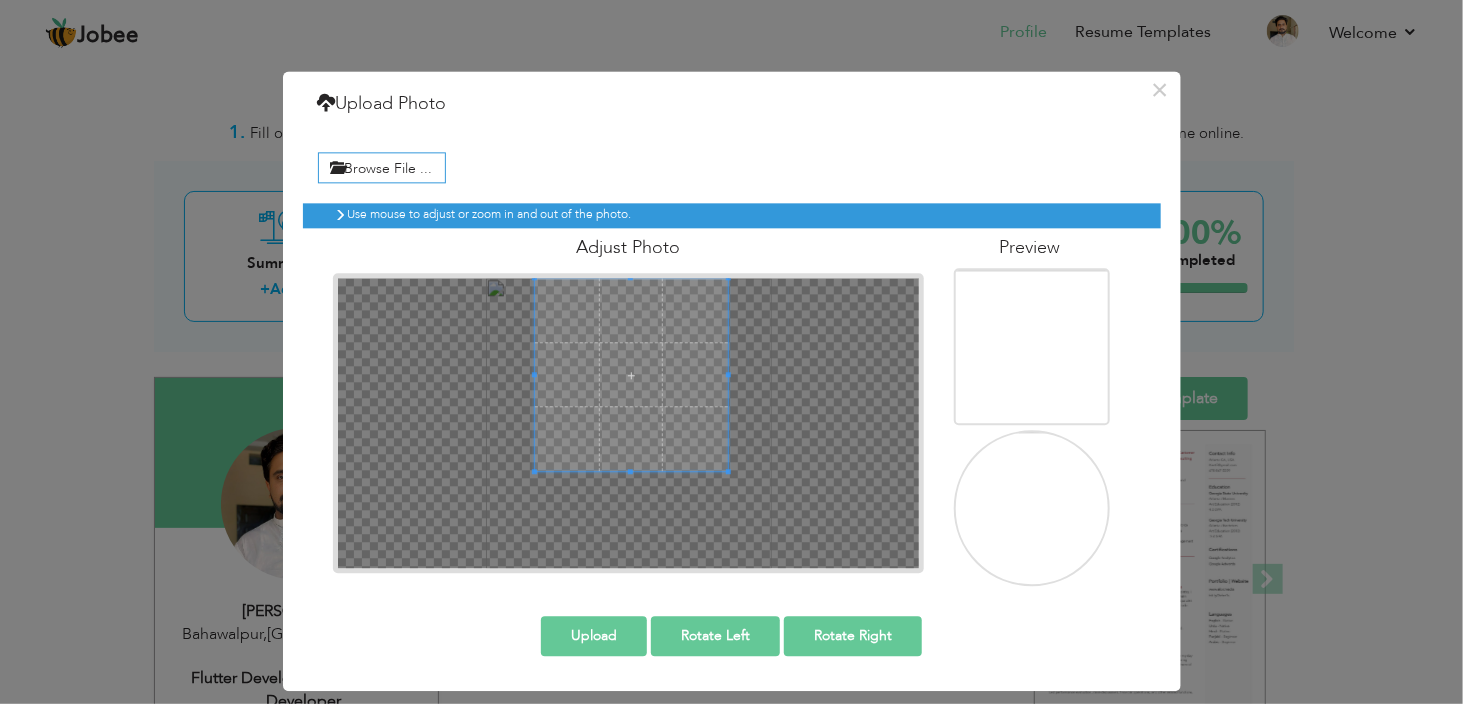 click on "Upload" at bounding box center (594, 637) 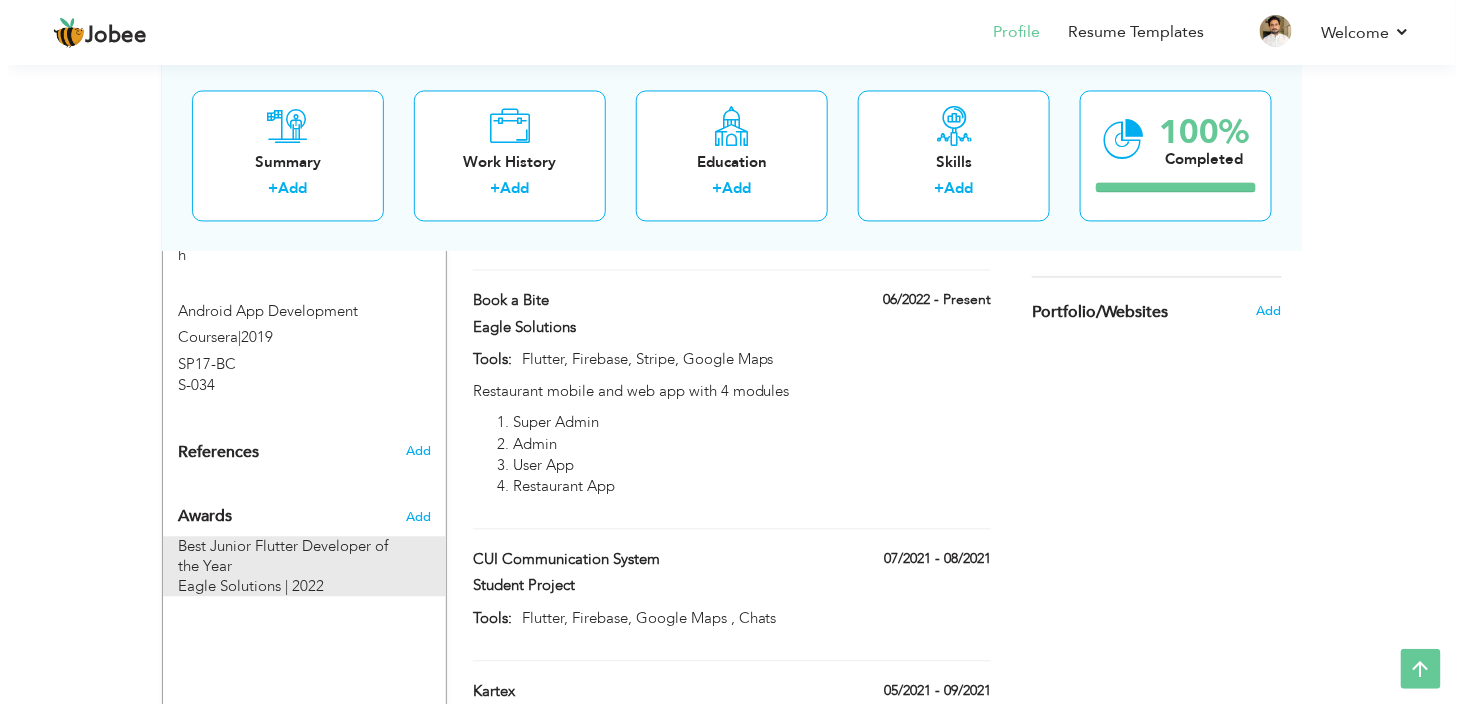 scroll, scrollTop: 1229, scrollLeft: 0, axis: vertical 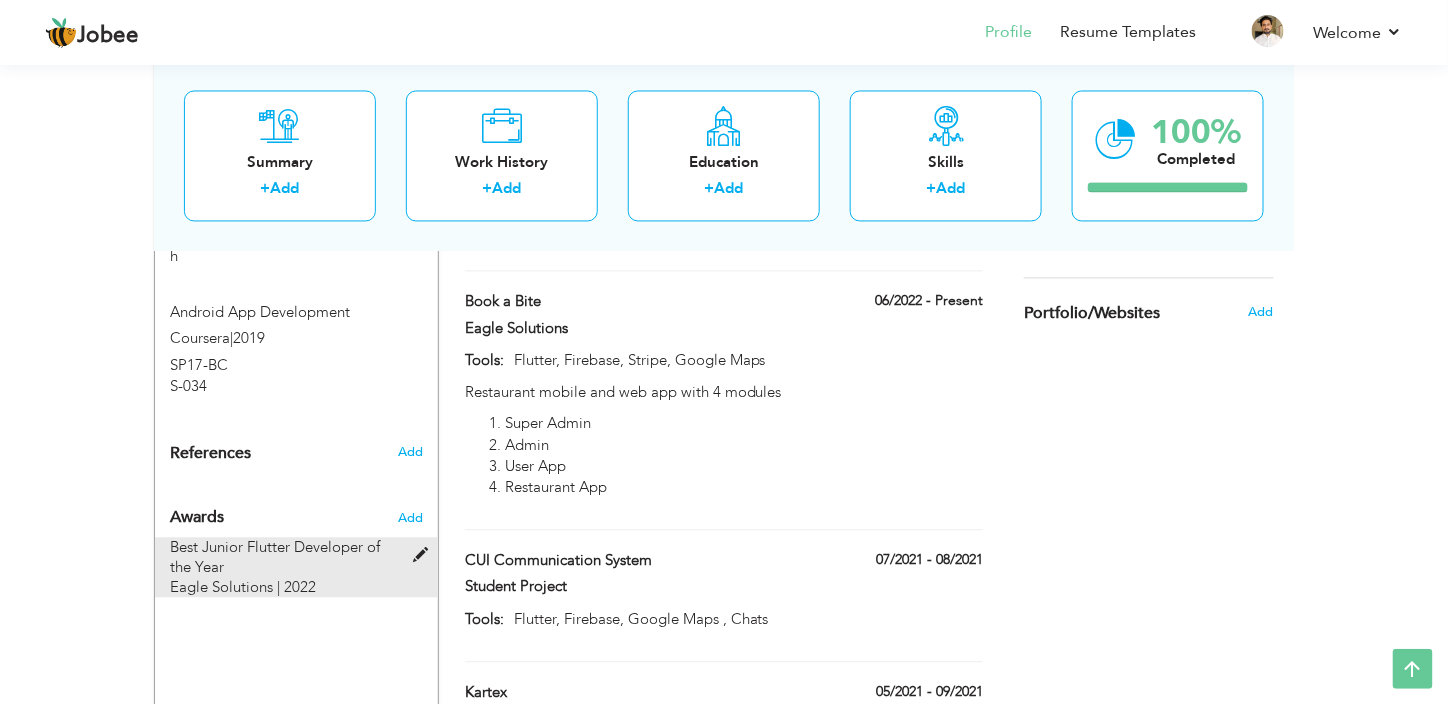 click on "Best Junior Flutter Developer of the Year
Eagle Solutions | 2022" at bounding box center (284, 568) 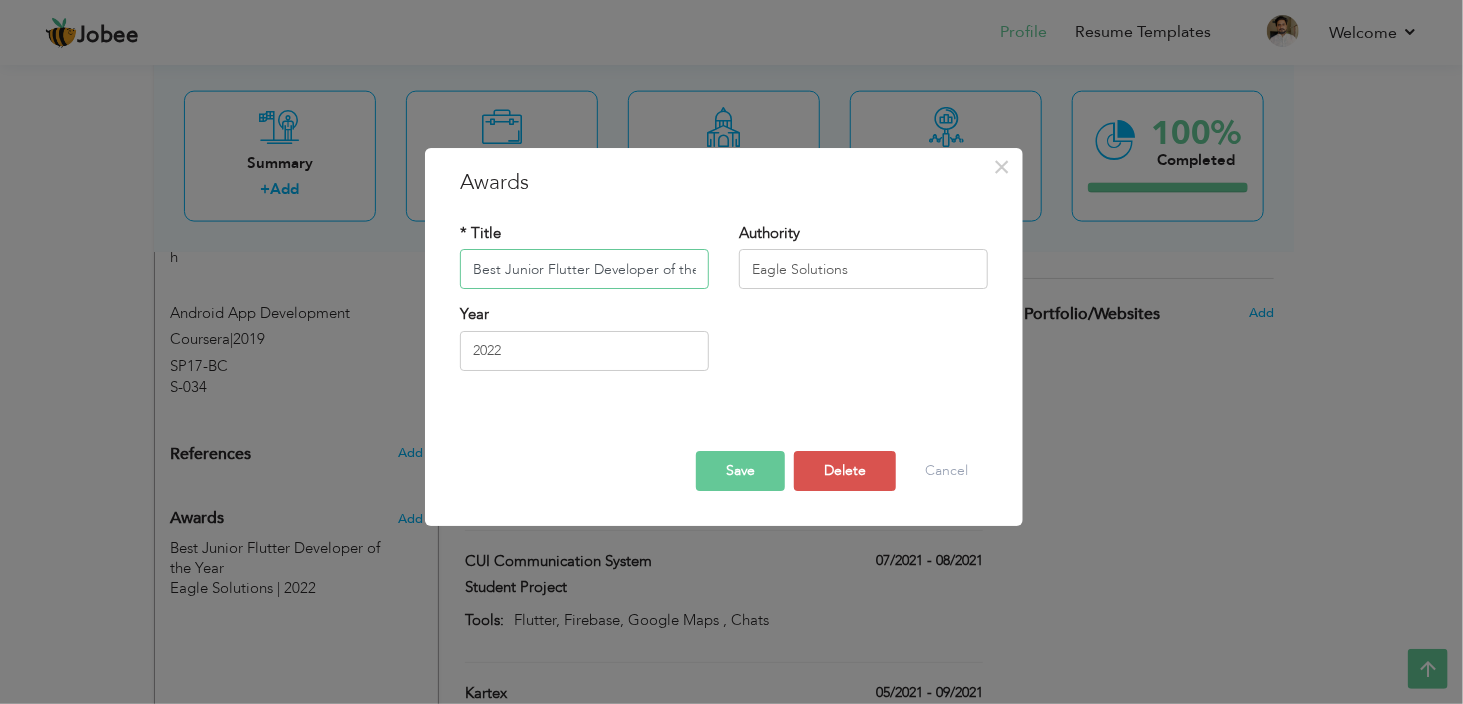 scroll, scrollTop: 0, scrollLeft: 28, axis: horizontal 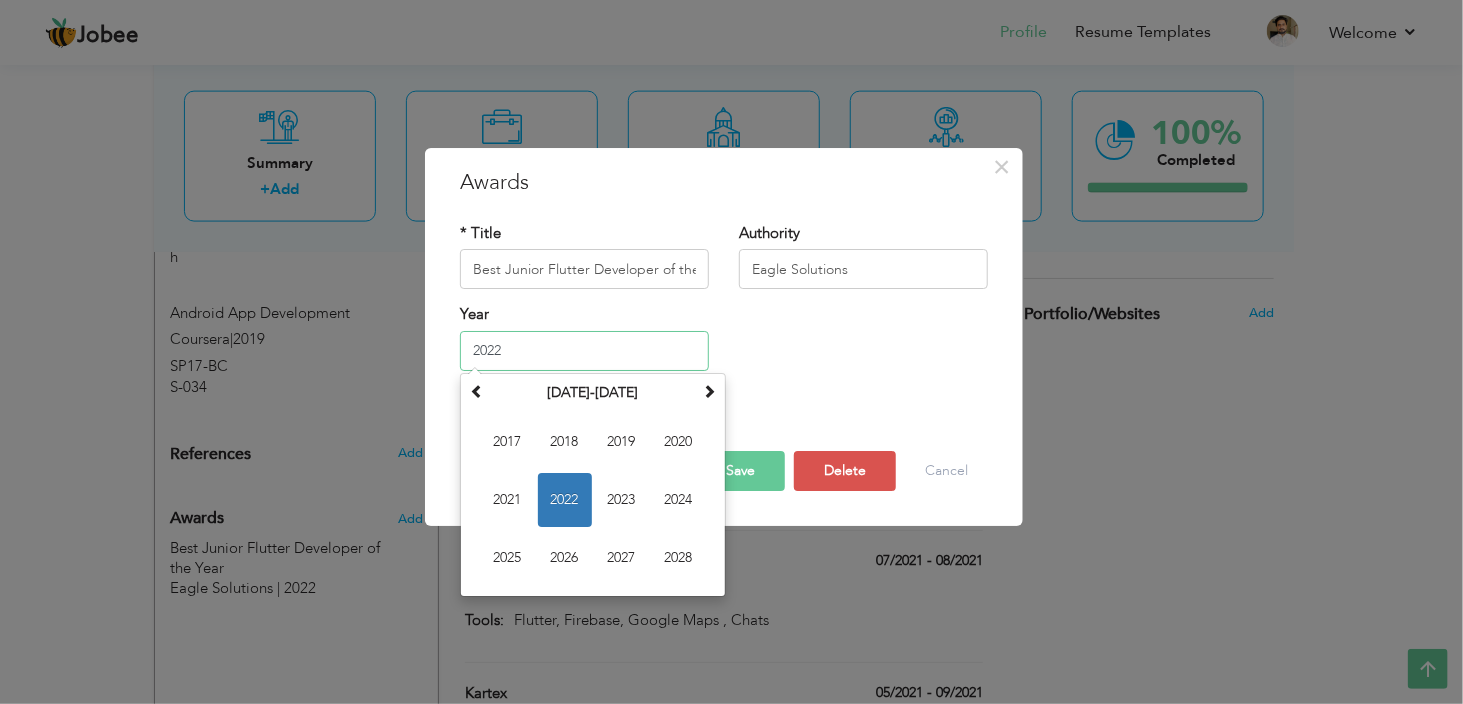 click on "2022" at bounding box center [584, 351] 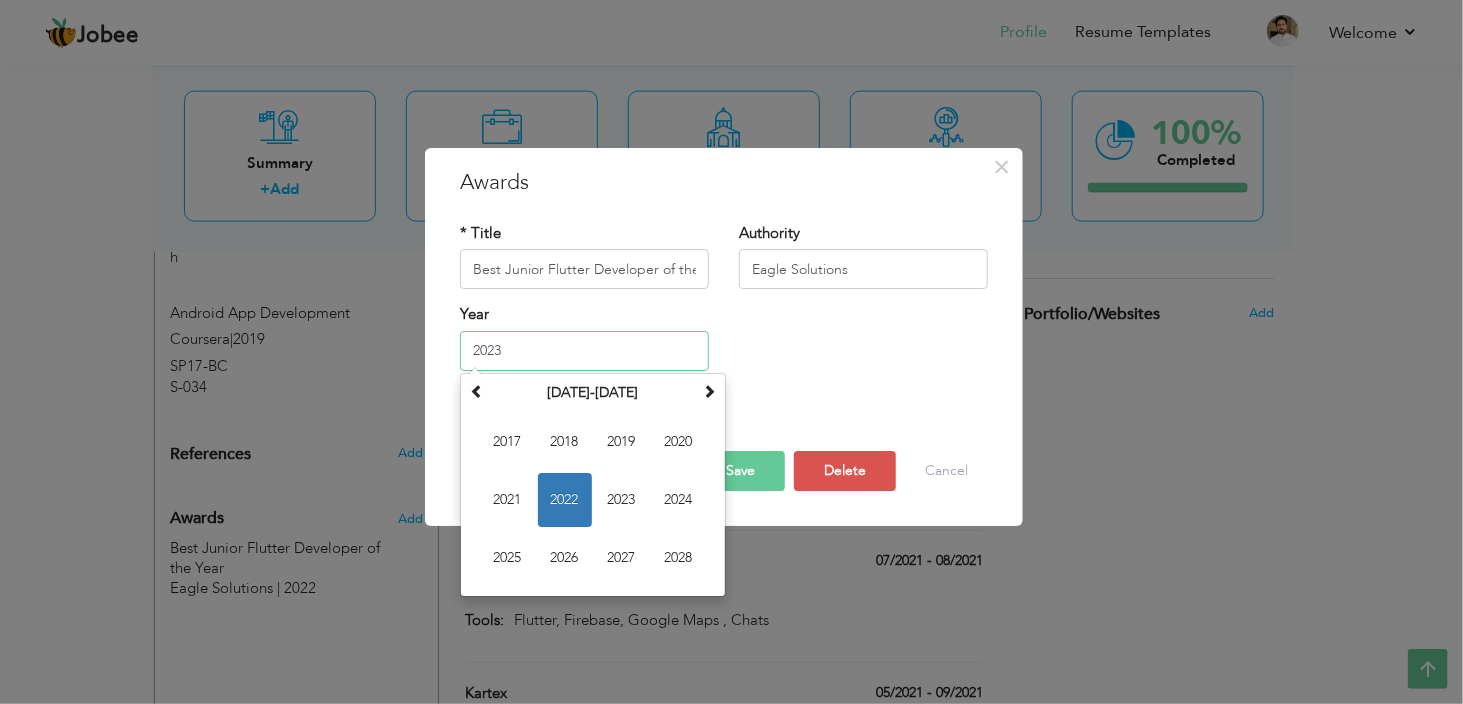 type on "2023" 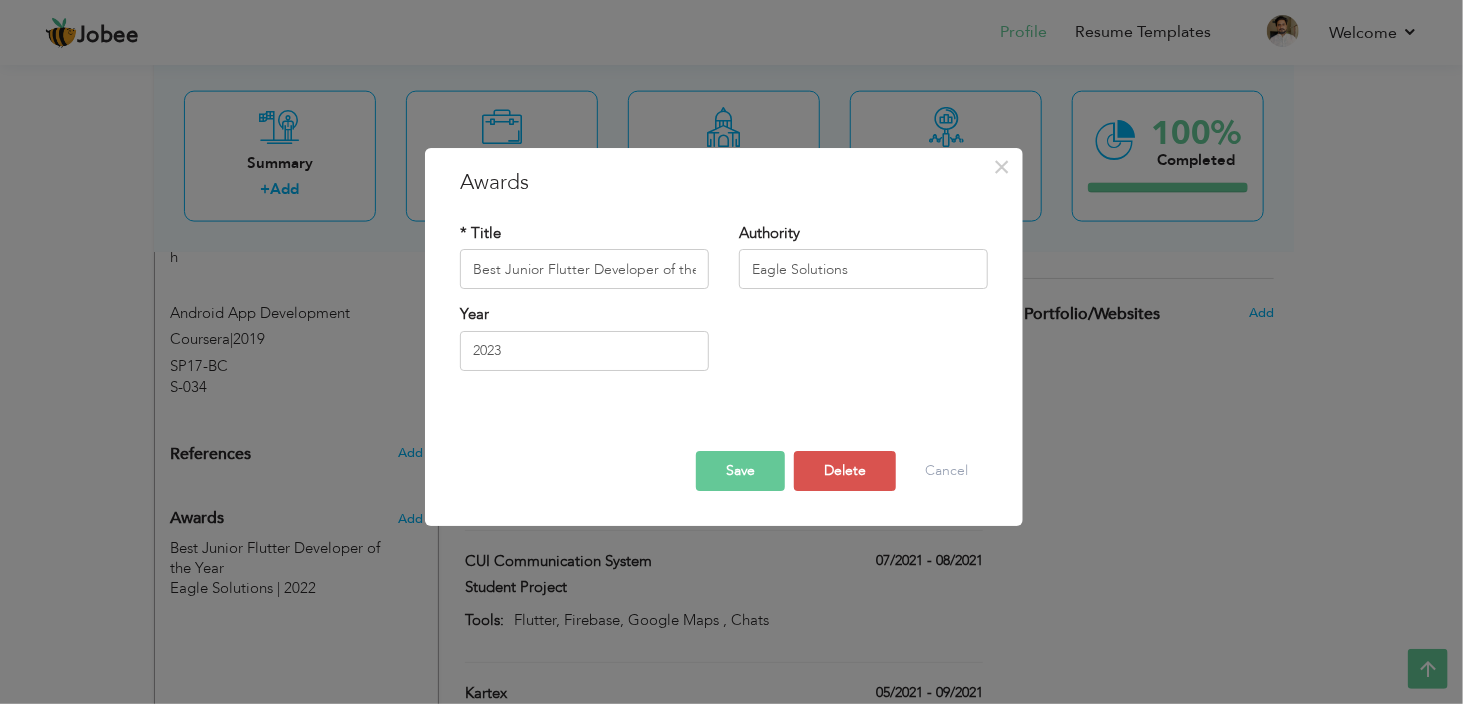click on "Save" at bounding box center (740, 471) 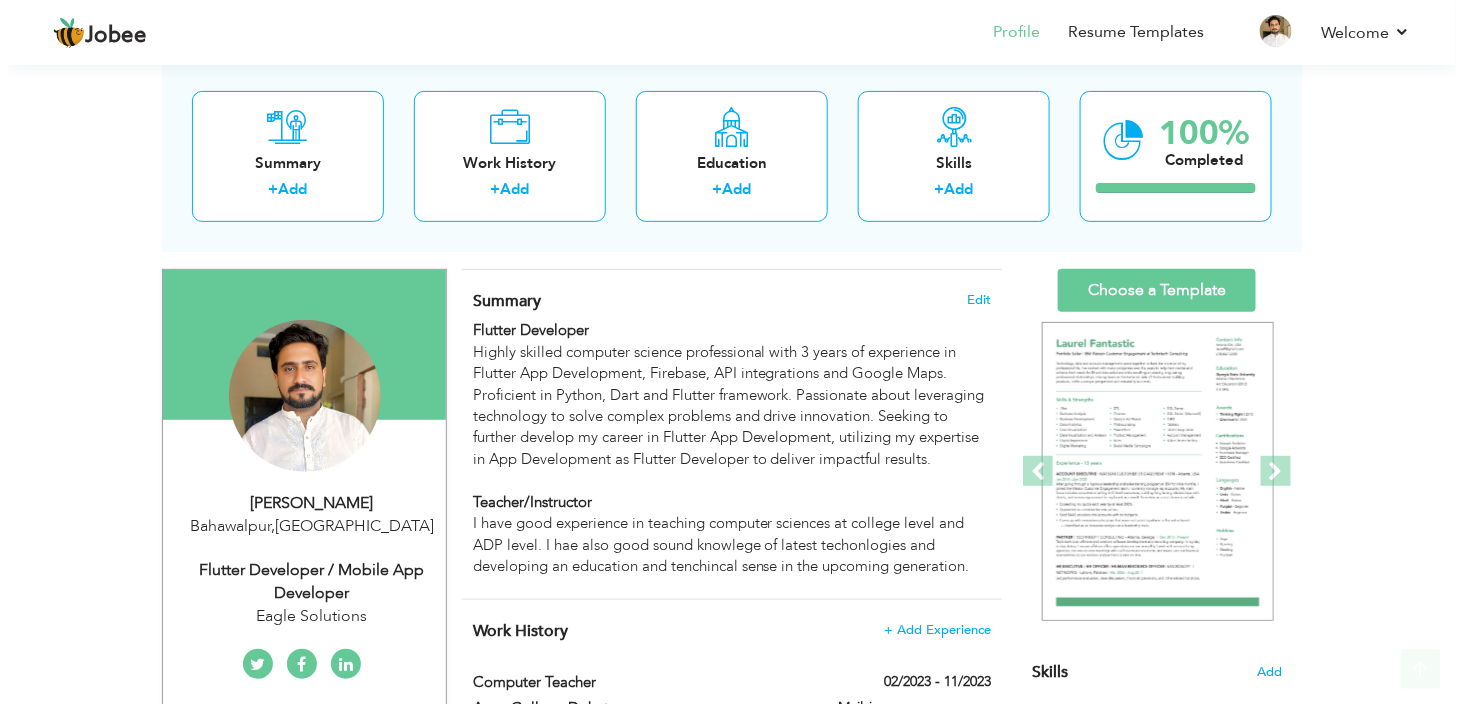 scroll, scrollTop: 128, scrollLeft: 0, axis: vertical 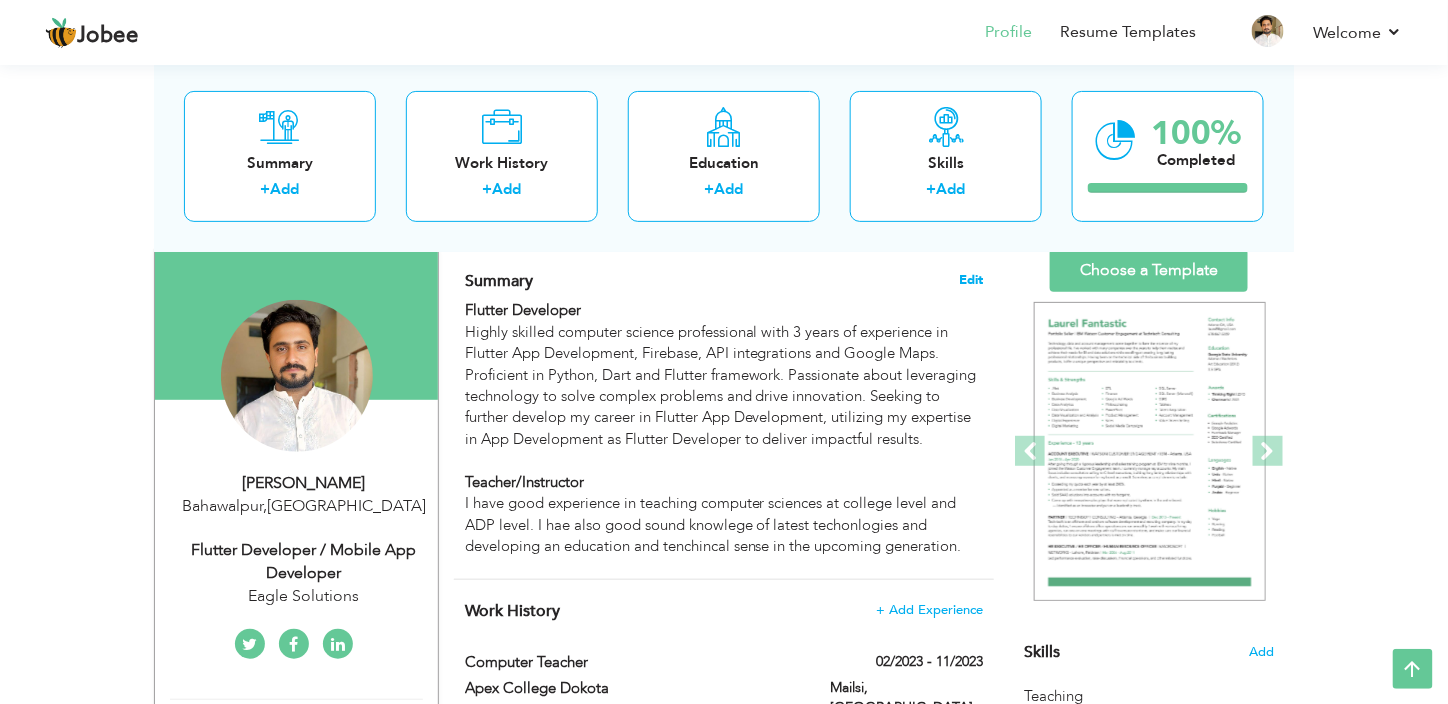 click on "Edit" at bounding box center (971, 280) 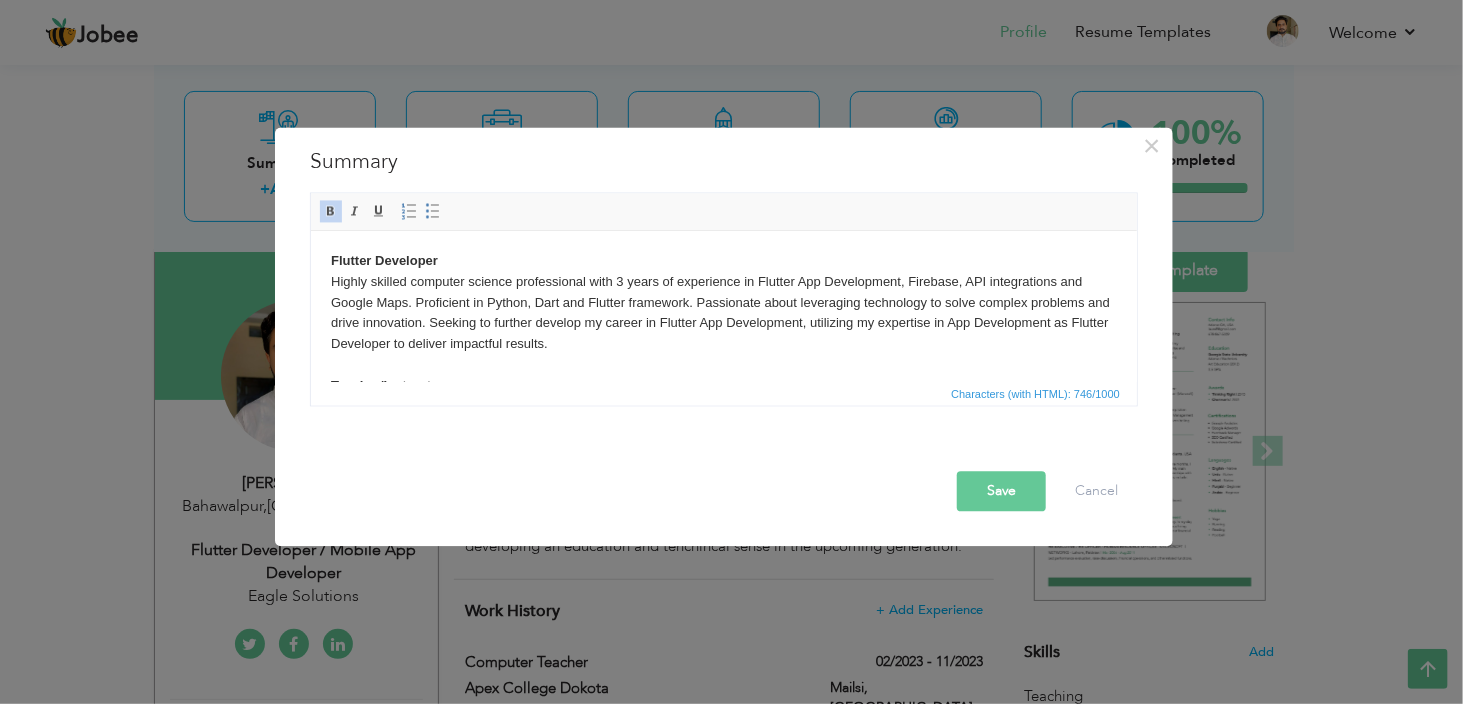 scroll, scrollTop: 77, scrollLeft: 0, axis: vertical 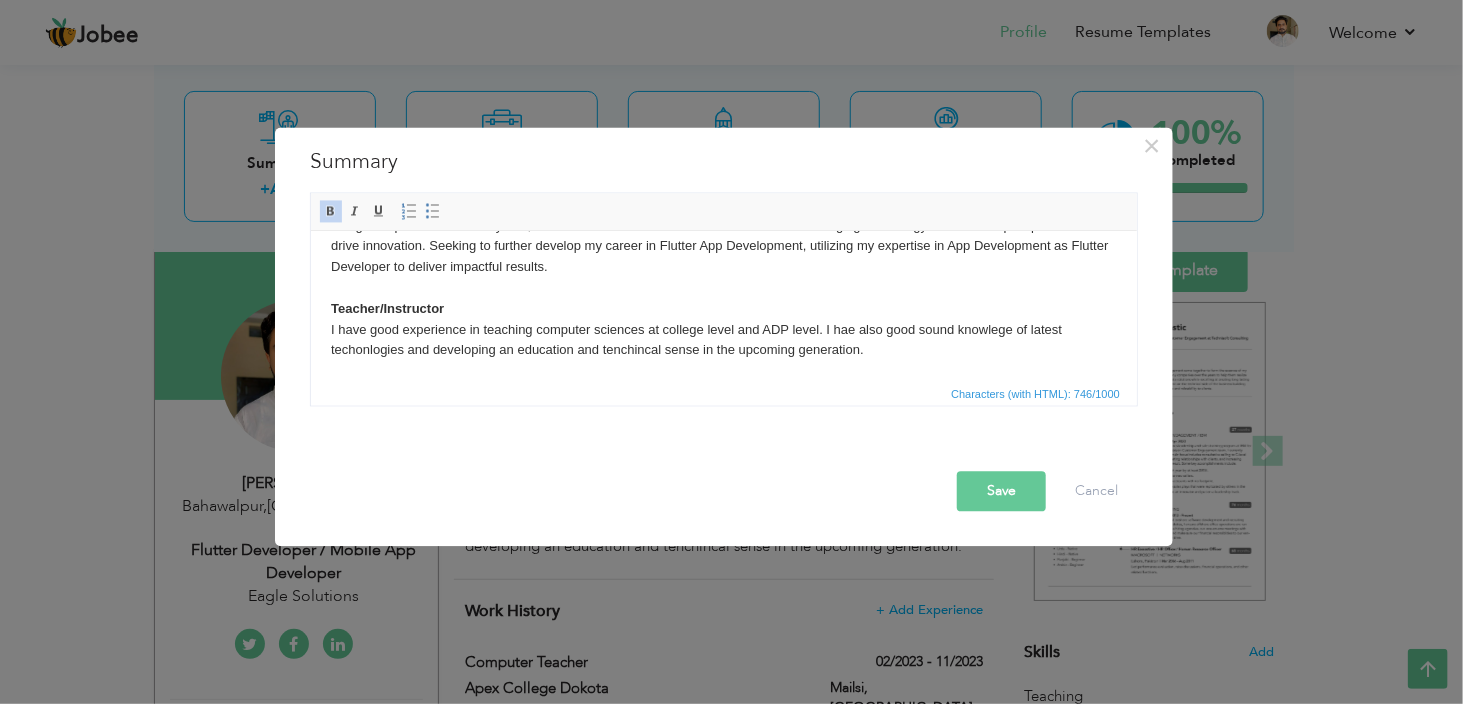 click on "Flutter Developer Highly skilled computer science professional with 3 years of experience in Flutter App Development, Firebase, API integrations and Google Maps. Proficient in Python, Dart and Flutter framework. Passionate about leveraging technology to solve complex problems and drive innovation. Seeking to further develop my career in Flutter App Development, utilizing my expertise in App Development as Flutter Developer to deliver impactful results. Teacher/Instructor I have good experience in teaching computer sciences at college level and ADP level. I hae also good sound knowlege of latest techonlogies and developing an education and tenchincal sense in the upcoming generation." at bounding box center [723, 267] 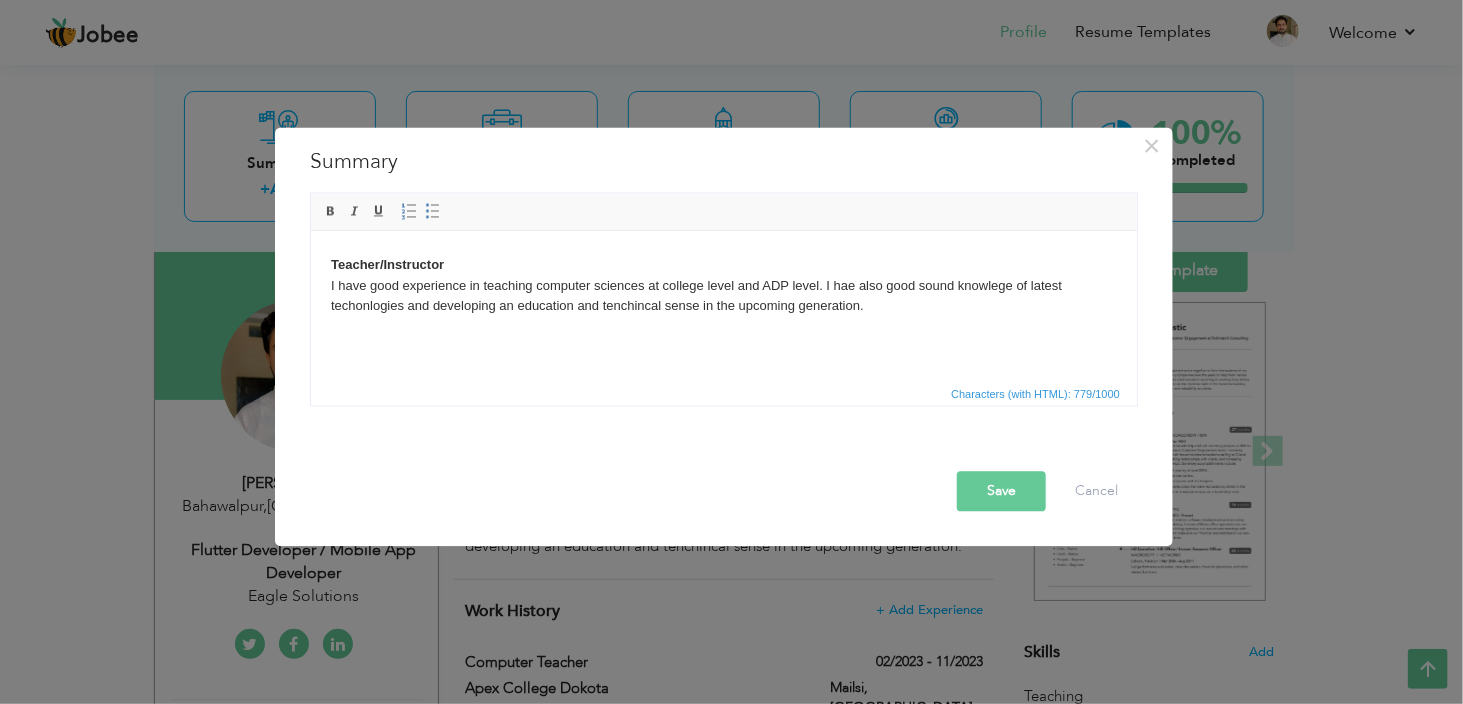 scroll, scrollTop: 110, scrollLeft: 0, axis: vertical 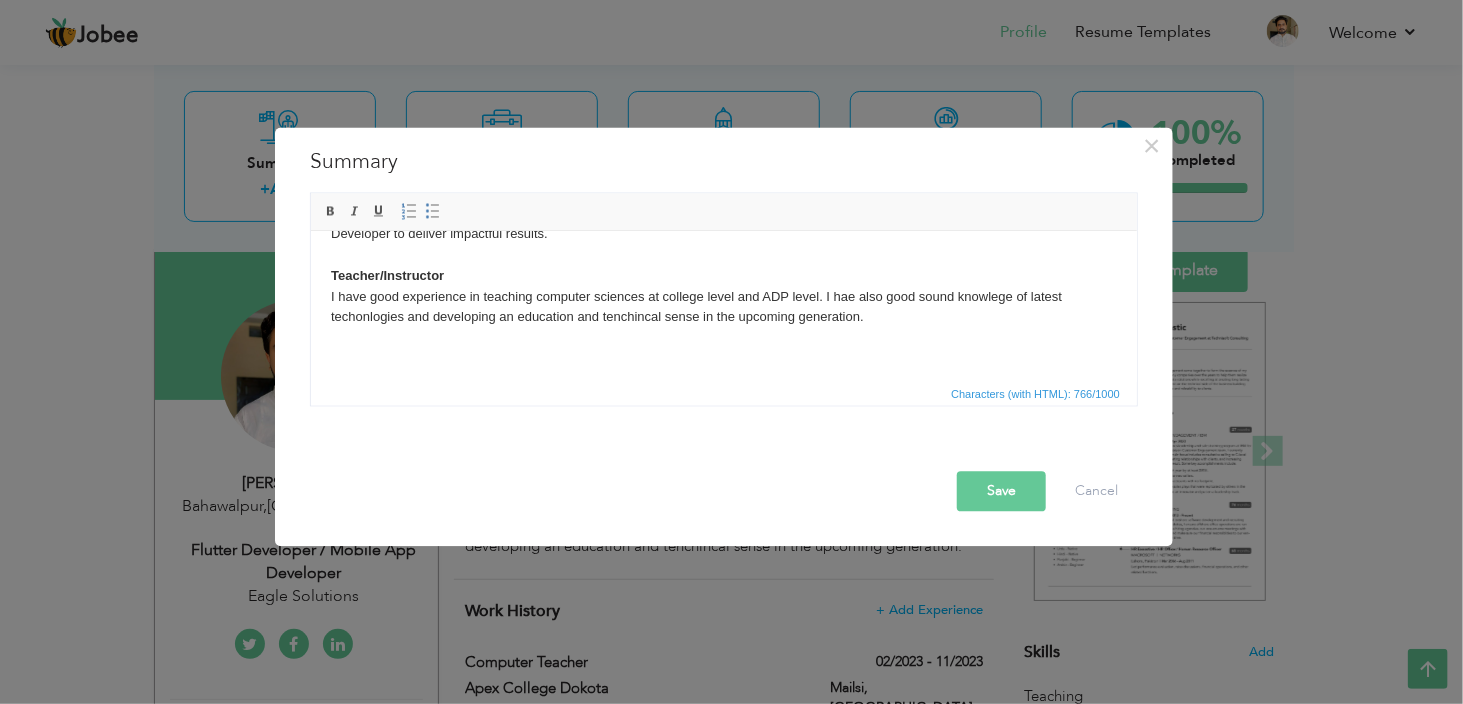 type 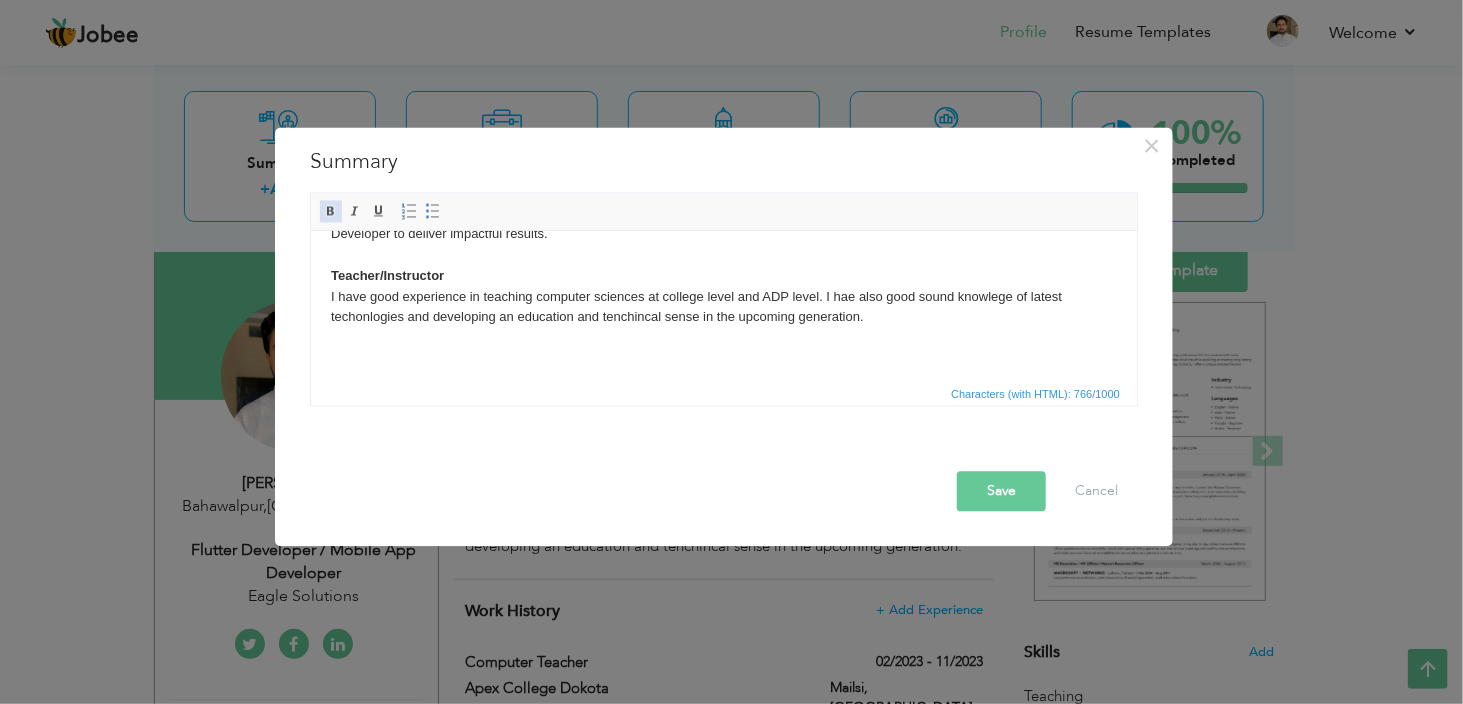 click at bounding box center (331, 212) 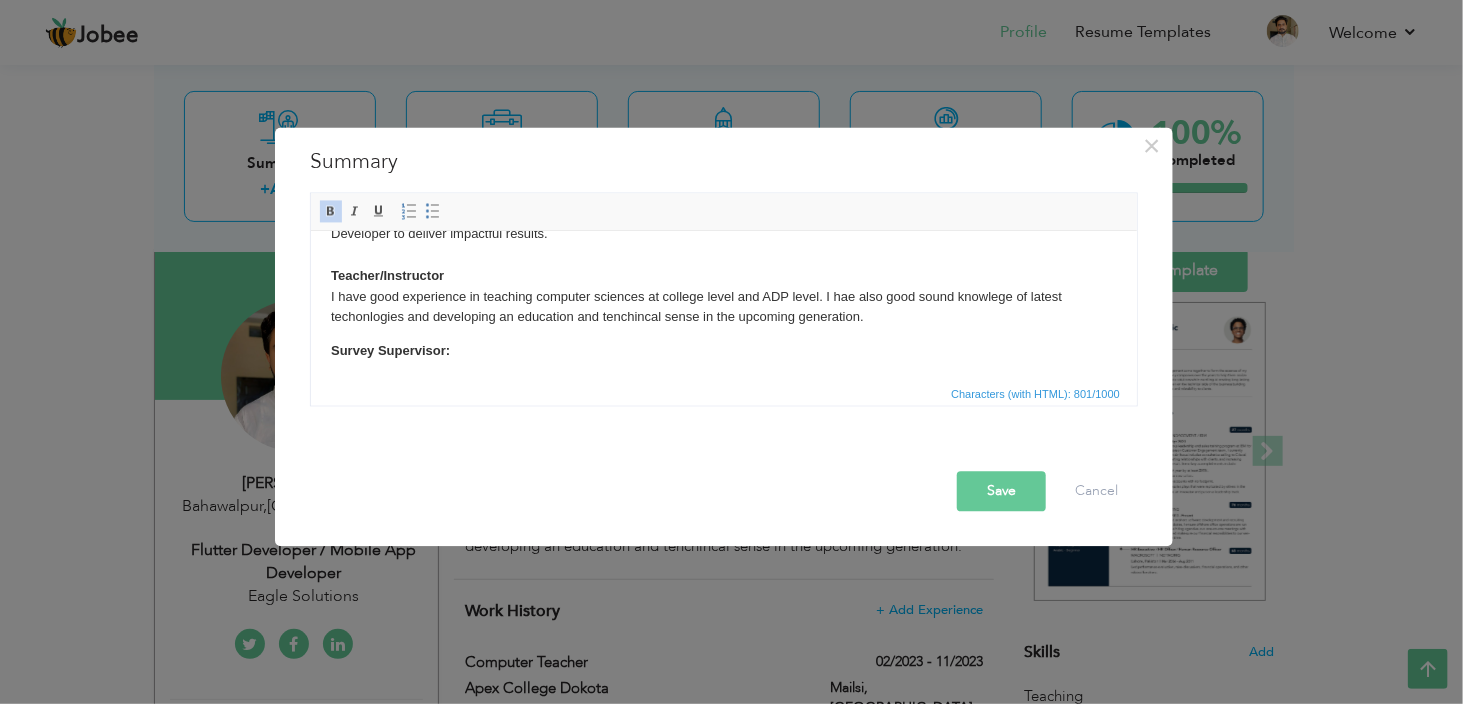 scroll, scrollTop: 121, scrollLeft: 0, axis: vertical 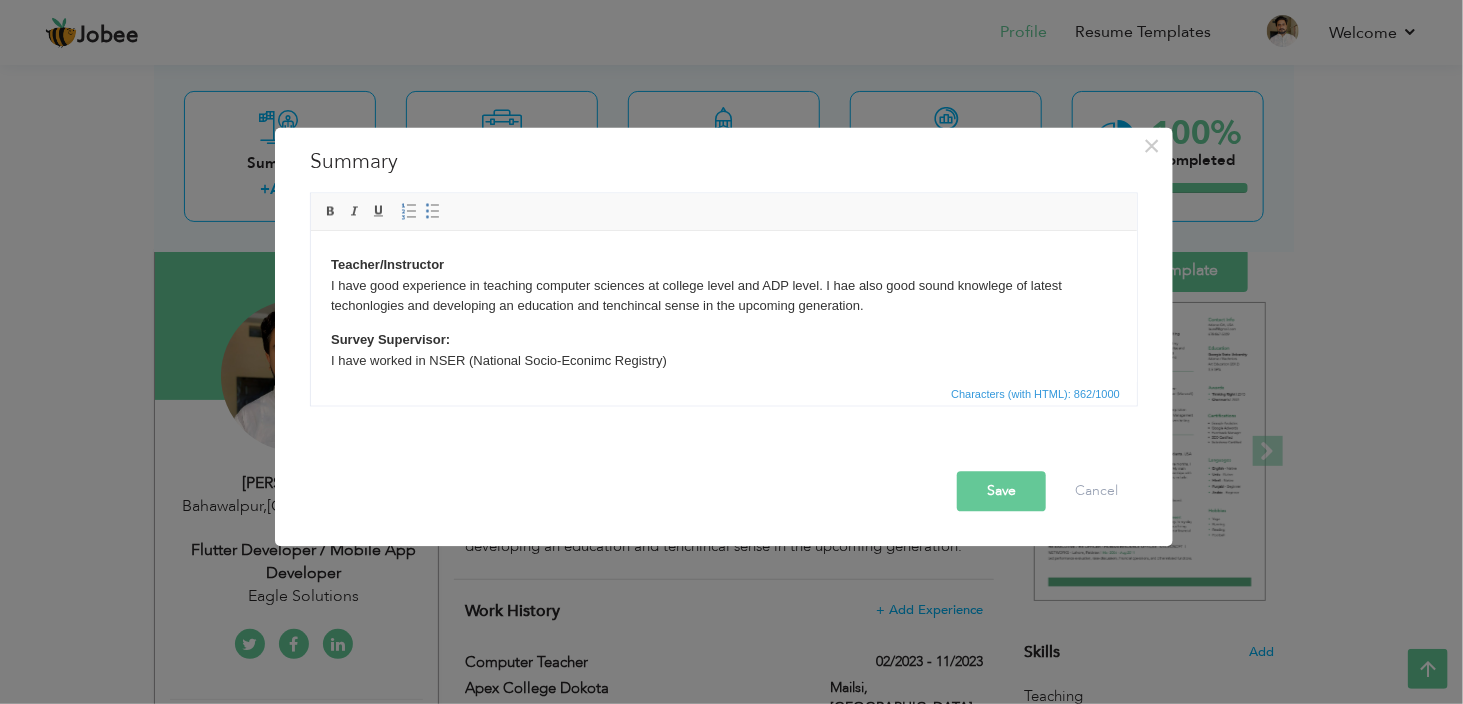 click on "Survey Supervisor:  I have worked in NSER (National Socio-Econimc Registry )" at bounding box center (723, 351) 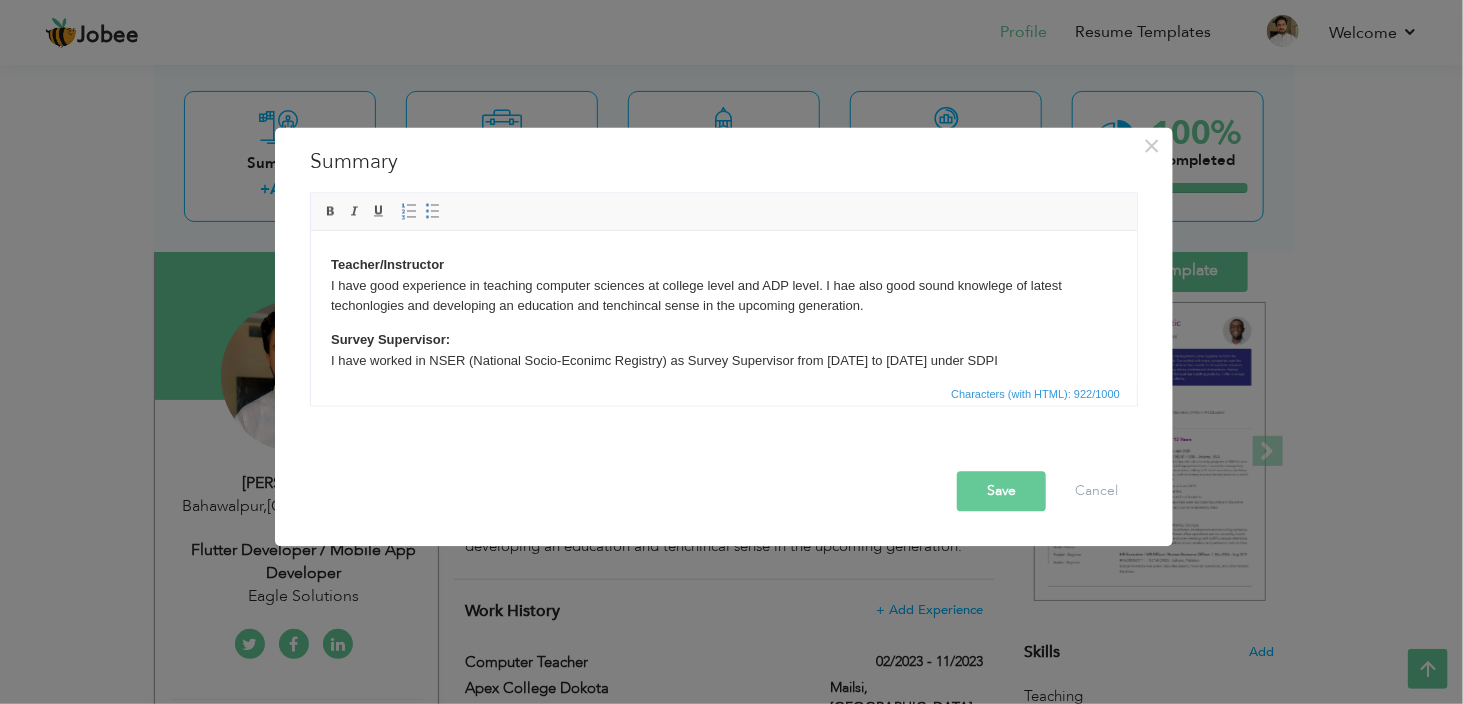 click on "Save" at bounding box center (1001, 492) 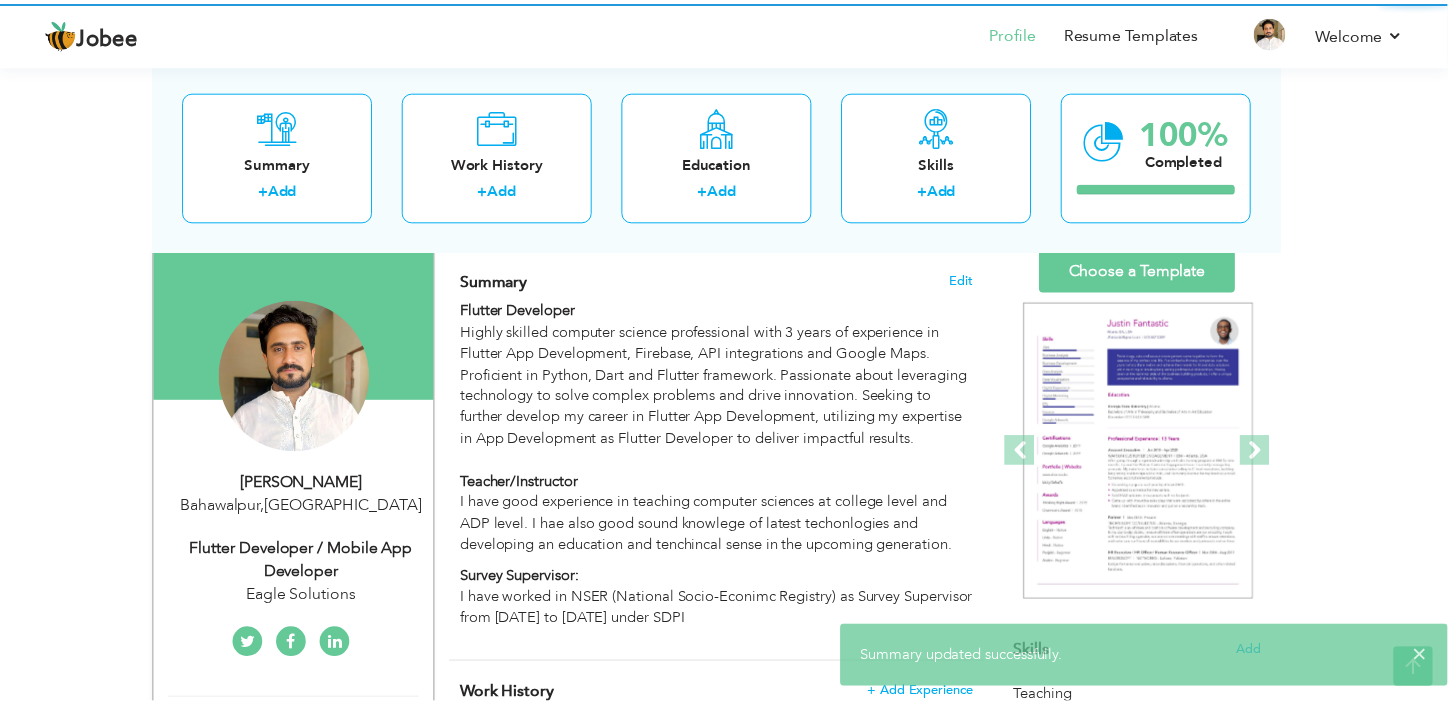 scroll, scrollTop: 0, scrollLeft: 0, axis: both 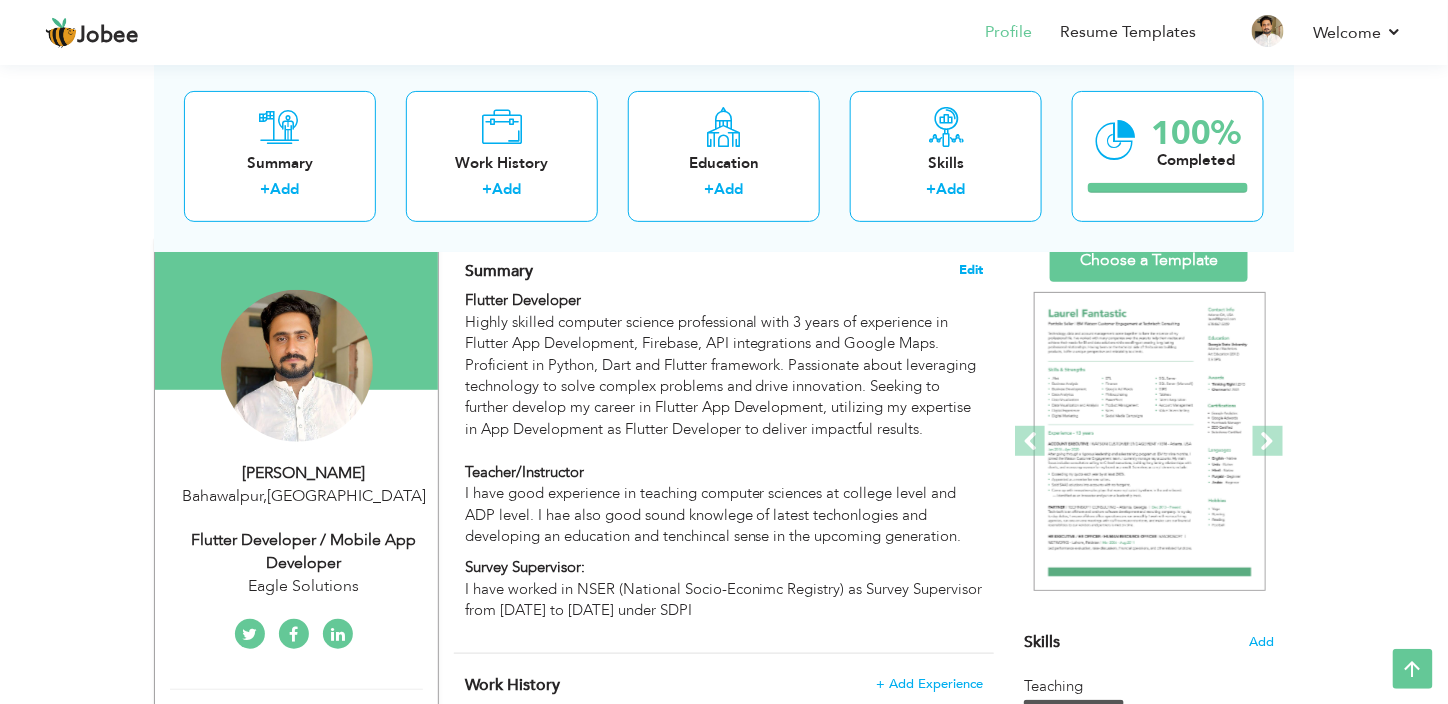 click on "Edit" at bounding box center [971, 270] 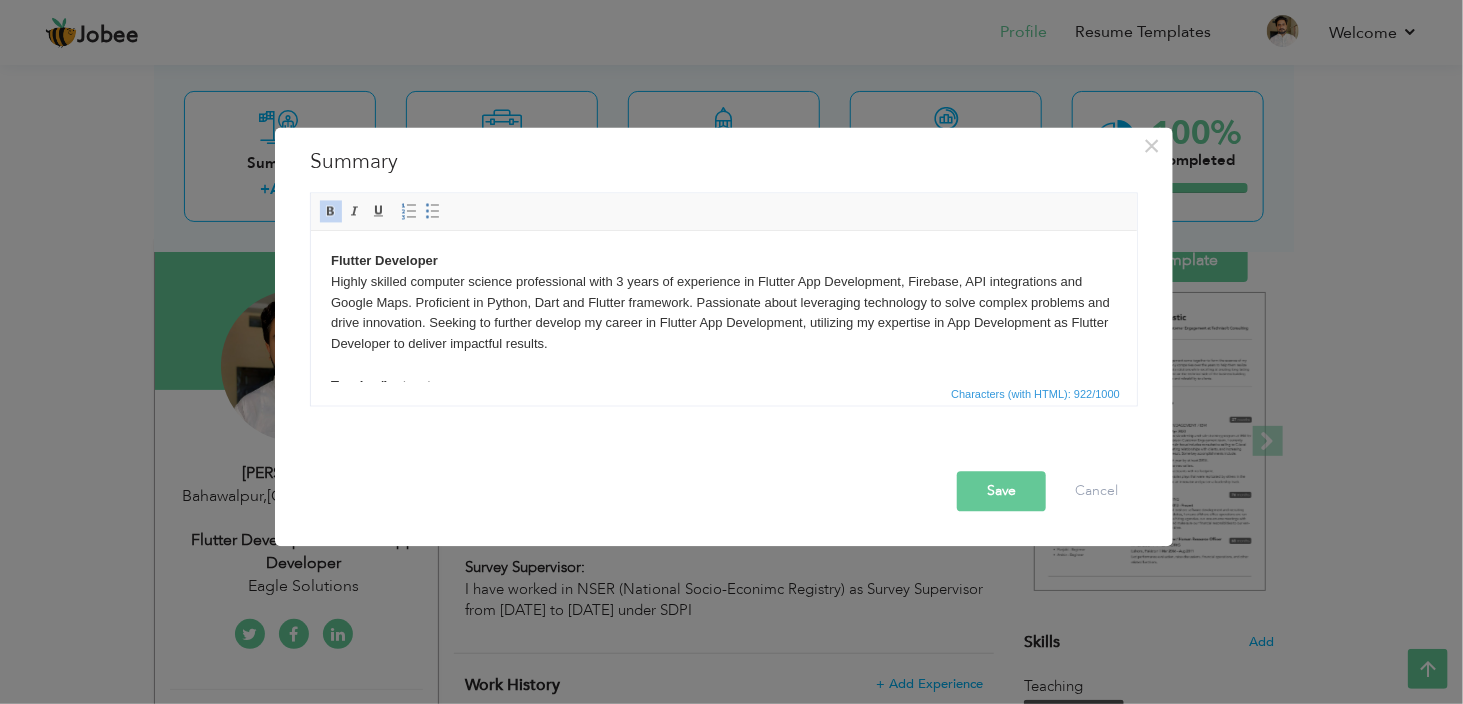 scroll, scrollTop: 131, scrollLeft: 0, axis: vertical 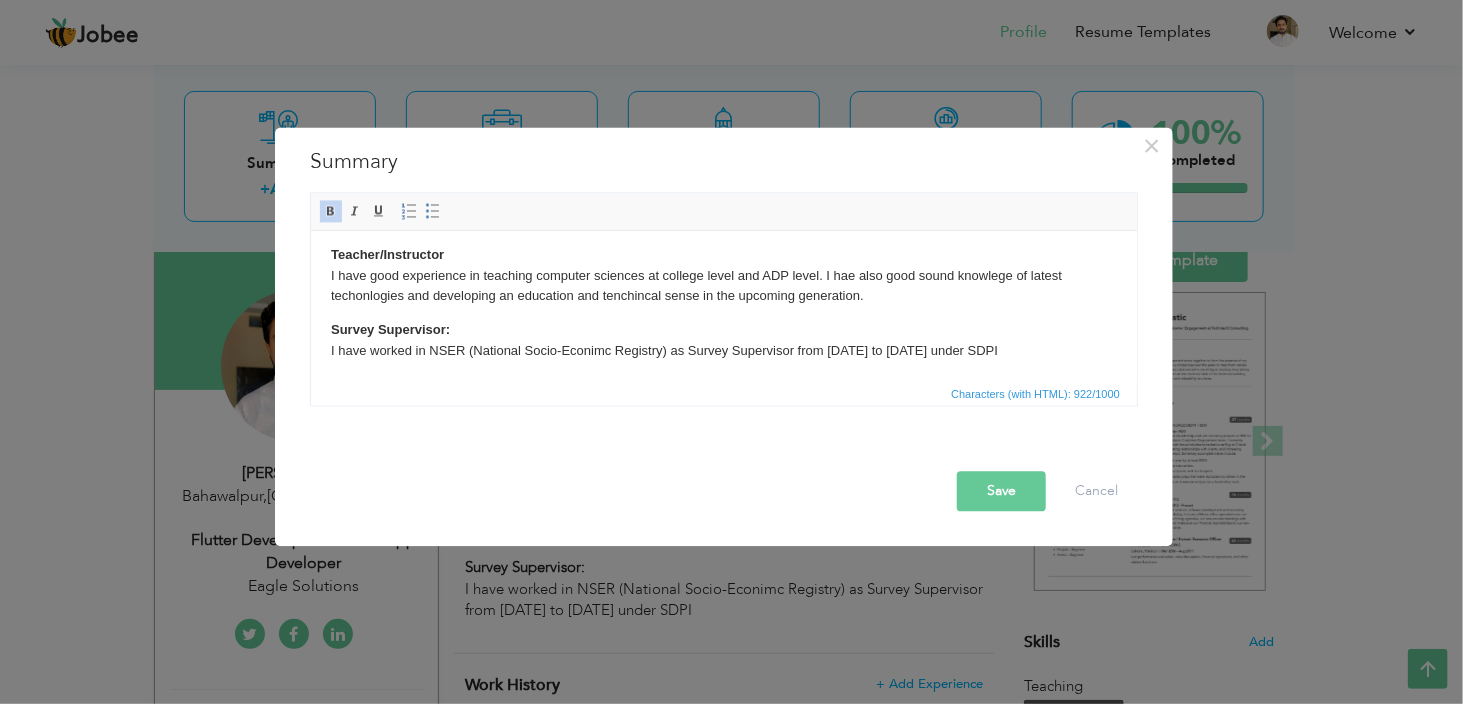 drag, startPoint x: 1041, startPoint y: 352, endPoint x: 302, endPoint y: 315, distance: 739.92566 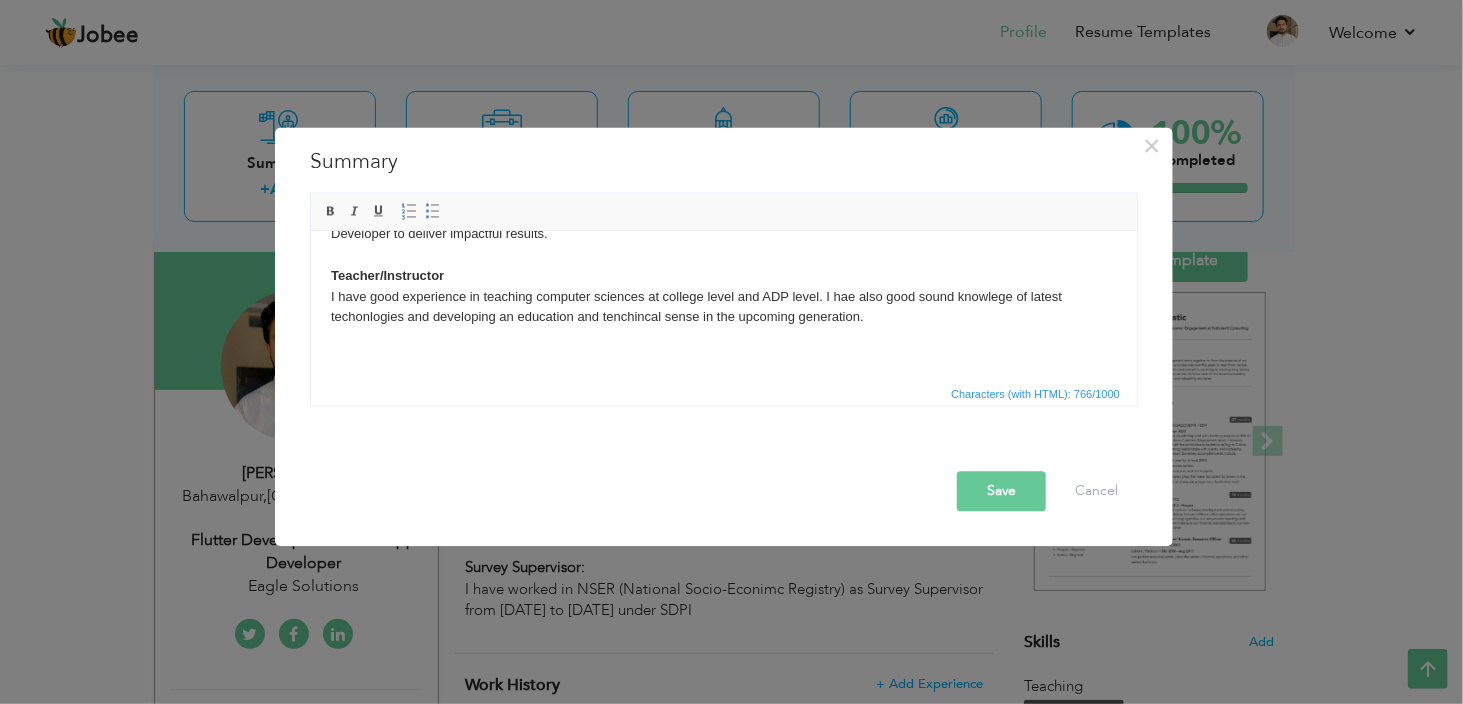 scroll, scrollTop: 77, scrollLeft: 0, axis: vertical 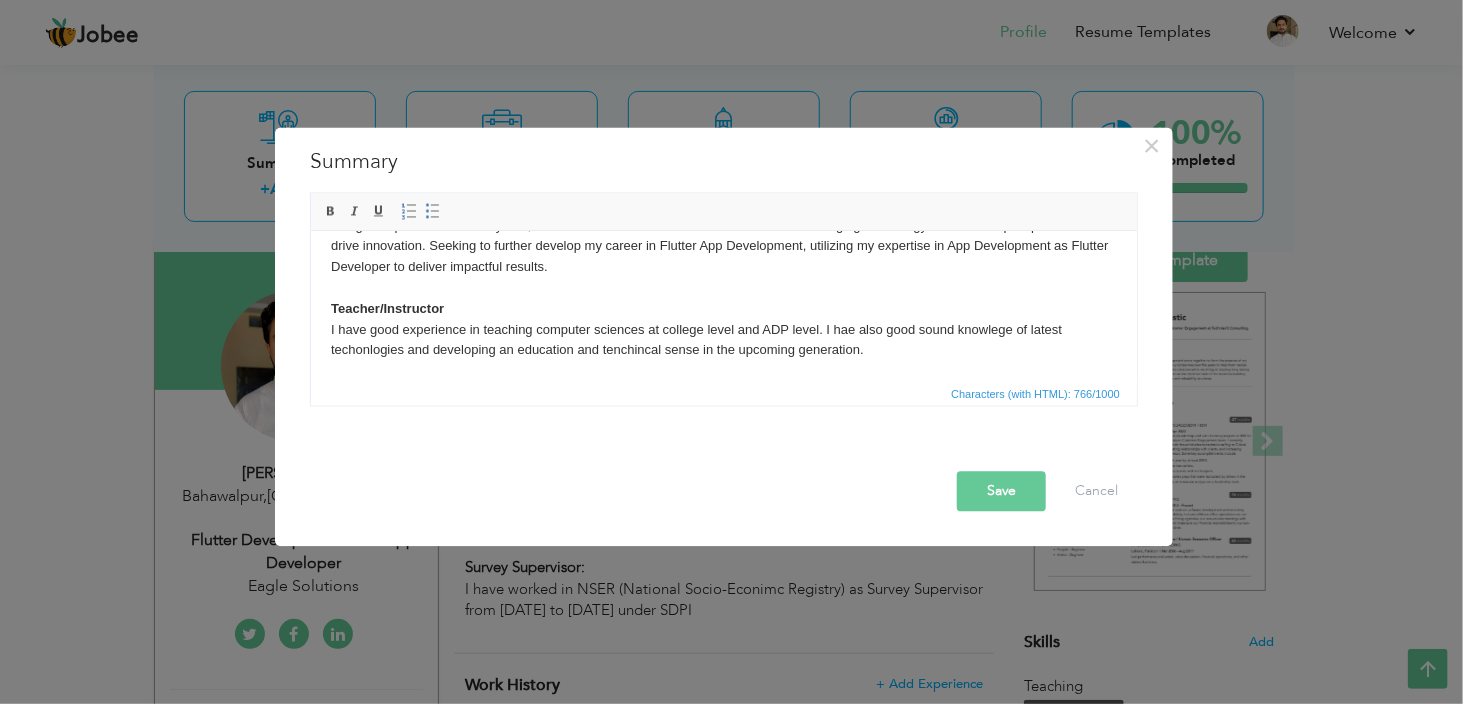 type 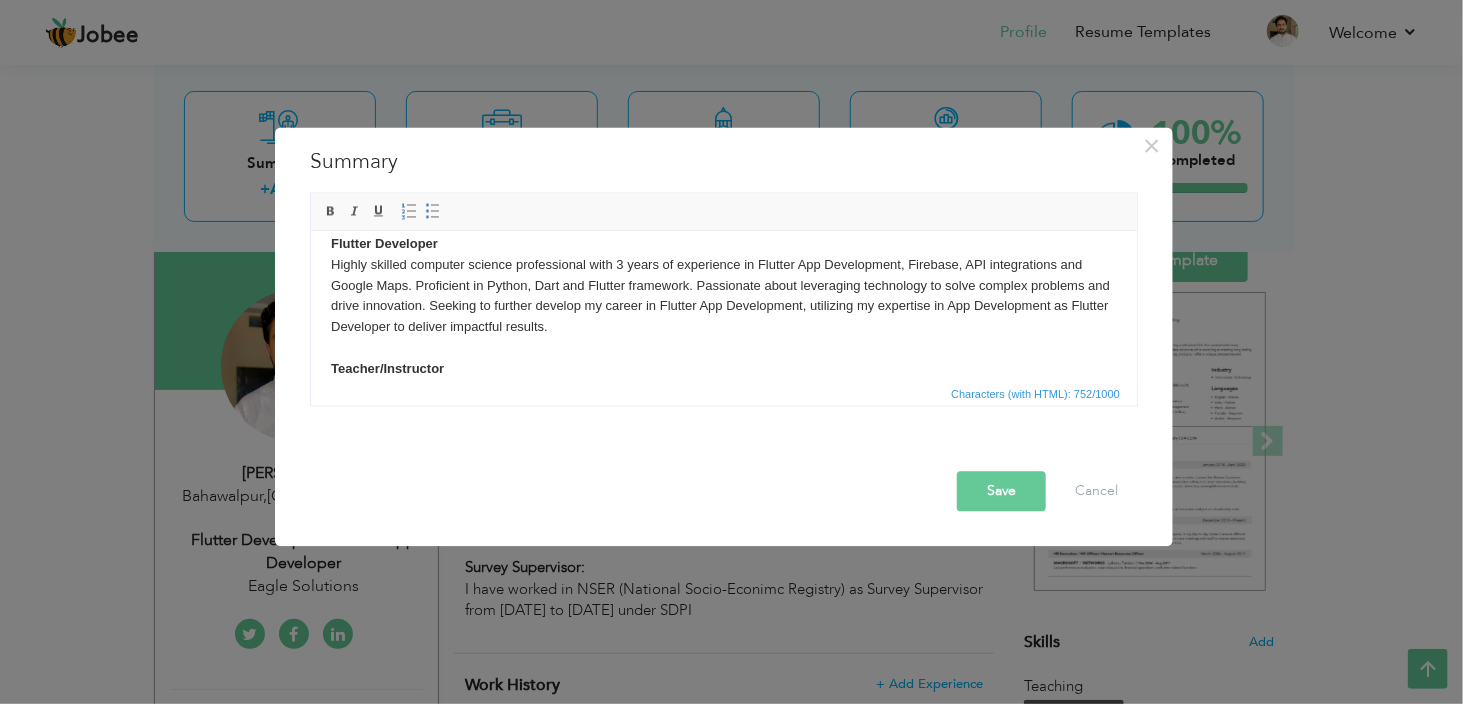 scroll, scrollTop: 54, scrollLeft: 0, axis: vertical 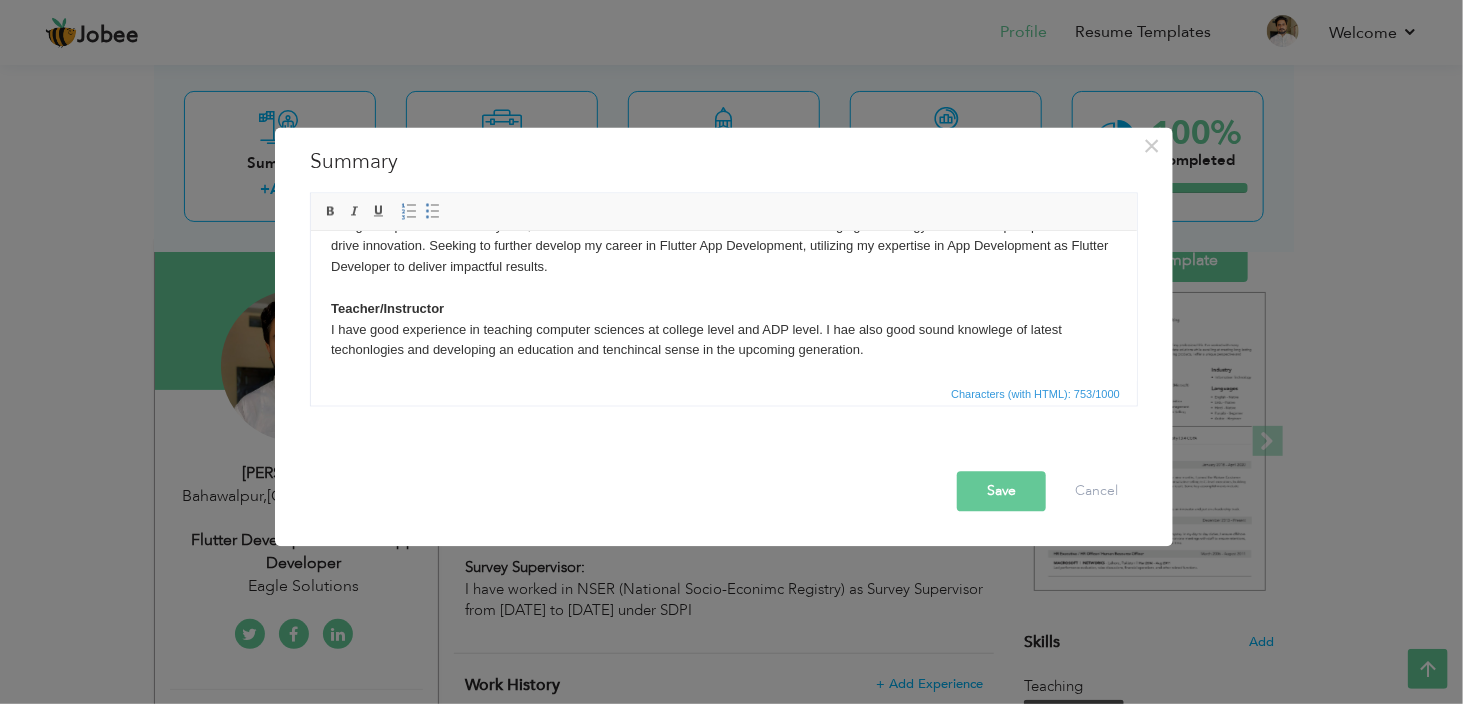 click on "Flutter Developer Highly skilled computer science professional with 3 years of experience in Flutter App Development, Firebase, API integrations and Google Maps. Proficient in Python, Dart and Flutter framework. Passionate about leveraging technology to solve complex problems and drive innovation. Seeking to further develop my career in Flutter App Development, utilizing my expertise in App Development as Flutter Developer to deliver impactful results. Teacher/Instructor I have good experience in teaching computer sciences at college level and ADP level. I hae also good sound knowlege of latest techonlogies and developing an education and tenchincal sense in the upcoming generation." at bounding box center [723, 267] 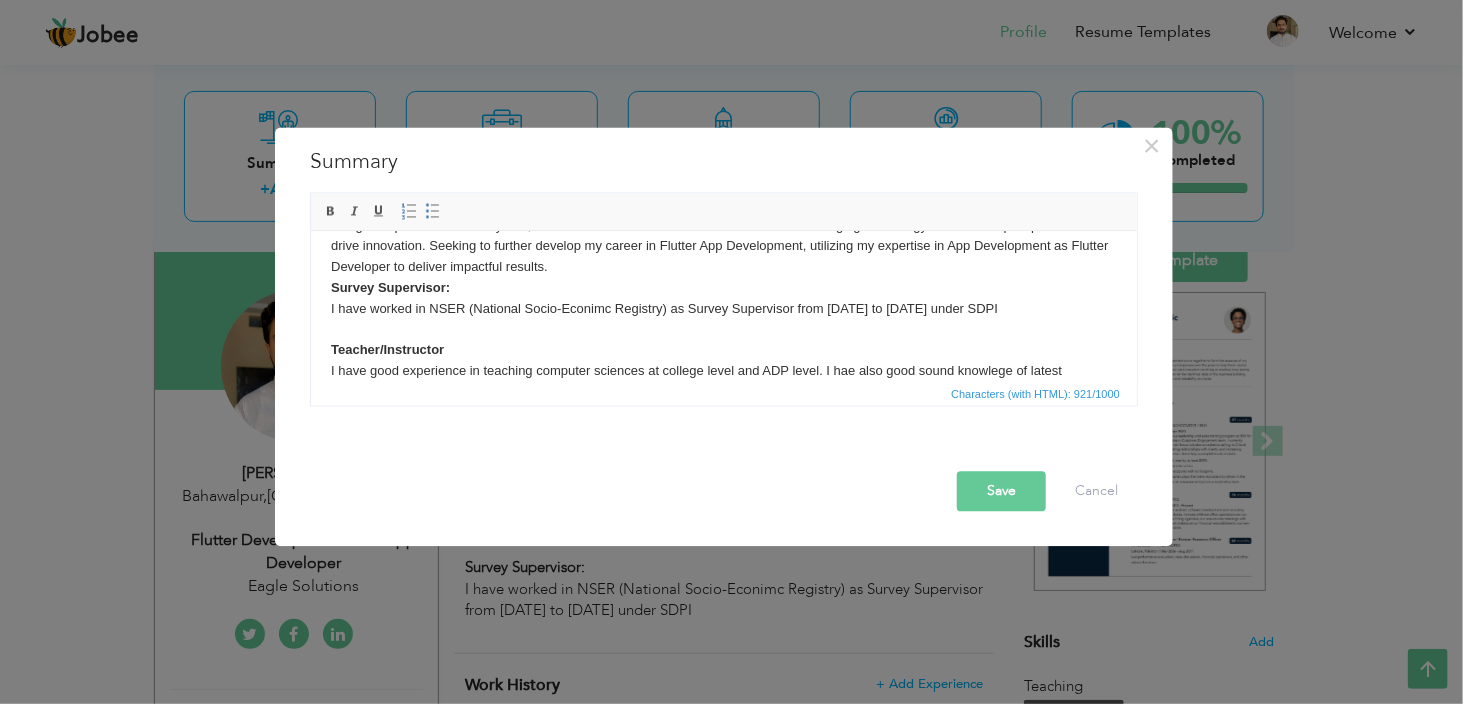 click on "Flutter Developer Highly skilled computer science professional with 3 years of experience in Flutter App Development, Firebase, API integrations and Google Maps. Proficient in Python, Dart and Flutter framework. Passionate about leveraging technology to solve complex problems and drive innovation. Seeking to further develop my career in Flutter App Development, utilizing my expertise in App Development as Flutter Developer to deliver impactful results. Survey Supervisor:  I have worked in NSER (National Socio-Econimc Registry) as Survey Supervisor from March 2020 to Feb 2022 under SDPI ​​​​​​​ Teacher/Instructor I have good experience in teaching computer sciences at college level and ADP level. I hae also good sound knowlege of latest techonlogies and developing an education and tenchincal sense in the upcoming generation." at bounding box center [723, 288] 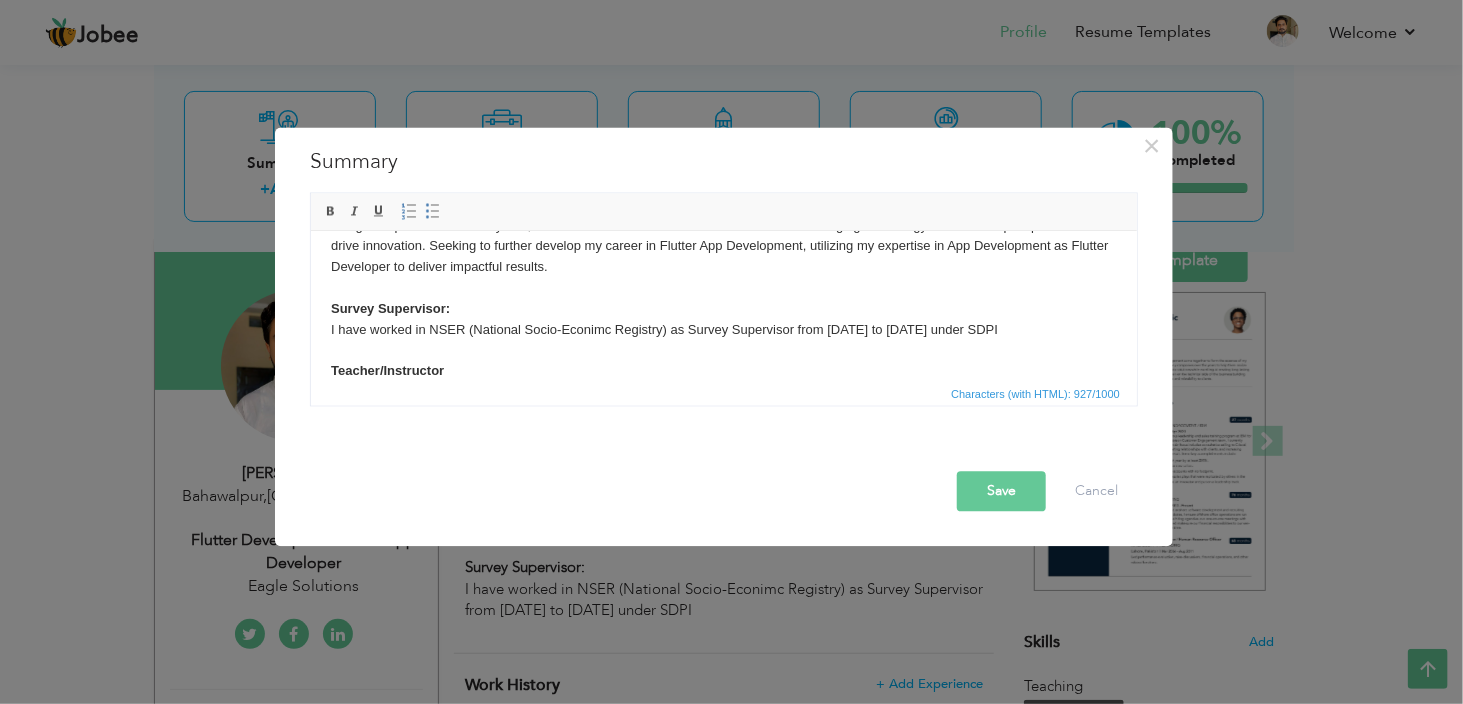 click on "Save
Cancel" at bounding box center (724, 474) 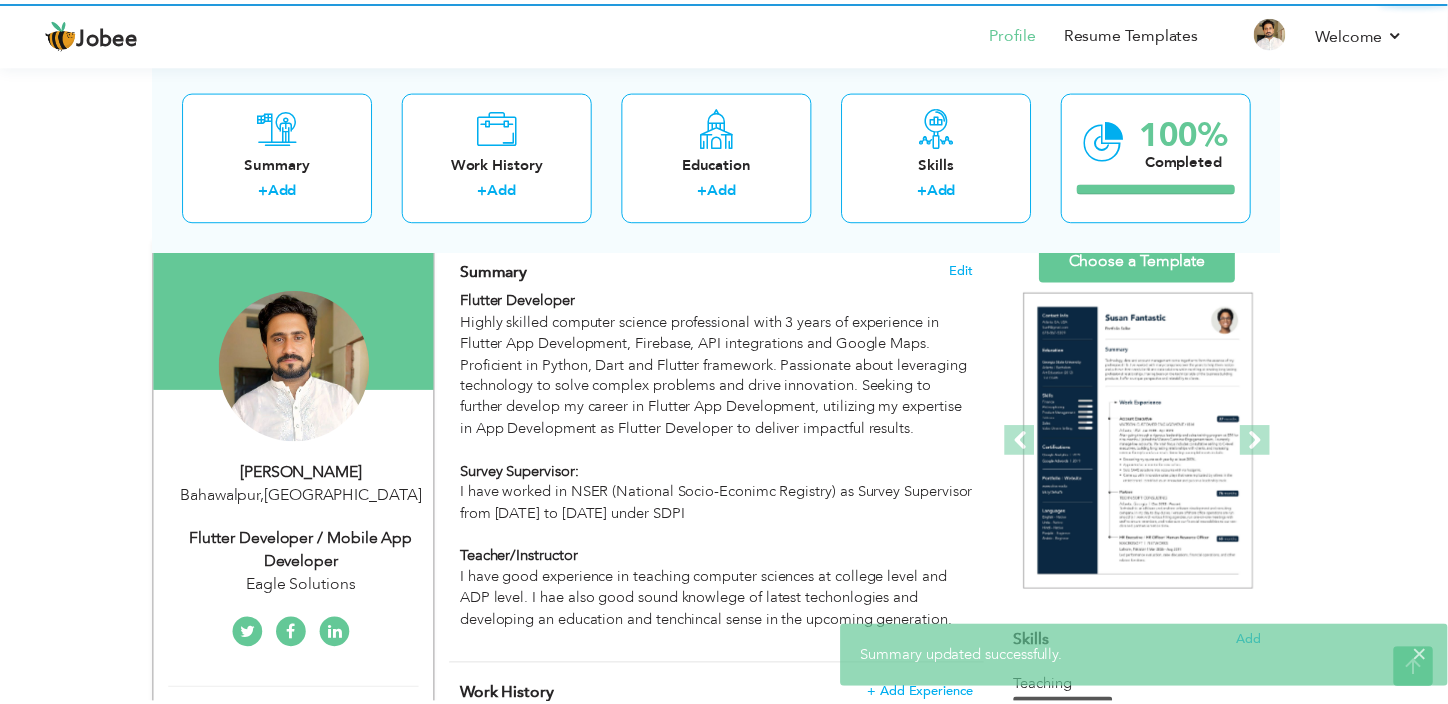 scroll, scrollTop: 0, scrollLeft: 0, axis: both 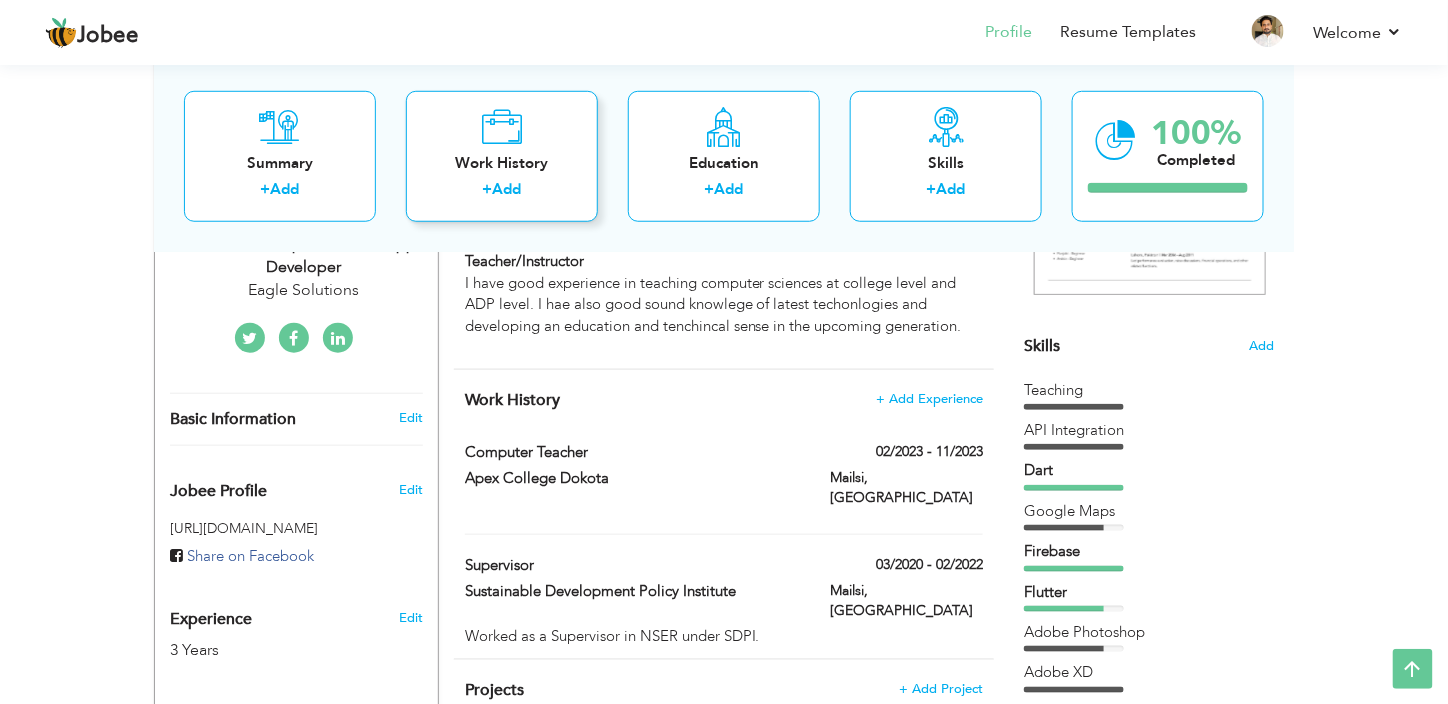 click on "+  Add" at bounding box center [502, 192] 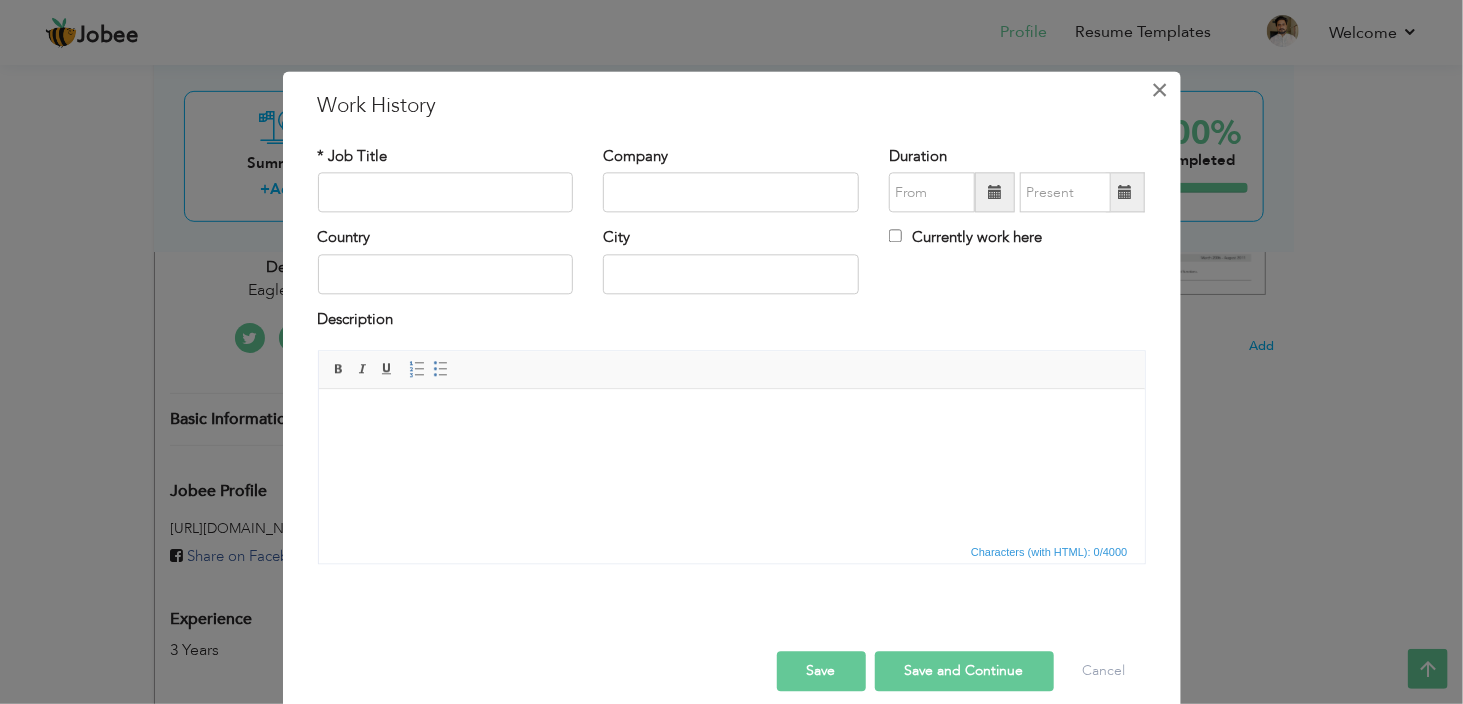 click on "×" at bounding box center (1159, 90) 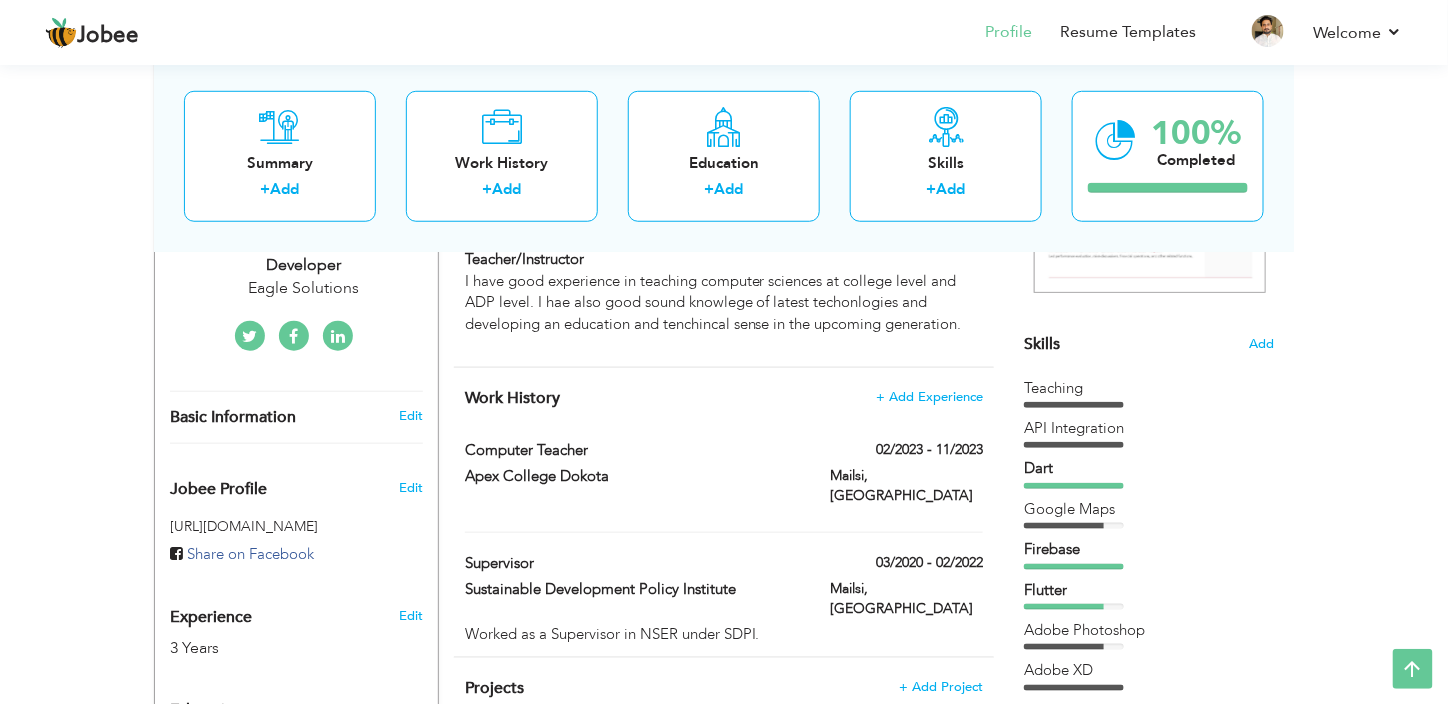 scroll, scrollTop: 436, scrollLeft: 0, axis: vertical 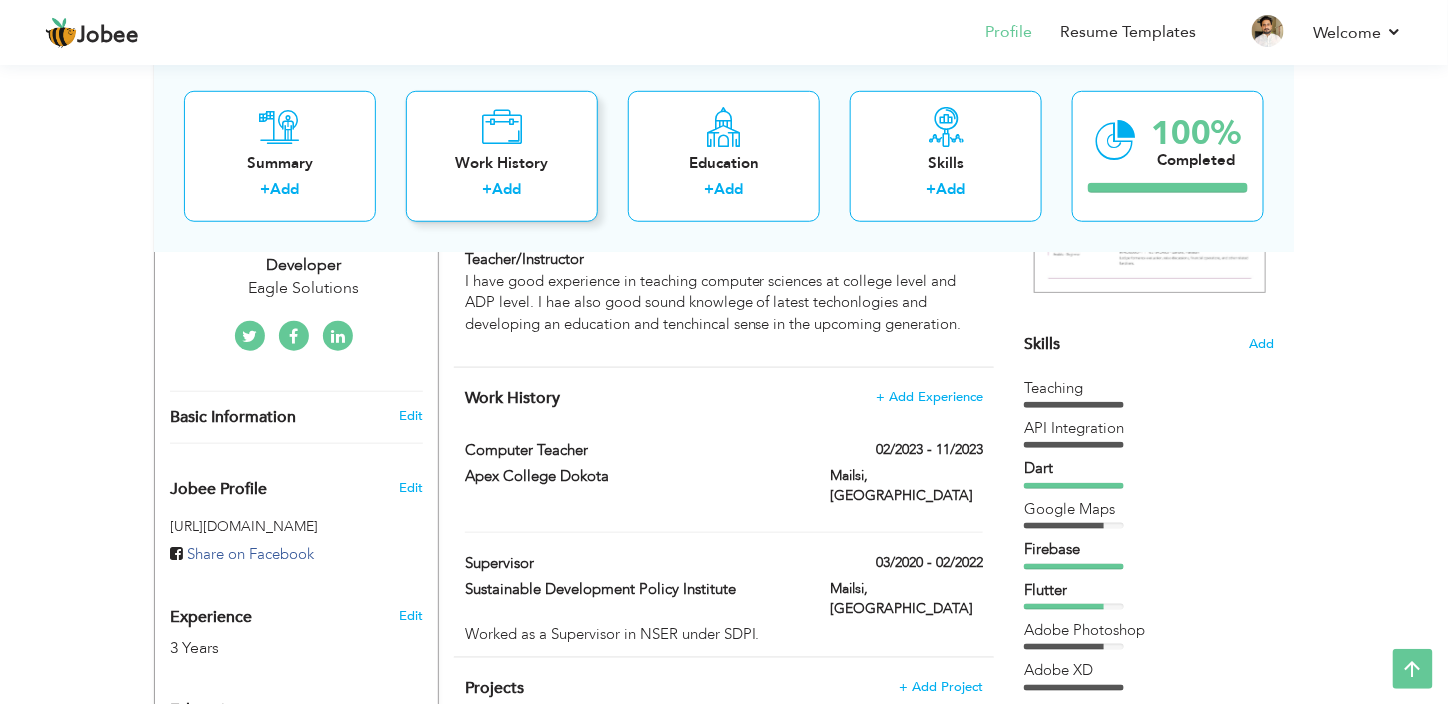 click on "Work History
+  Add" at bounding box center [502, 155] 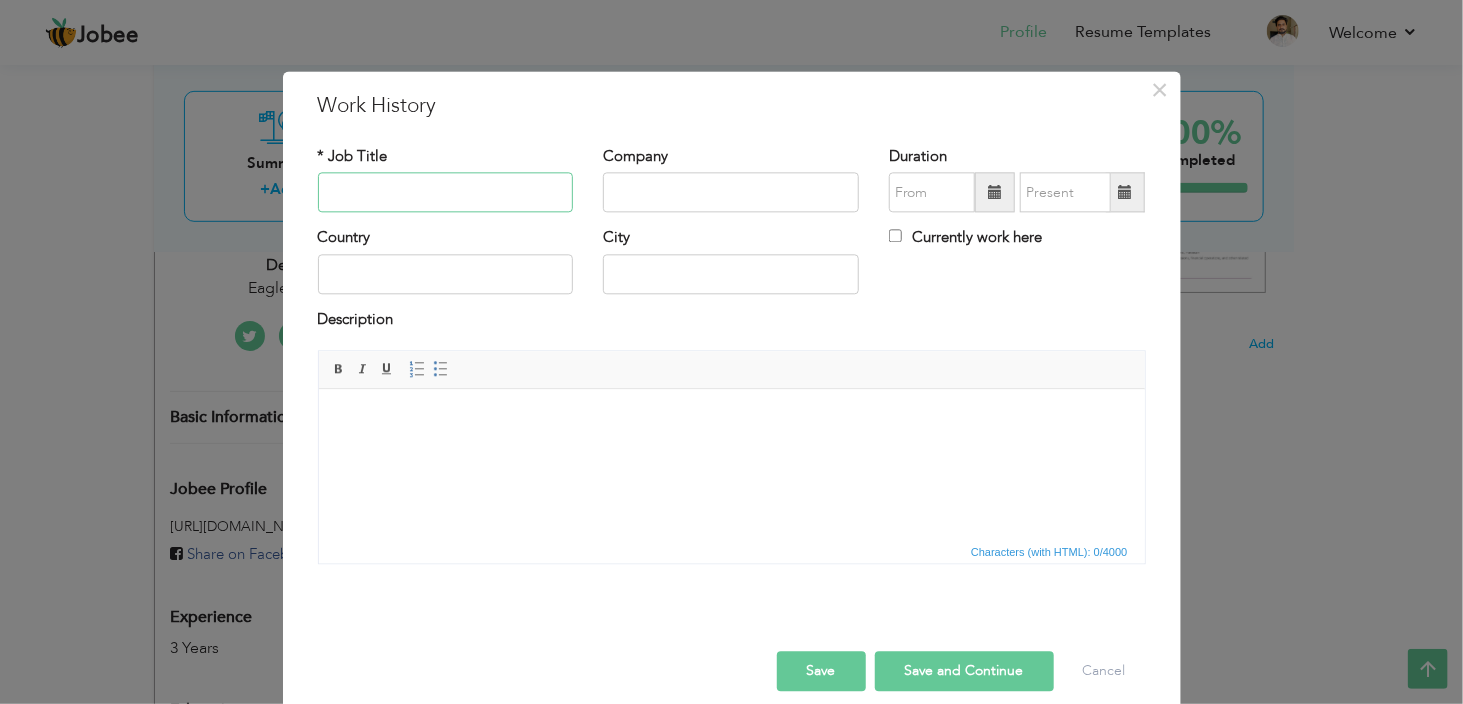 click at bounding box center [446, 193] 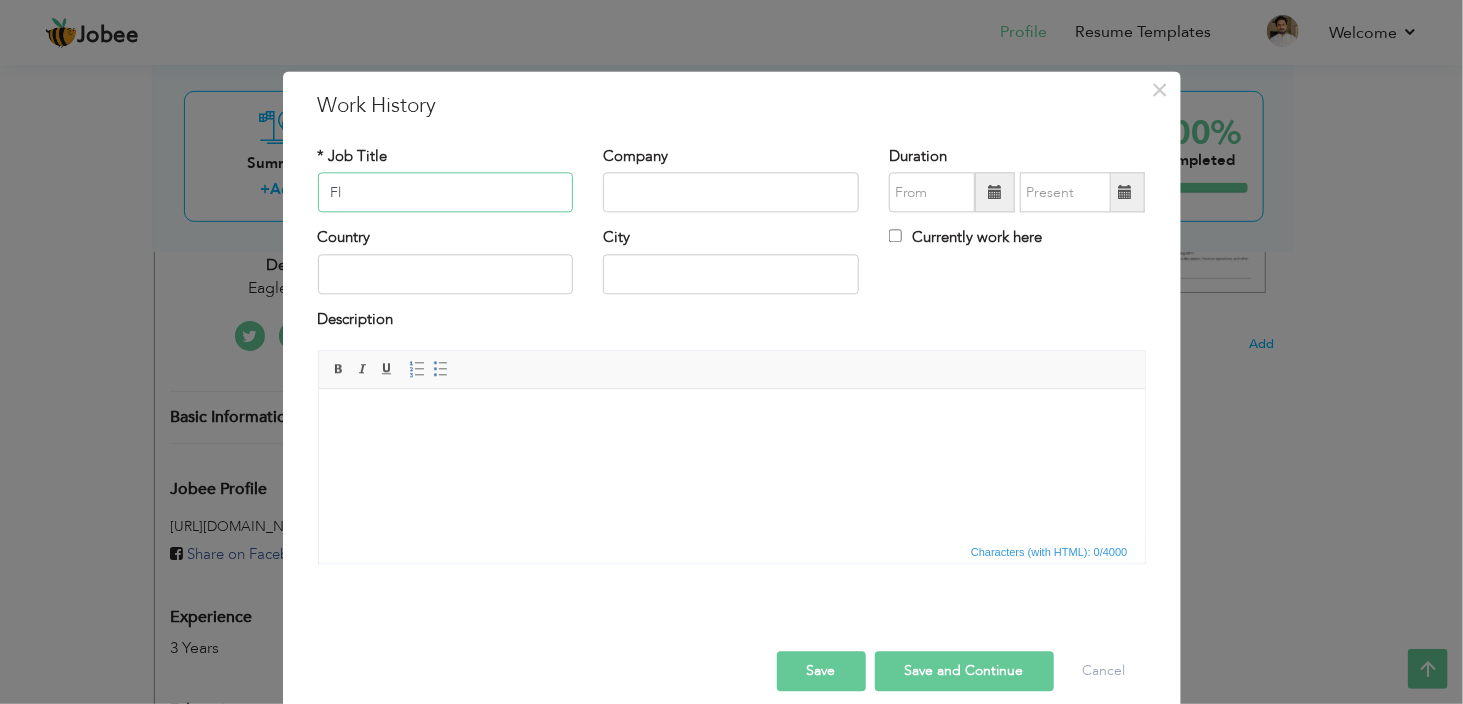 type on "F" 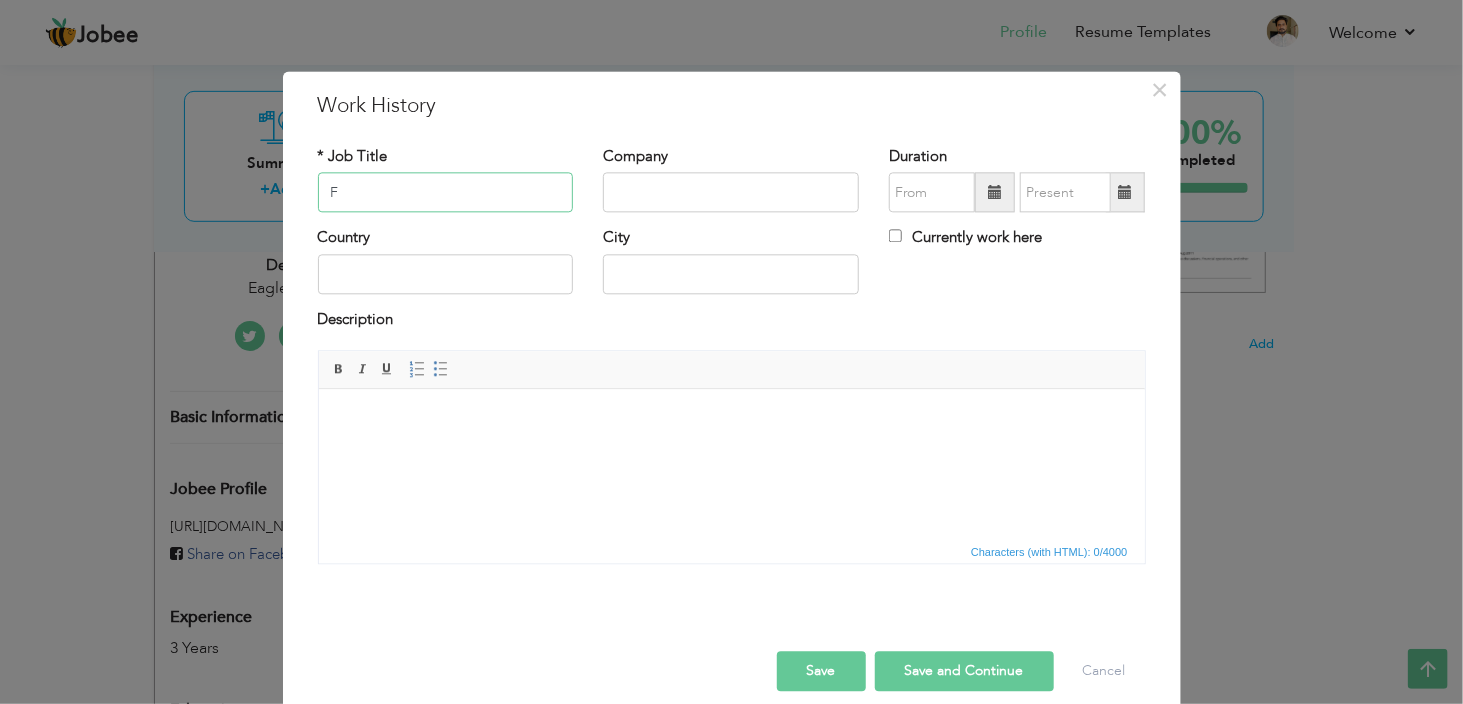 type 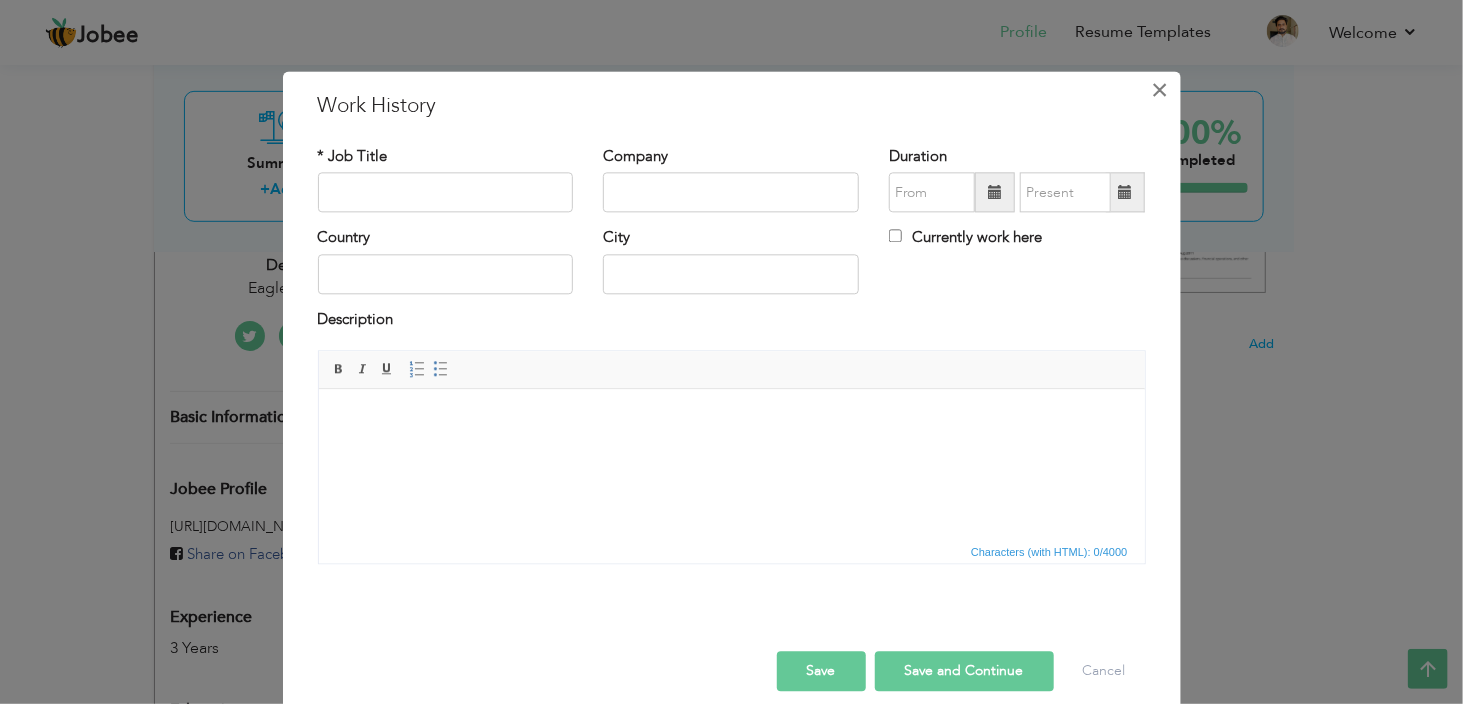 click on "×" at bounding box center [1160, 90] 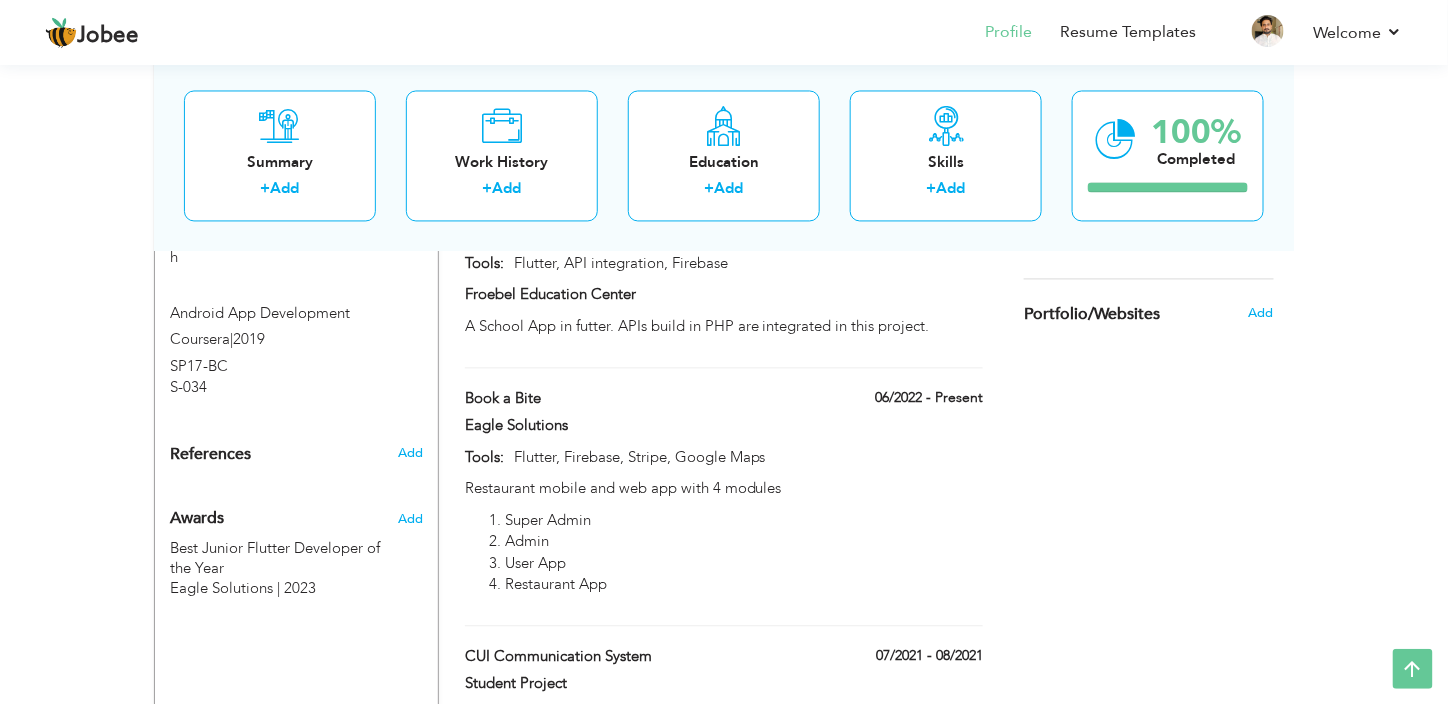 scroll, scrollTop: 1265, scrollLeft: 0, axis: vertical 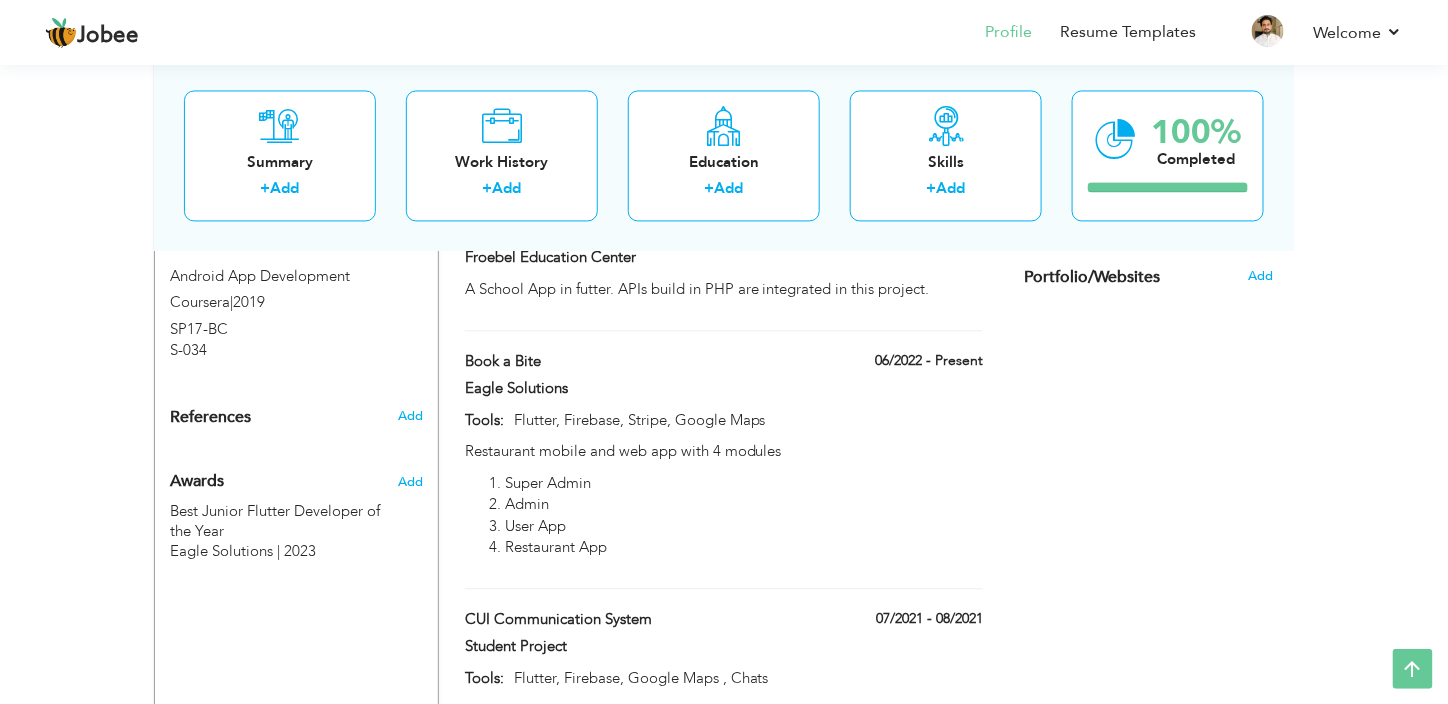 click on "06/2022 -  Present" at bounding box center [906, 364] 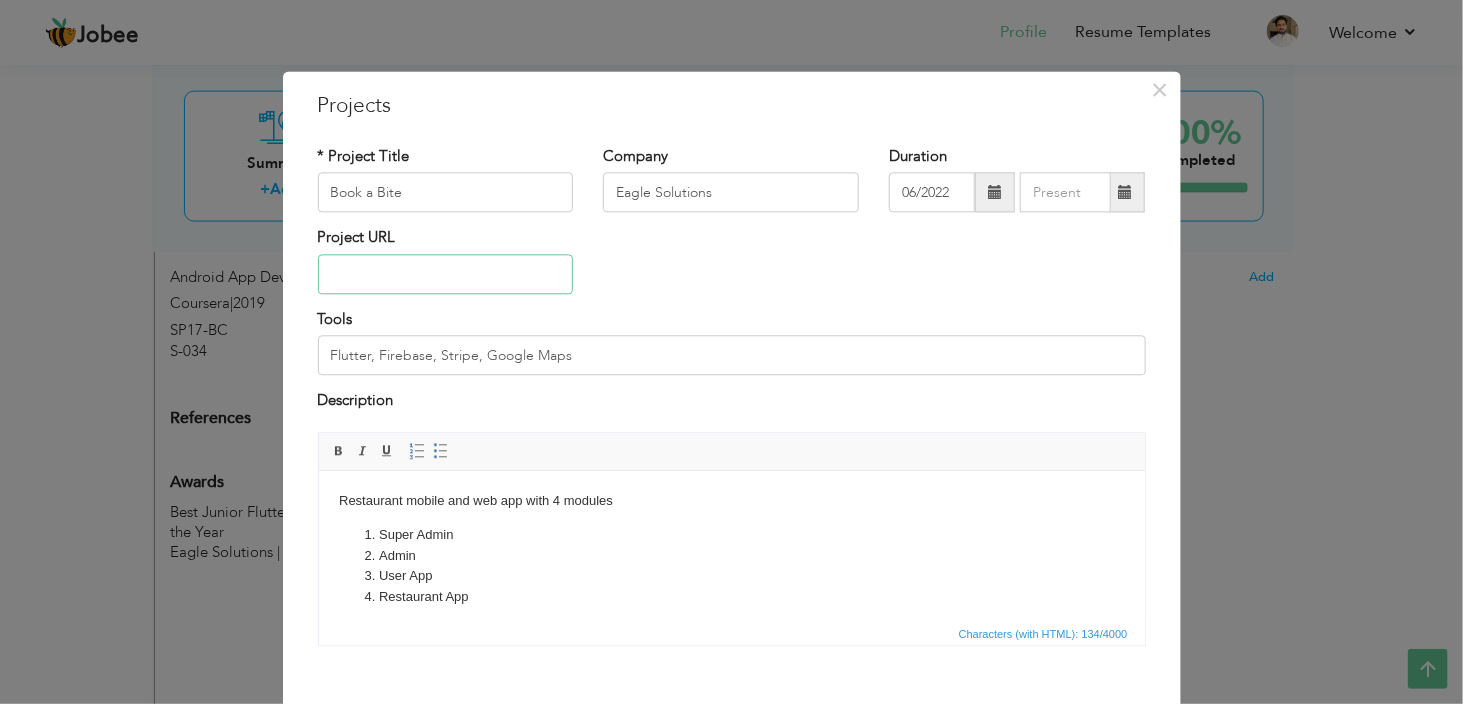 click at bounding box center [446, 274] 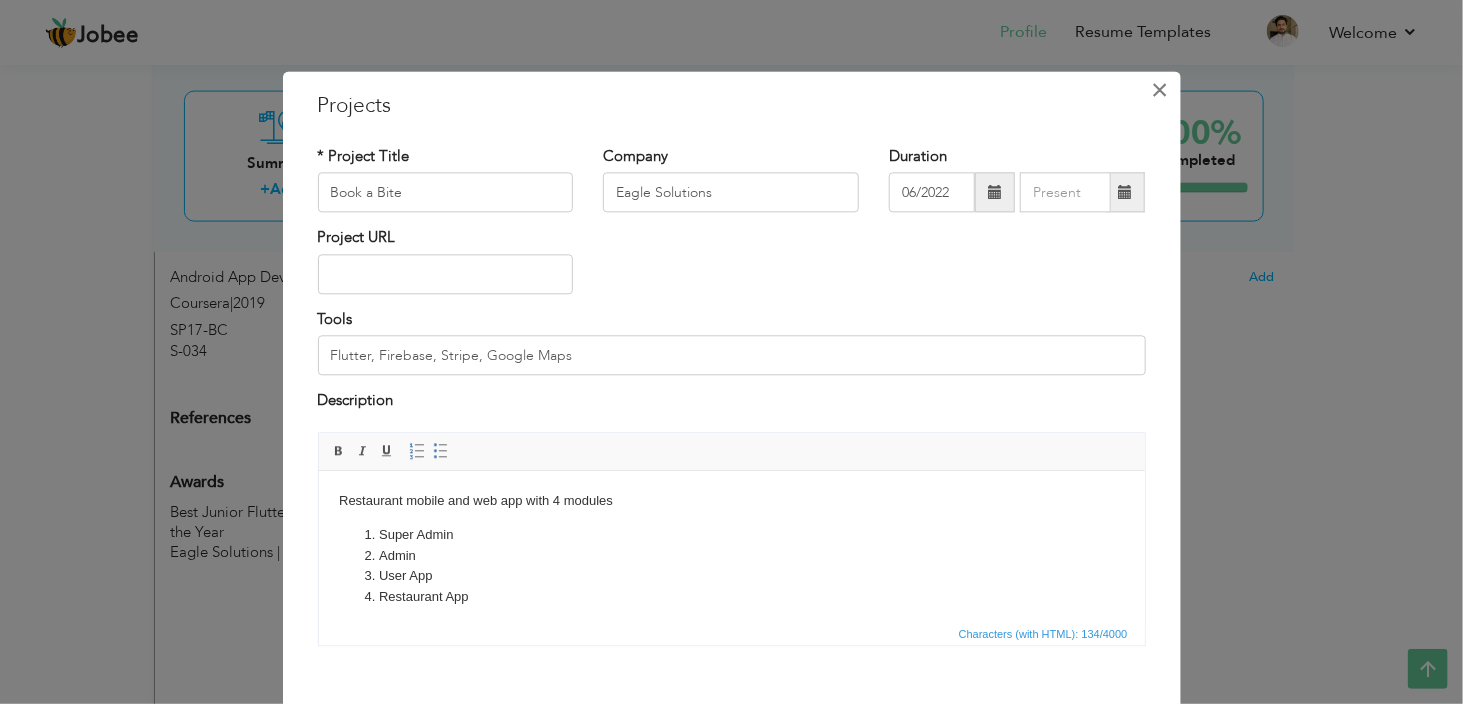 click on "×" at bounding box center [1159, 90] 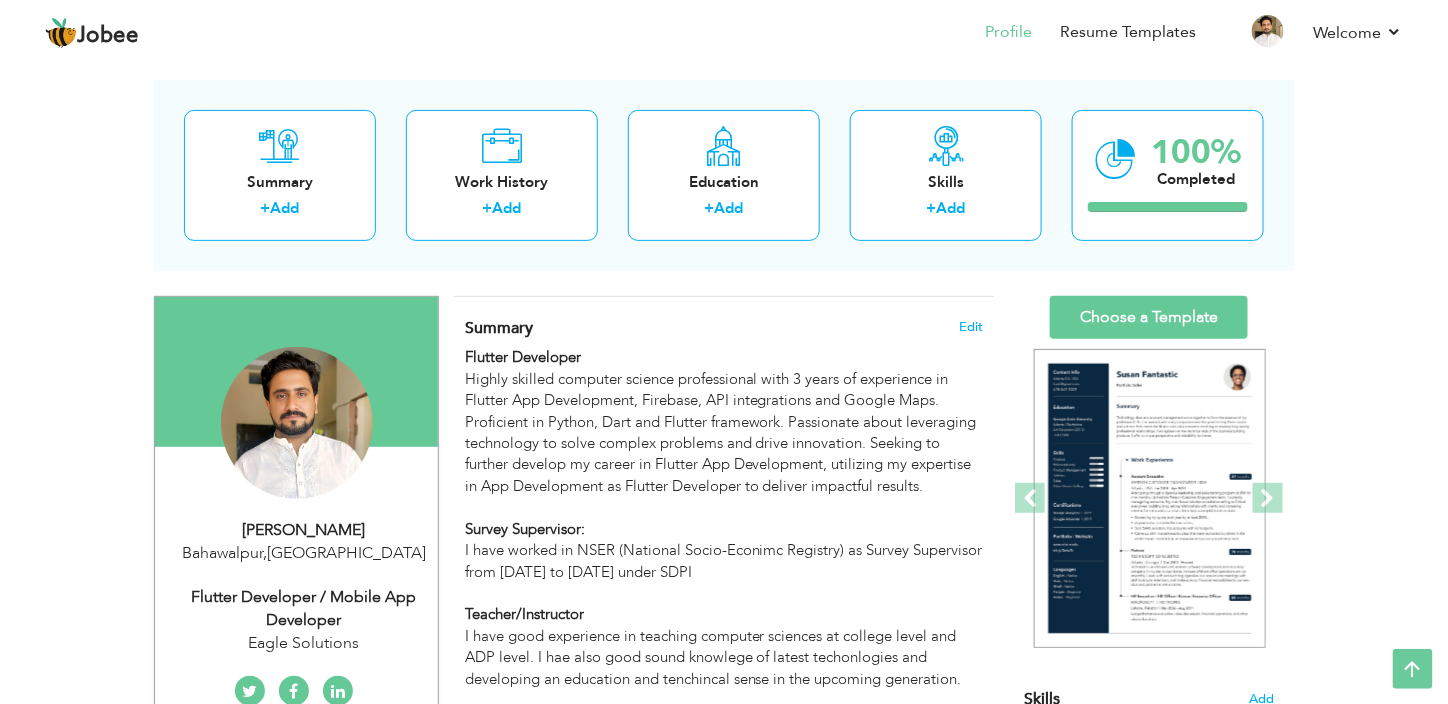 scroll, scrollTop: 0, scrollLeft: 0, axis: both 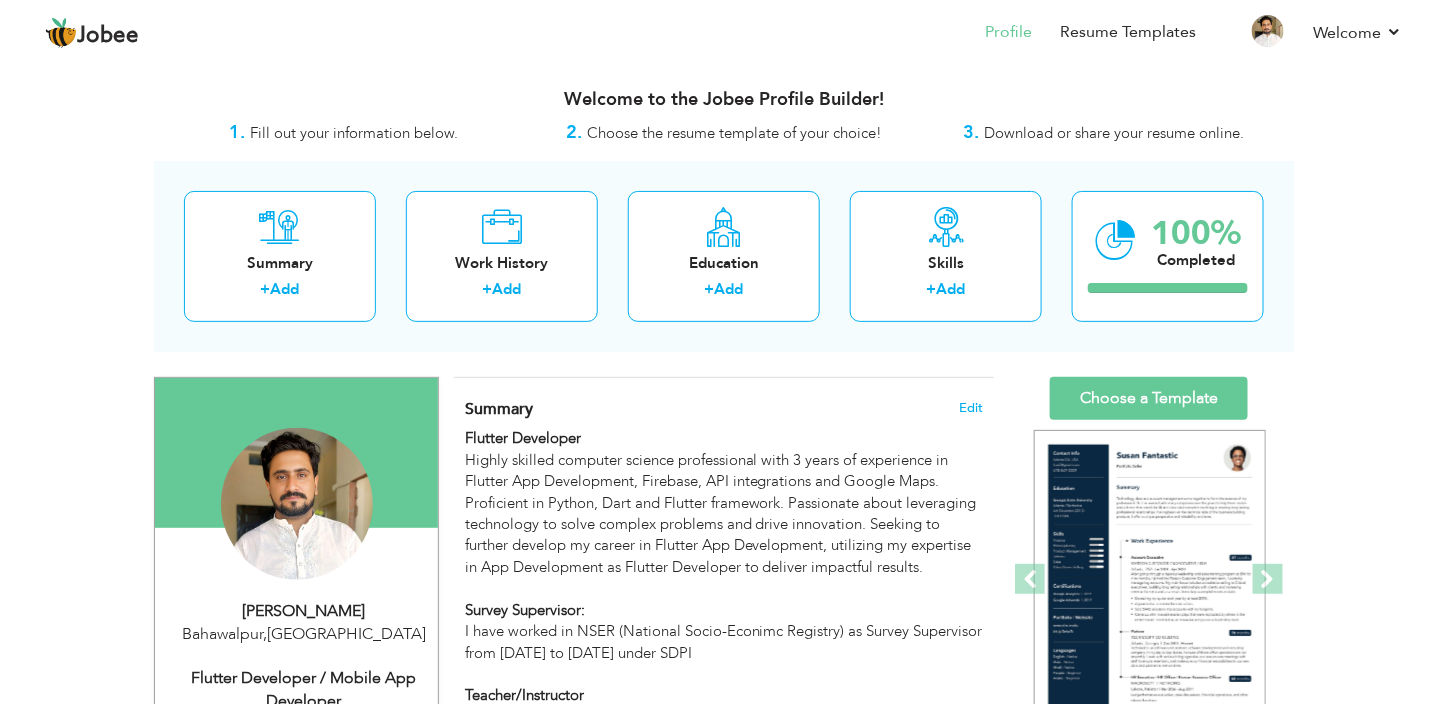 click on "Download or share your resume online." at bounding box center [1115, 133] 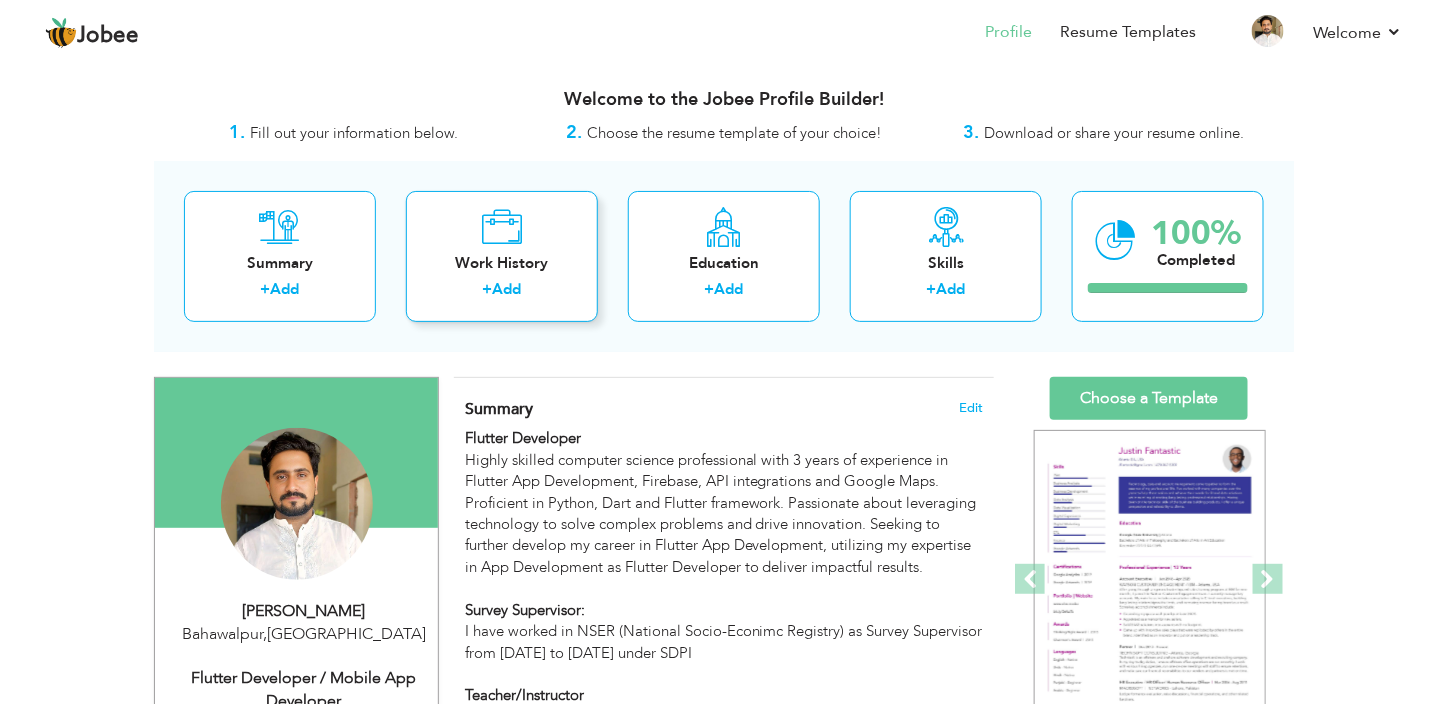 scroll, scrollTop: 1, scrollLeft: 0, axis: vertical 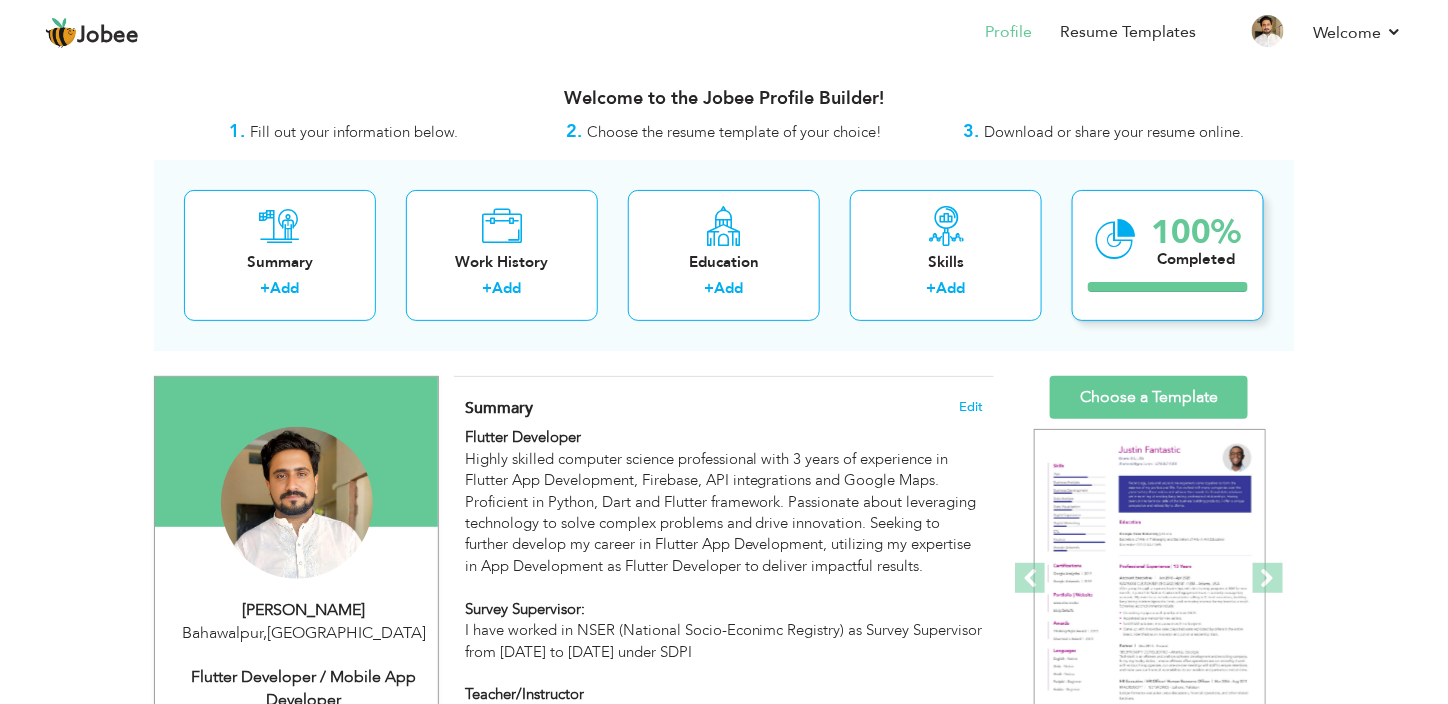 click at bounding box center (1115, 239) 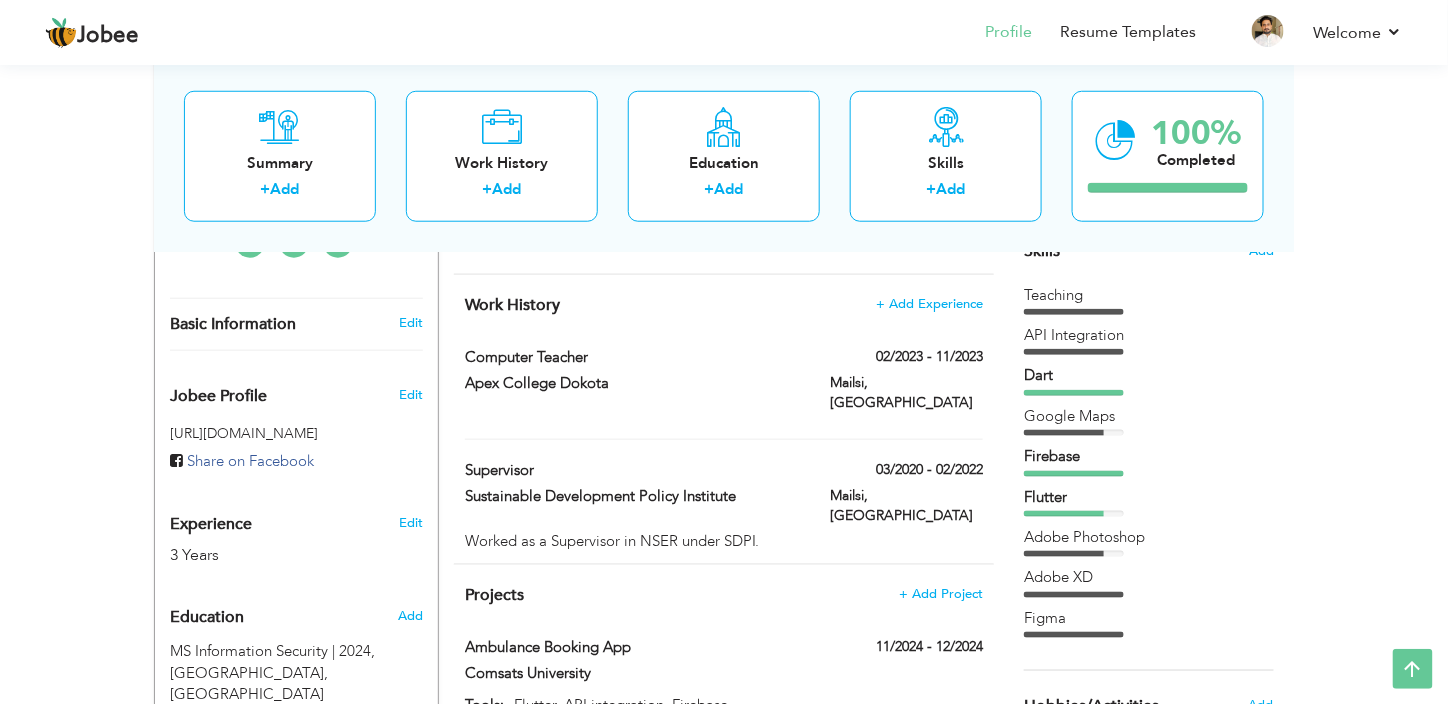 scroll, scrollTop: 420, scrollLeft: 0, axis: vertical 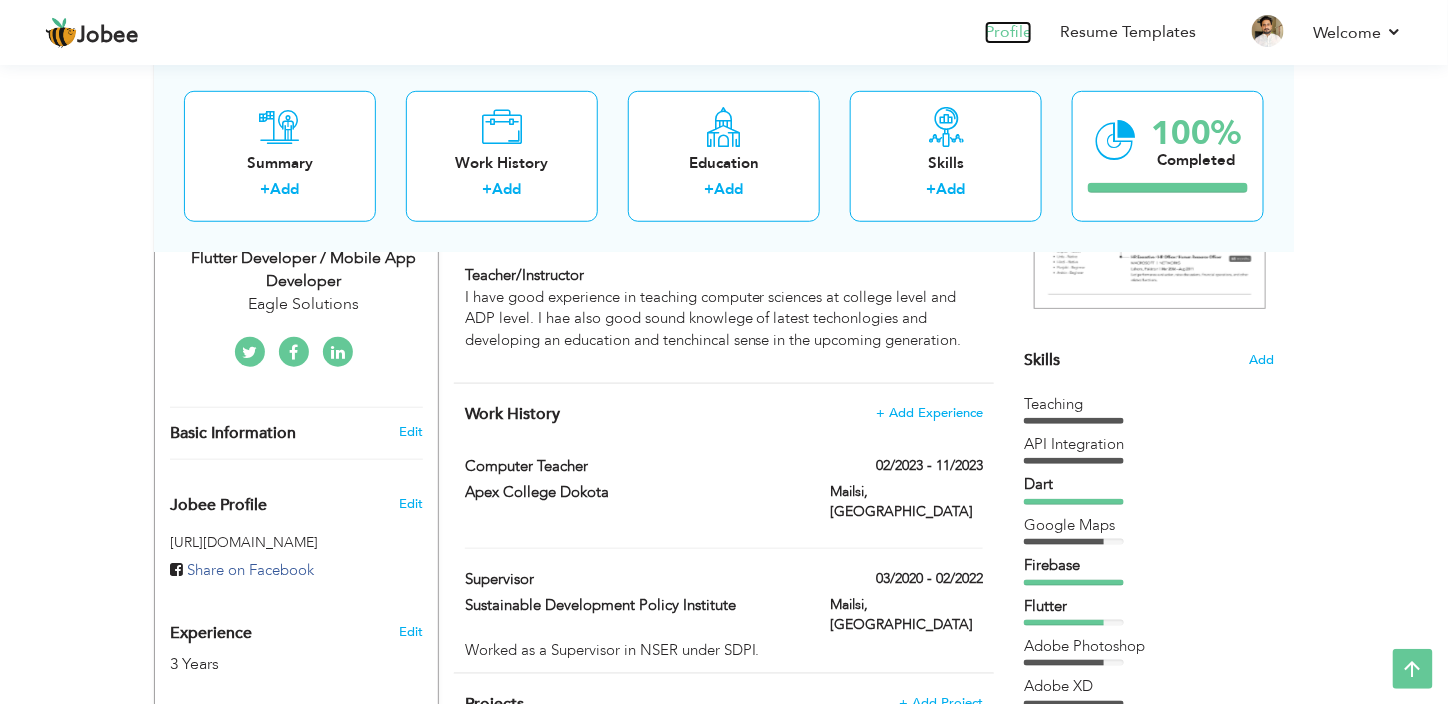 click on "Profile" at bounding box center [1008, 32] 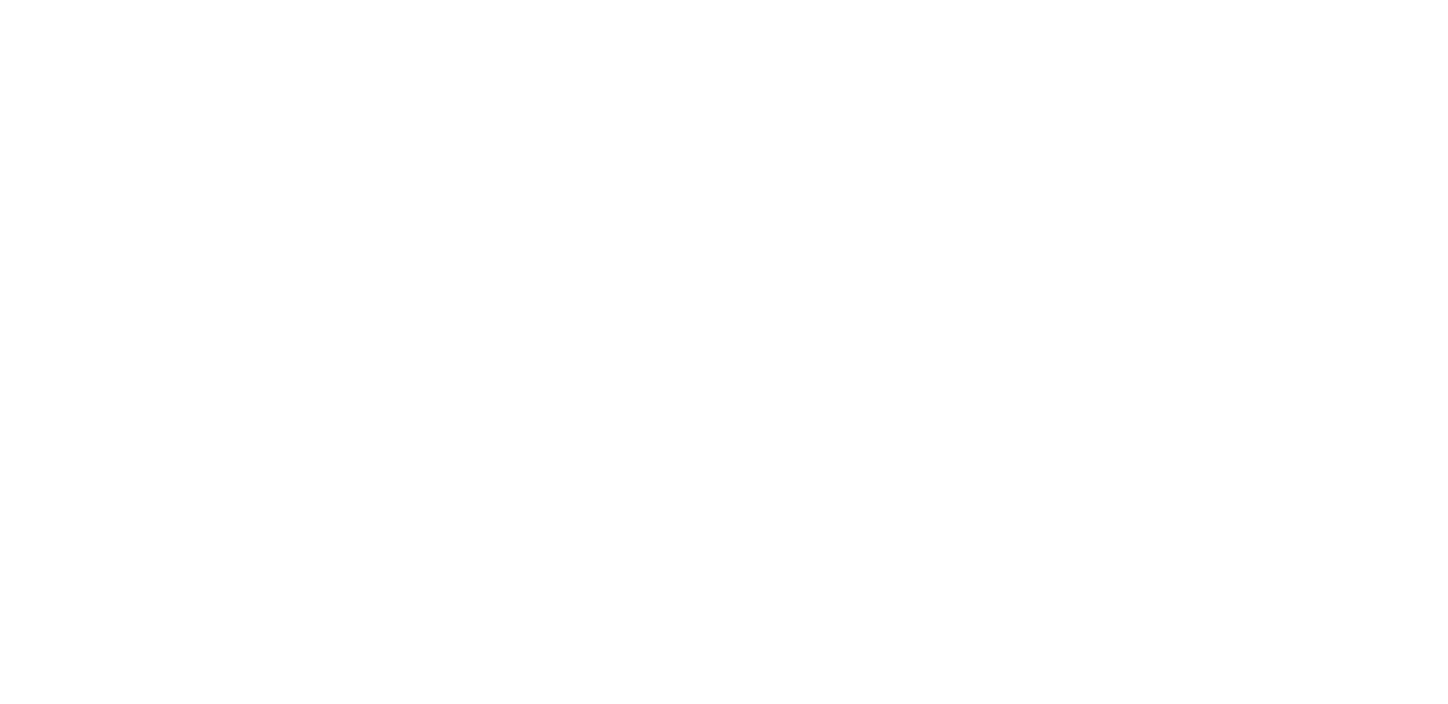 scroll, scrollTop: 0, scrollLeft: 0, axis: both 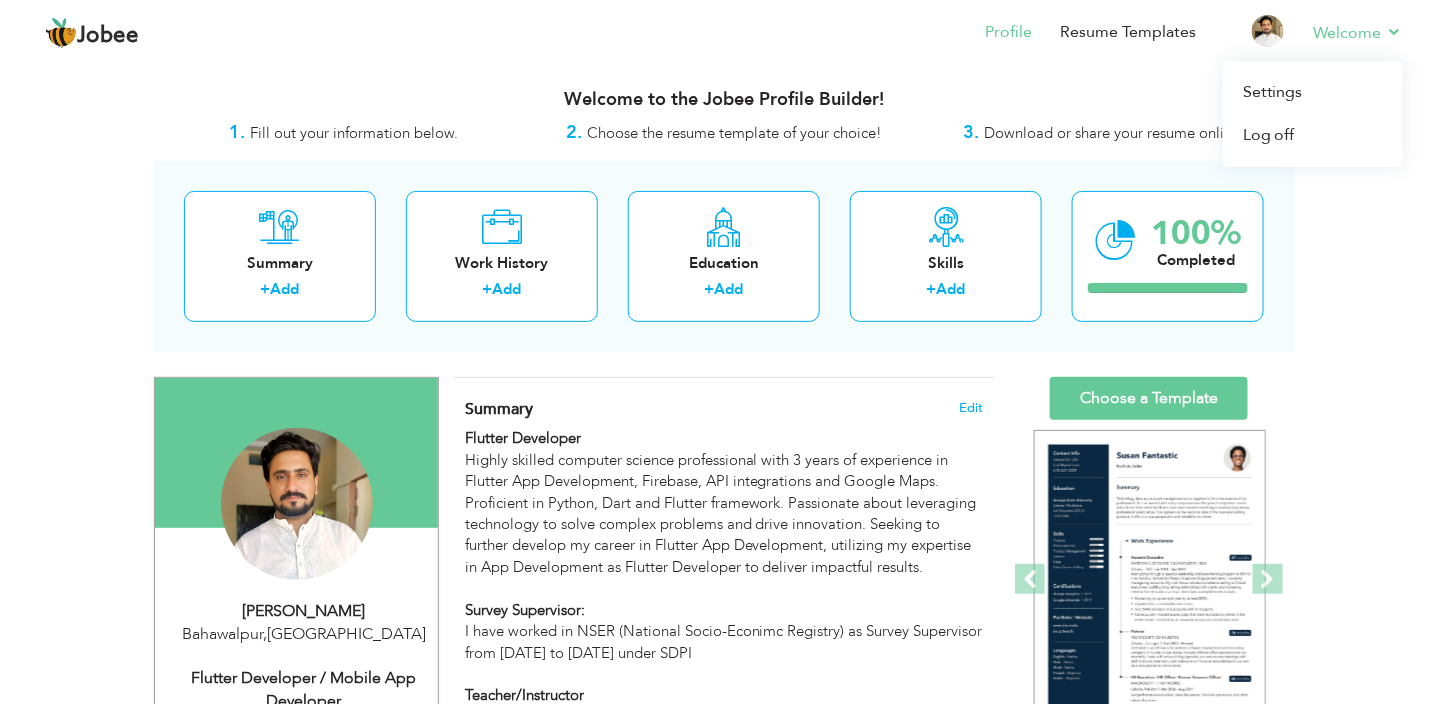 click on "Welcome
Settings
Log off" at bounding box center (1344, 34) 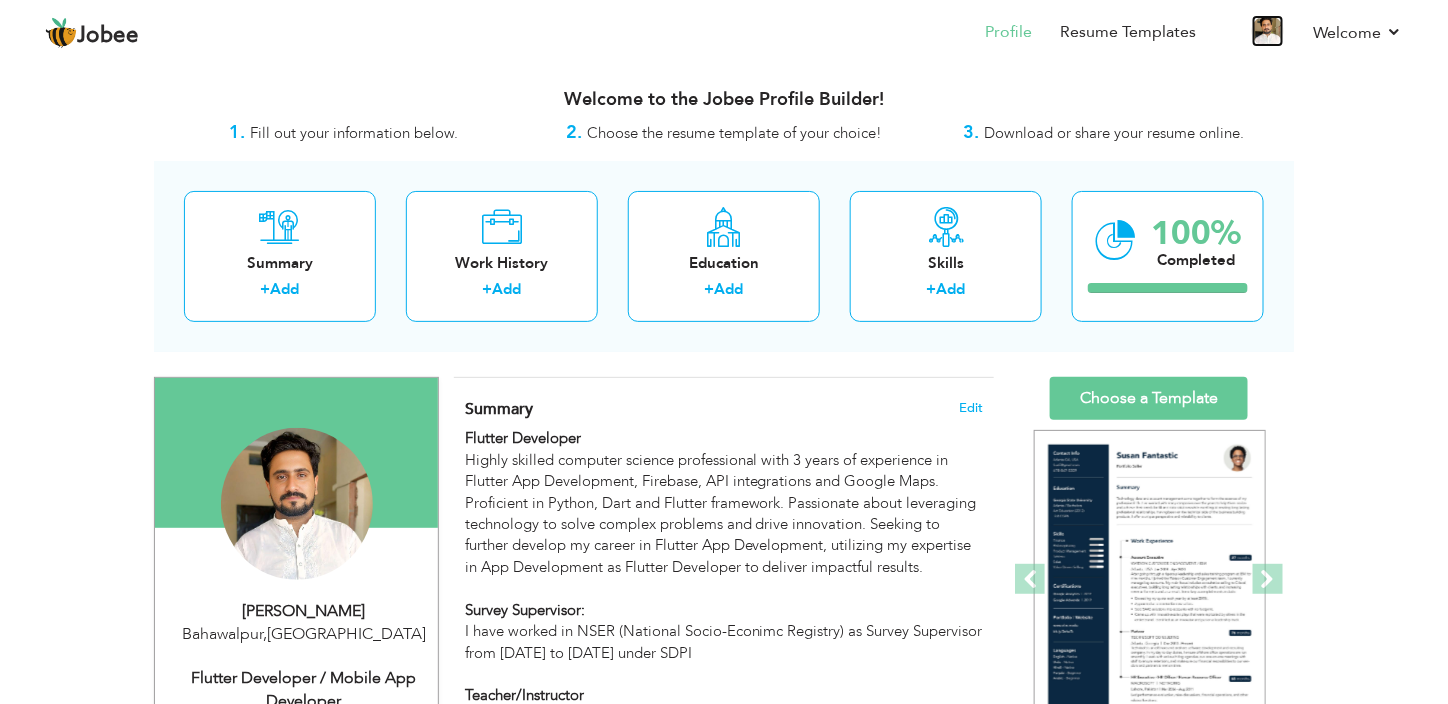click at bounding box center [1268, 31] 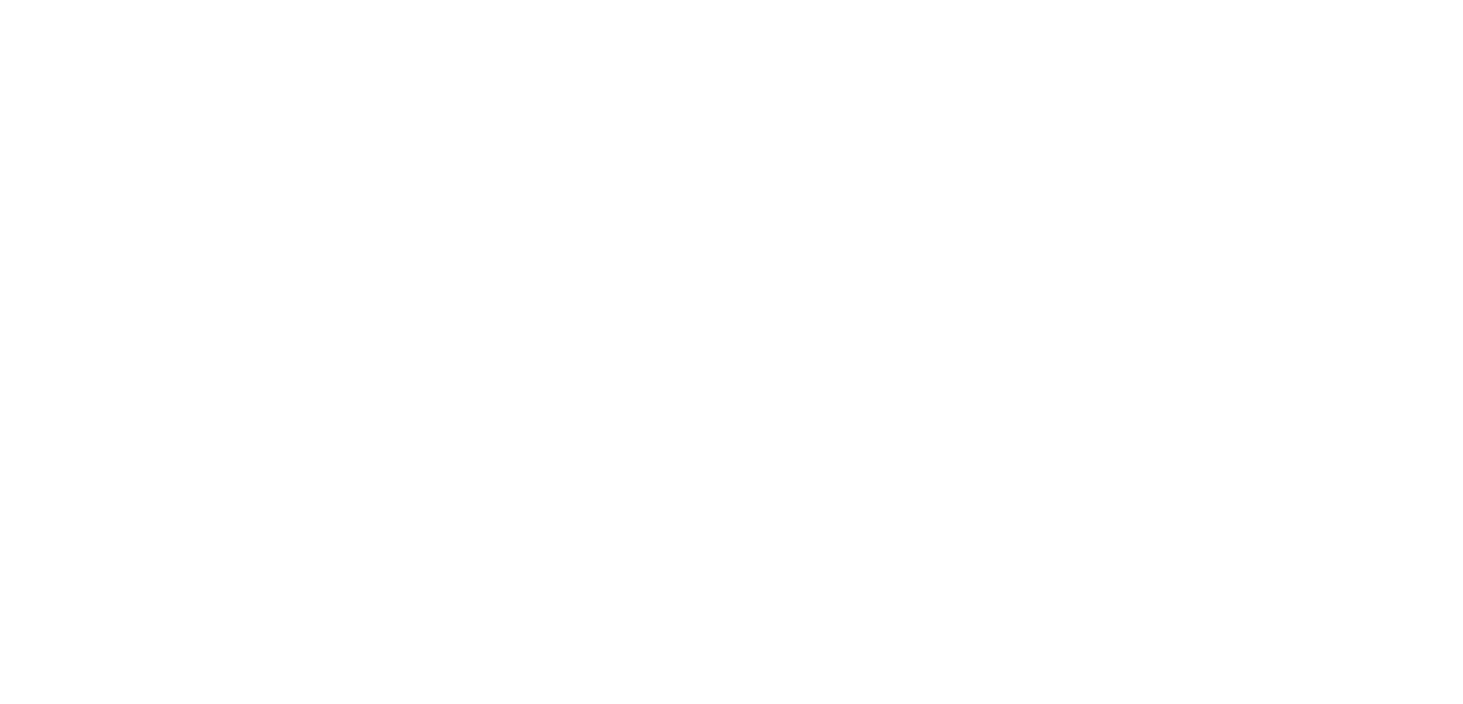 scroll, scrollTop: 0, scrollLeft: 0, axis: both 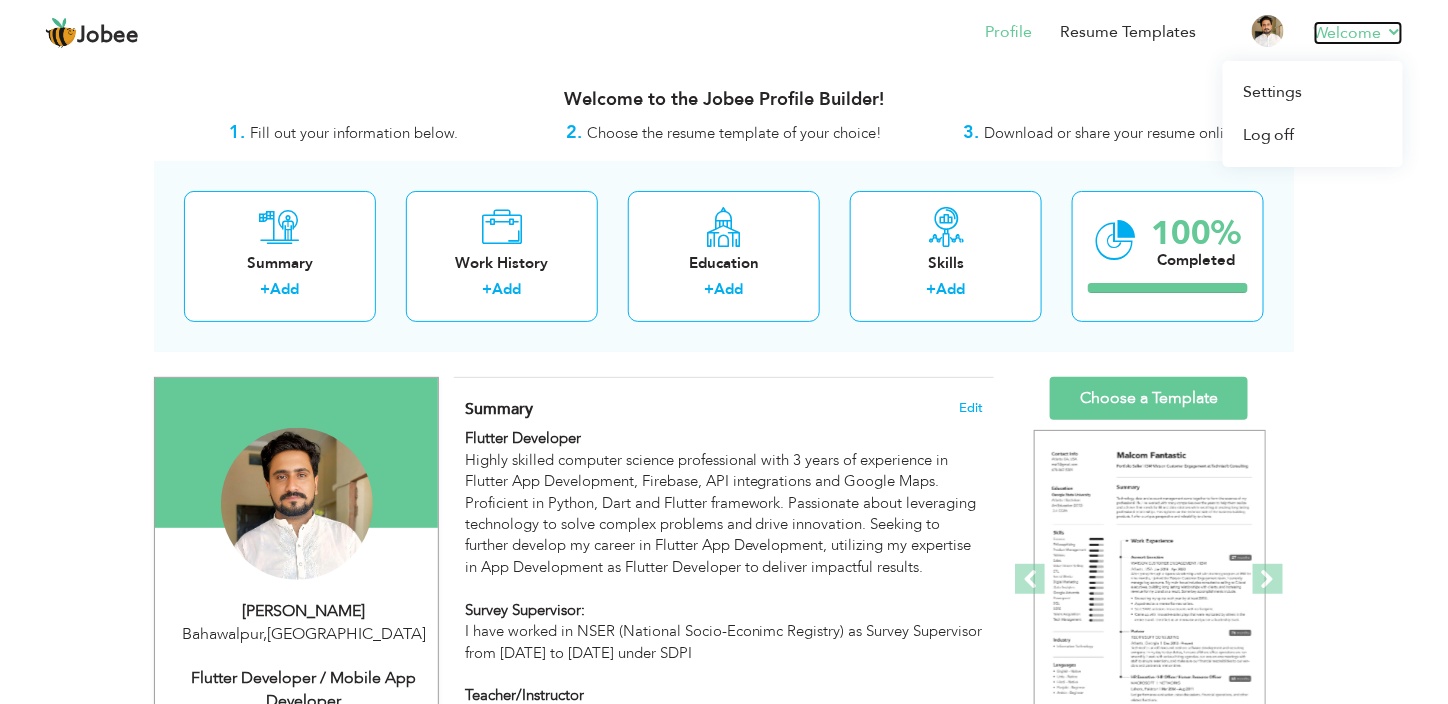 click on "Welcome" at bounding box center (1358, 33) 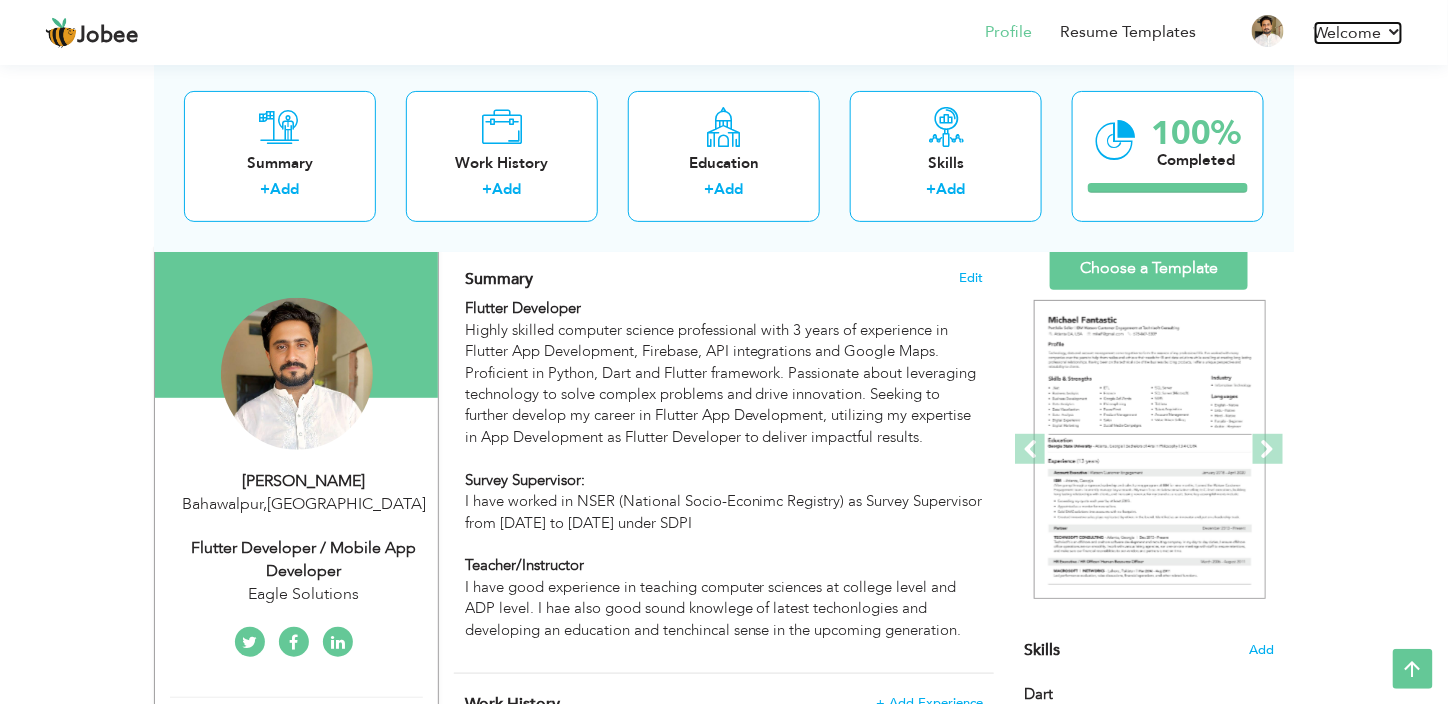 scroll, scrollTop: 121, scrollLeft: 0, axis: vertical 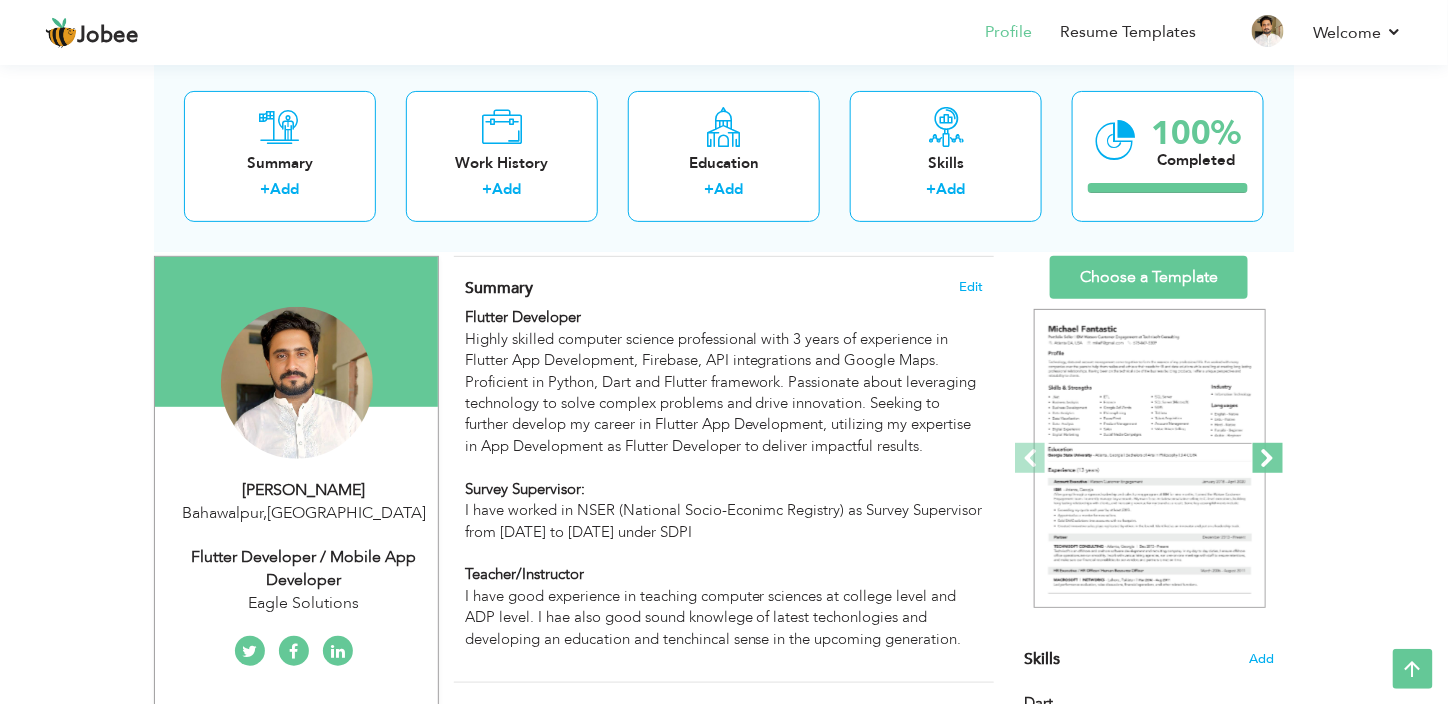 click at bounding box center [1268, 458] 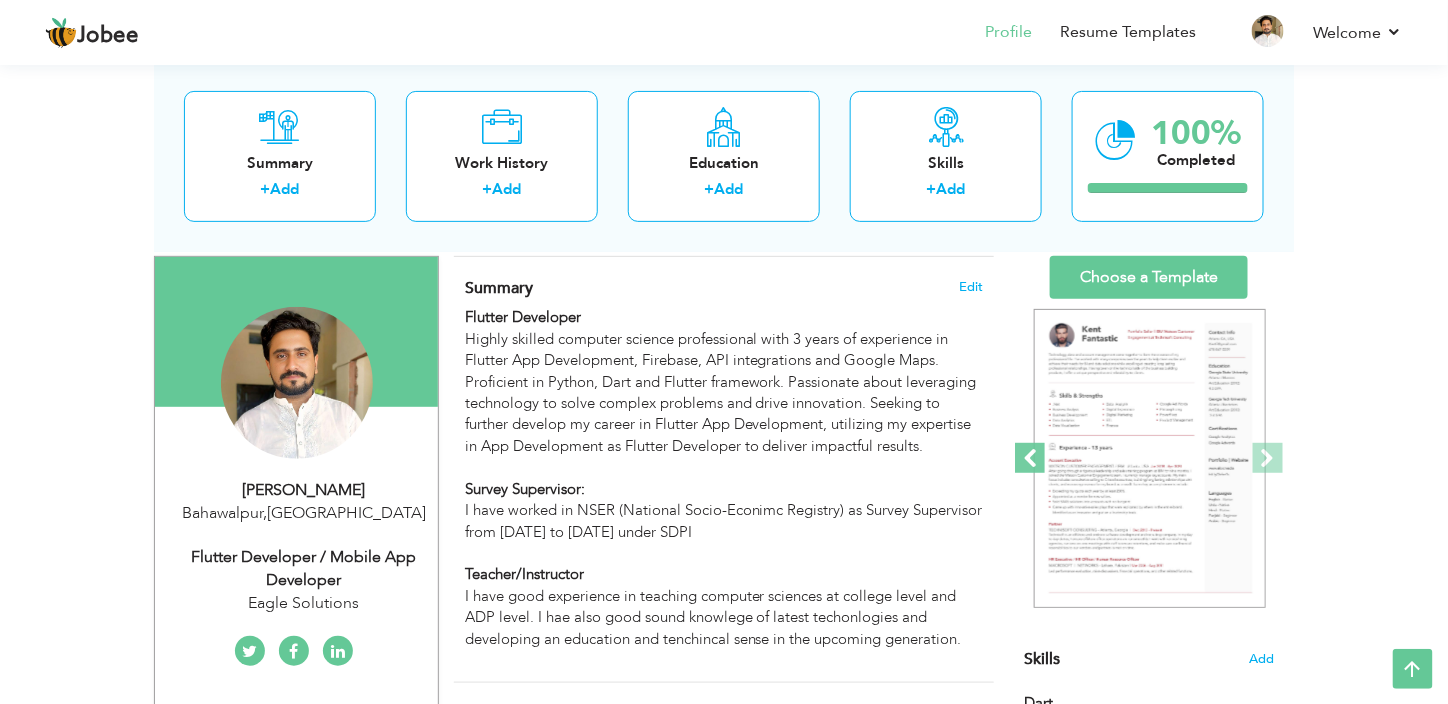 click at bounding box center [1030, 458] 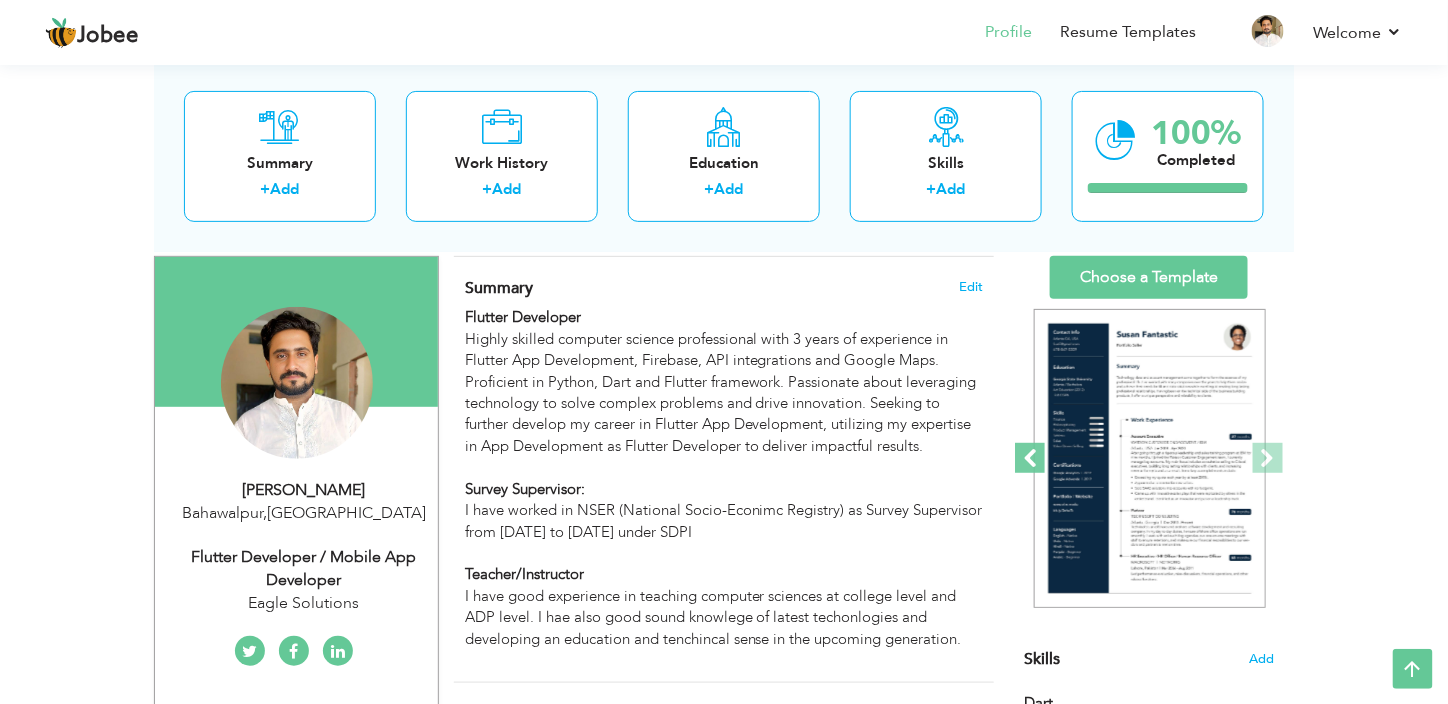 click at bounding box center [1030, 458] 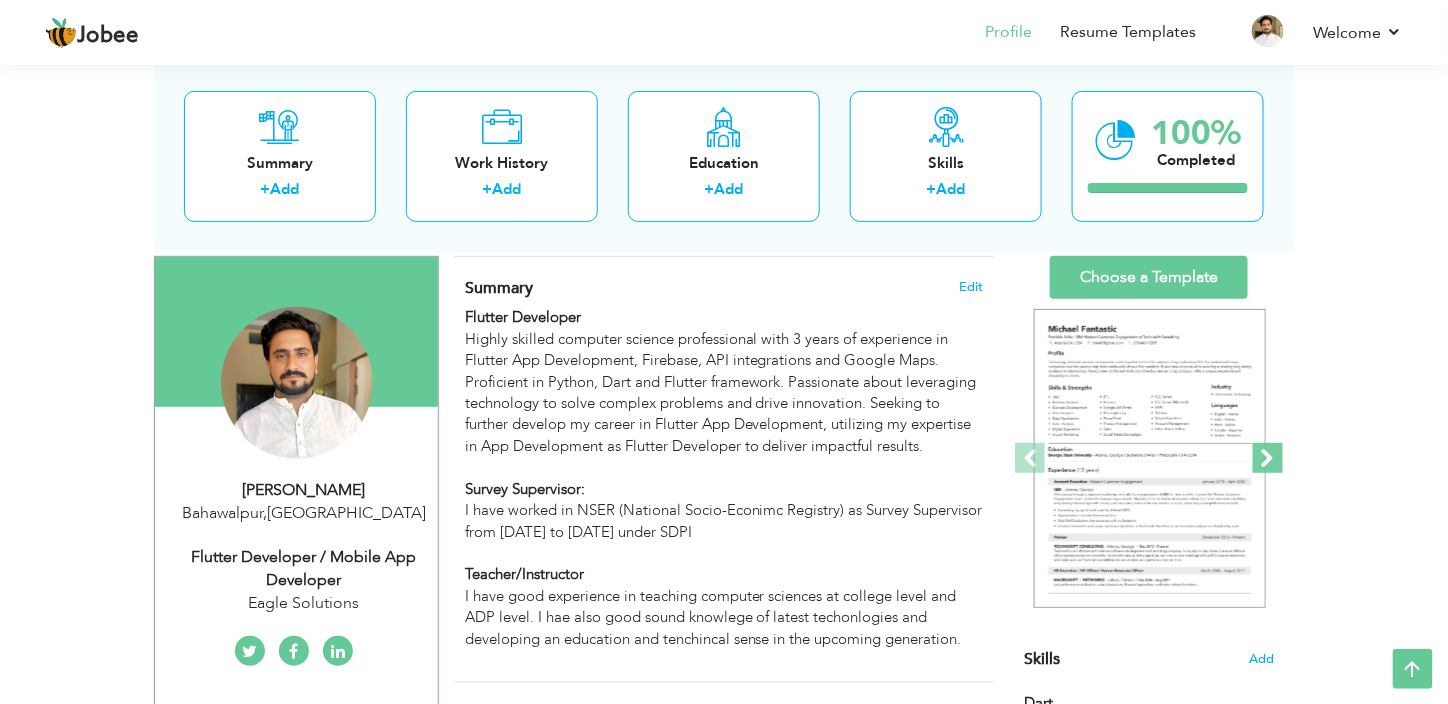 click at bounding box center [1268, 458] 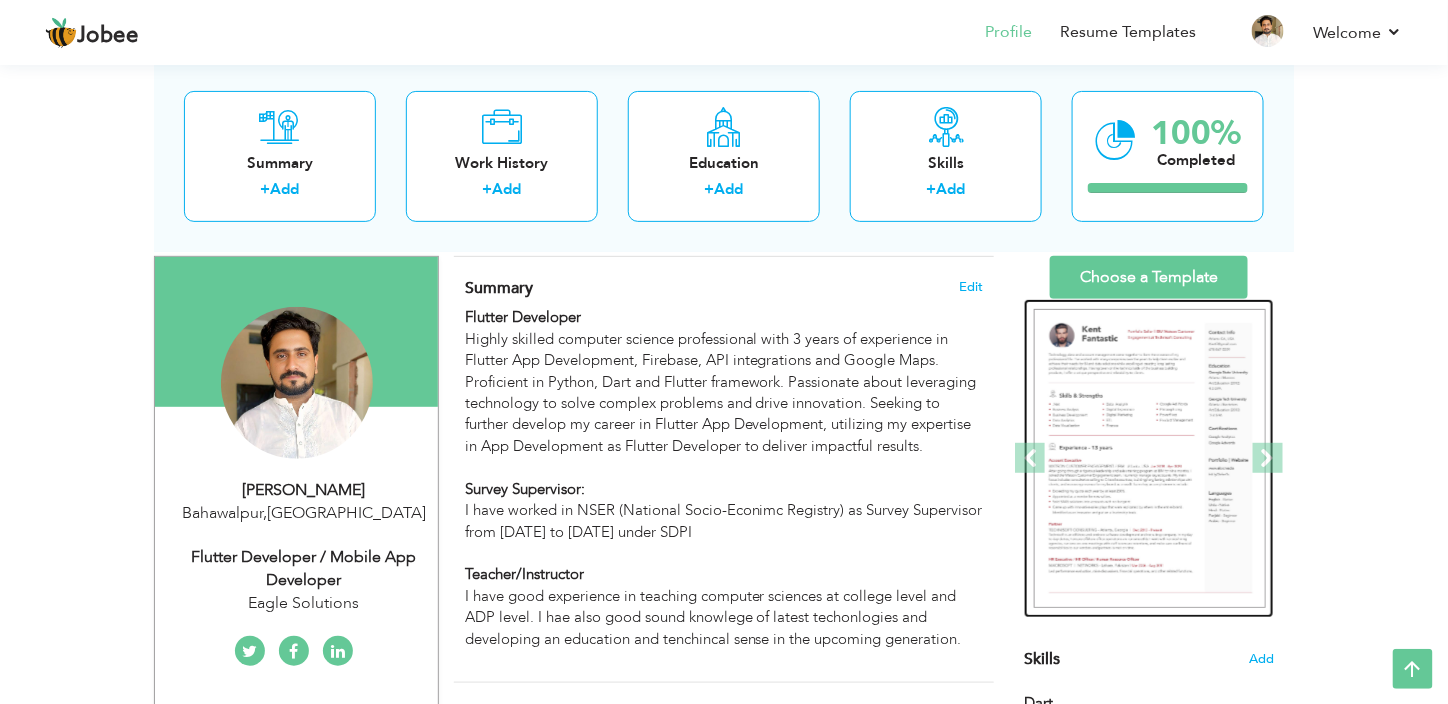 click at bounding box center (1150, 459) 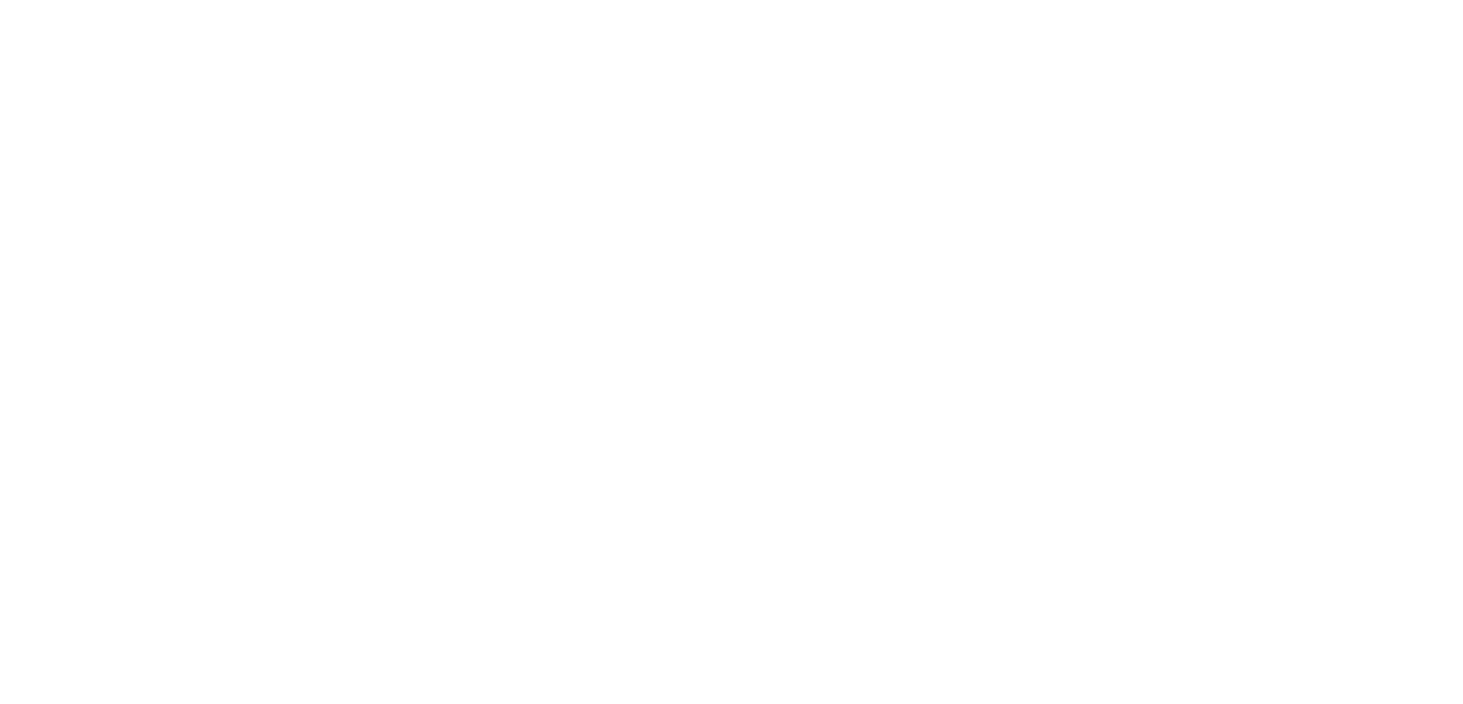 scroll, scrollTop: 0, scrollLeft: 0, axis: both 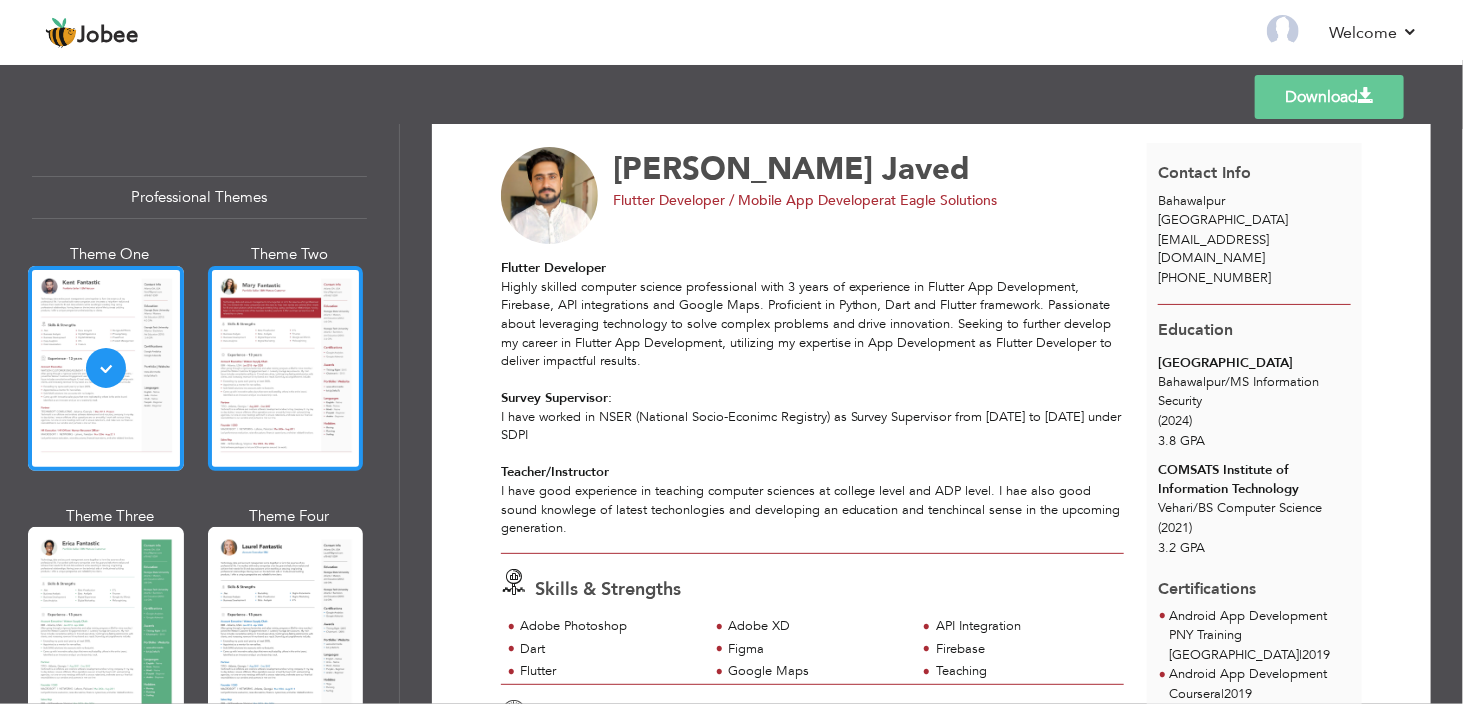 click at bounding box center (286, 368) 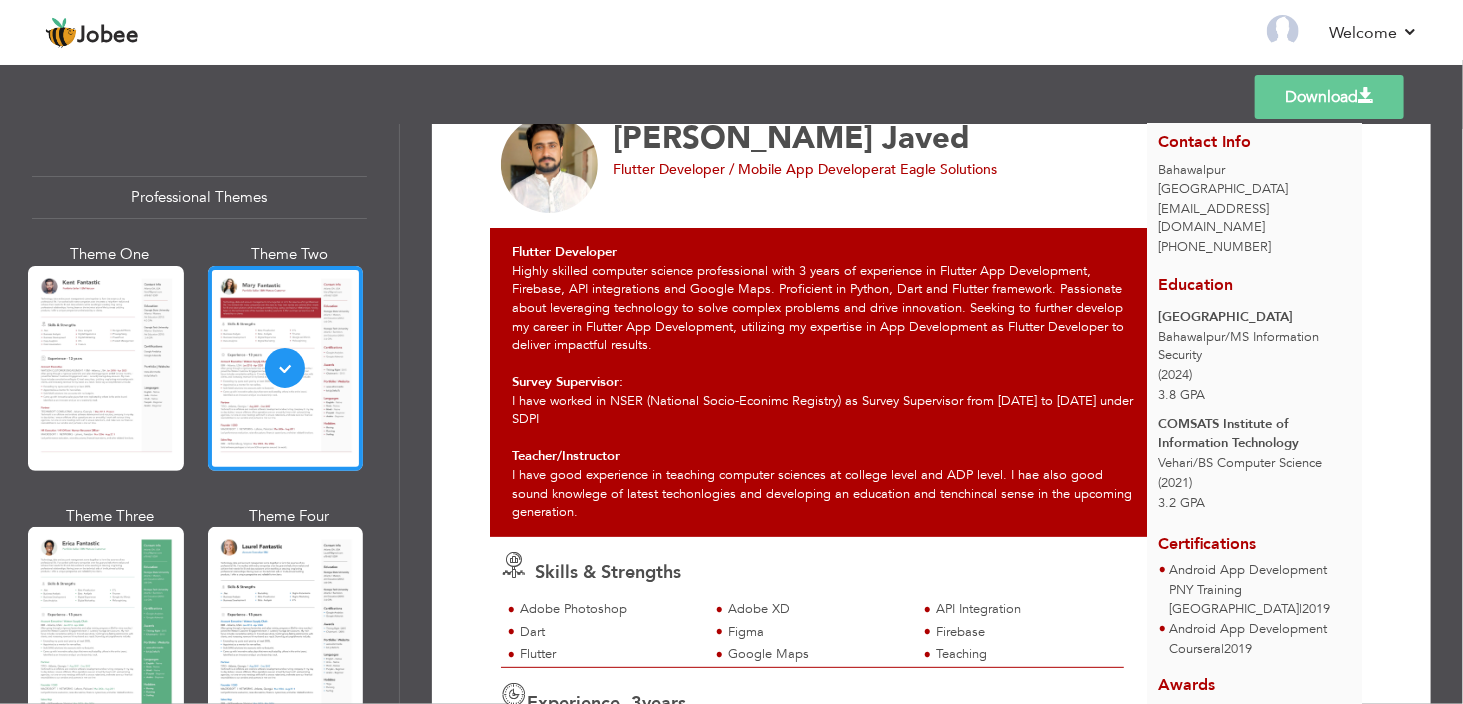 scroll, scrollTop: 73, scrollLeft: 0, axis: vertical 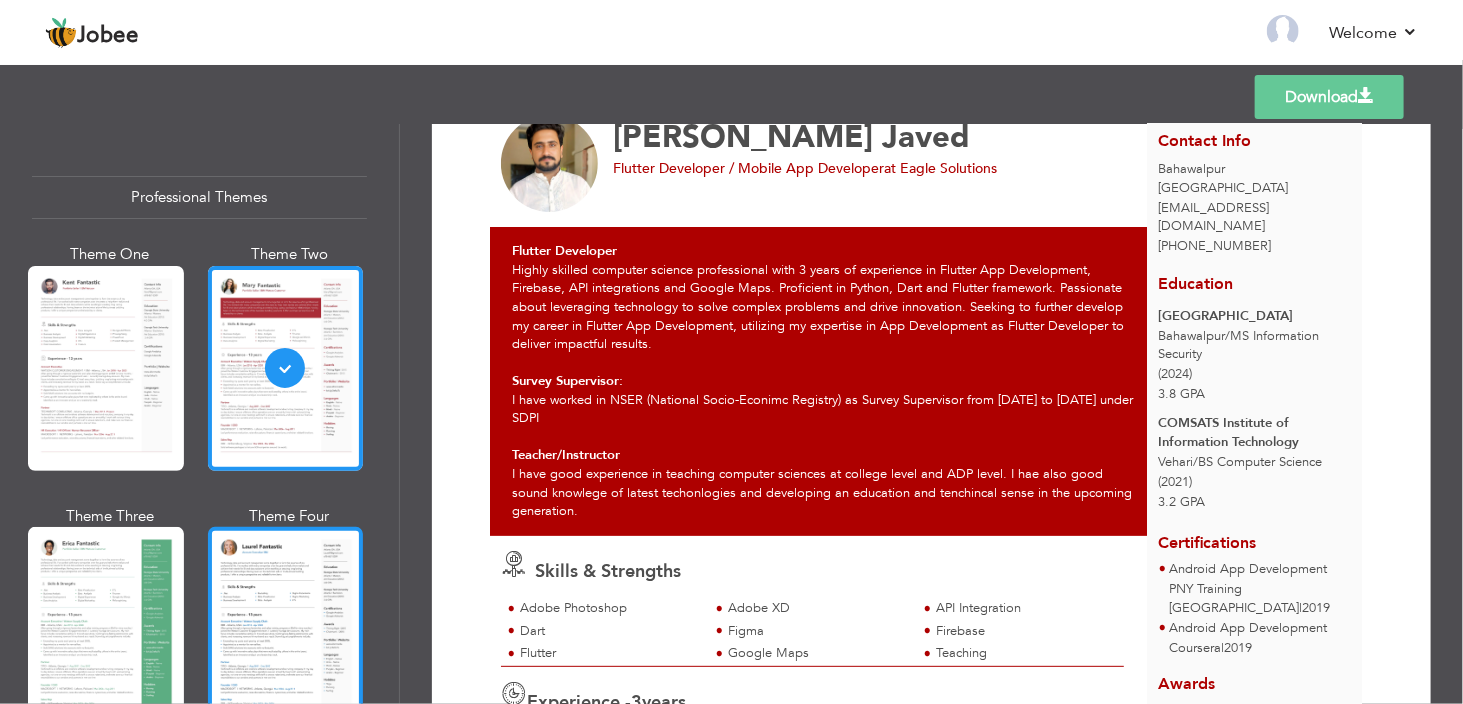 click at bounding box center [286, 629] 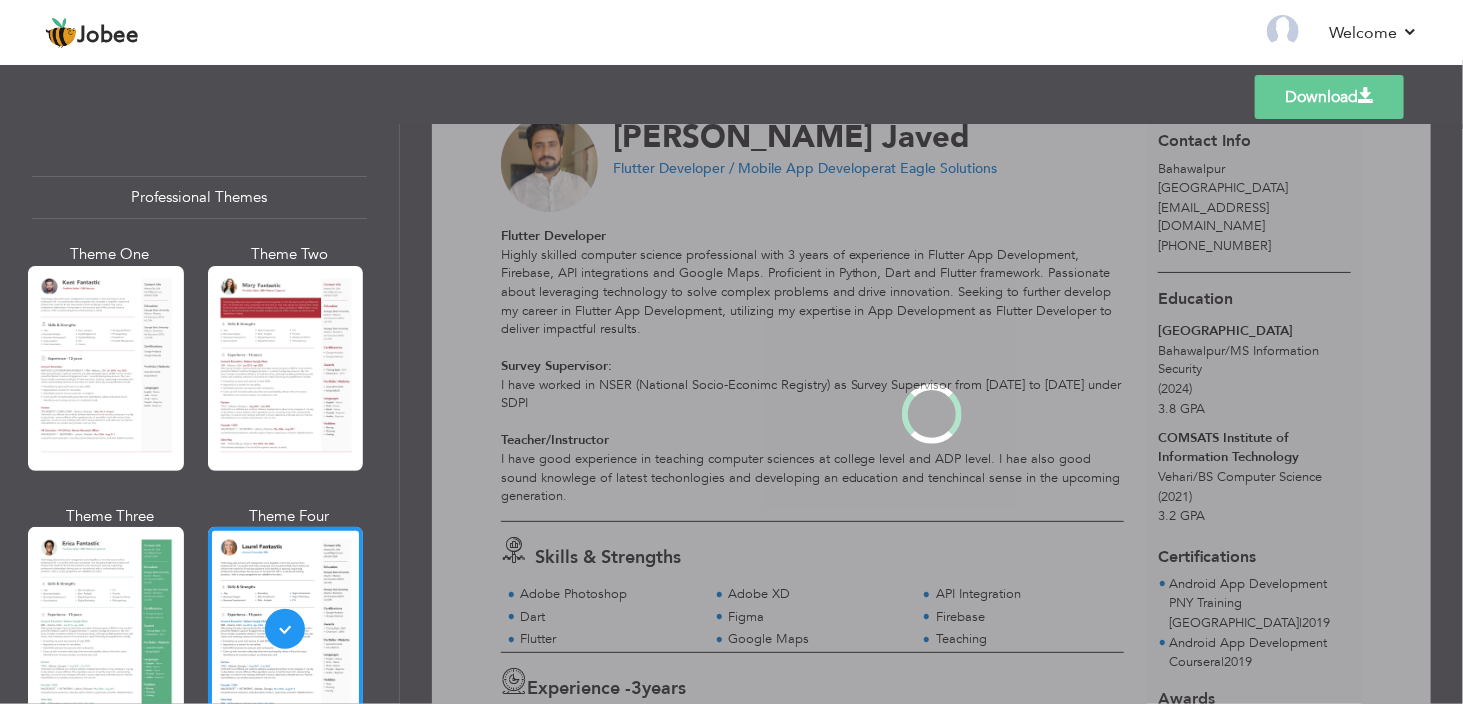 scroll, scrollTop: 0, scrollLeft: 0, axis: both 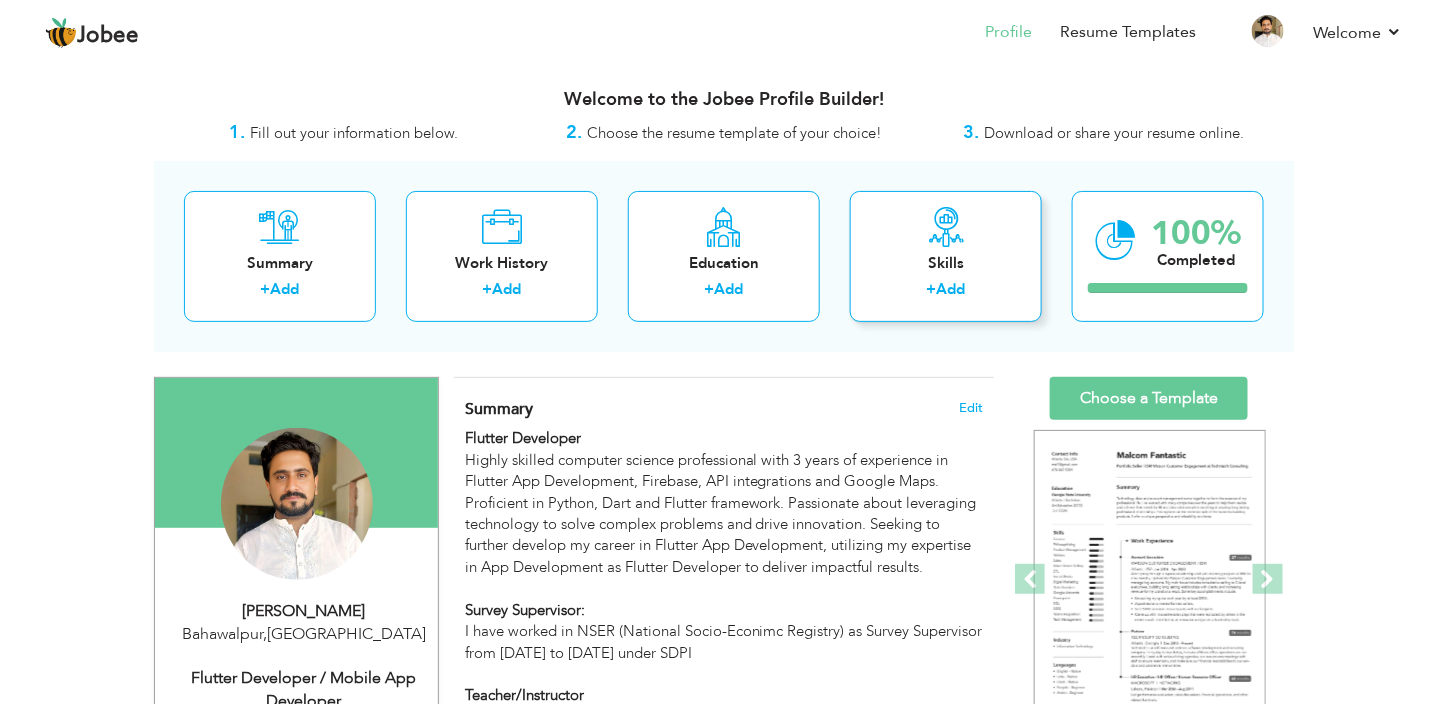 click on "+" at bounding box center [932, 289] 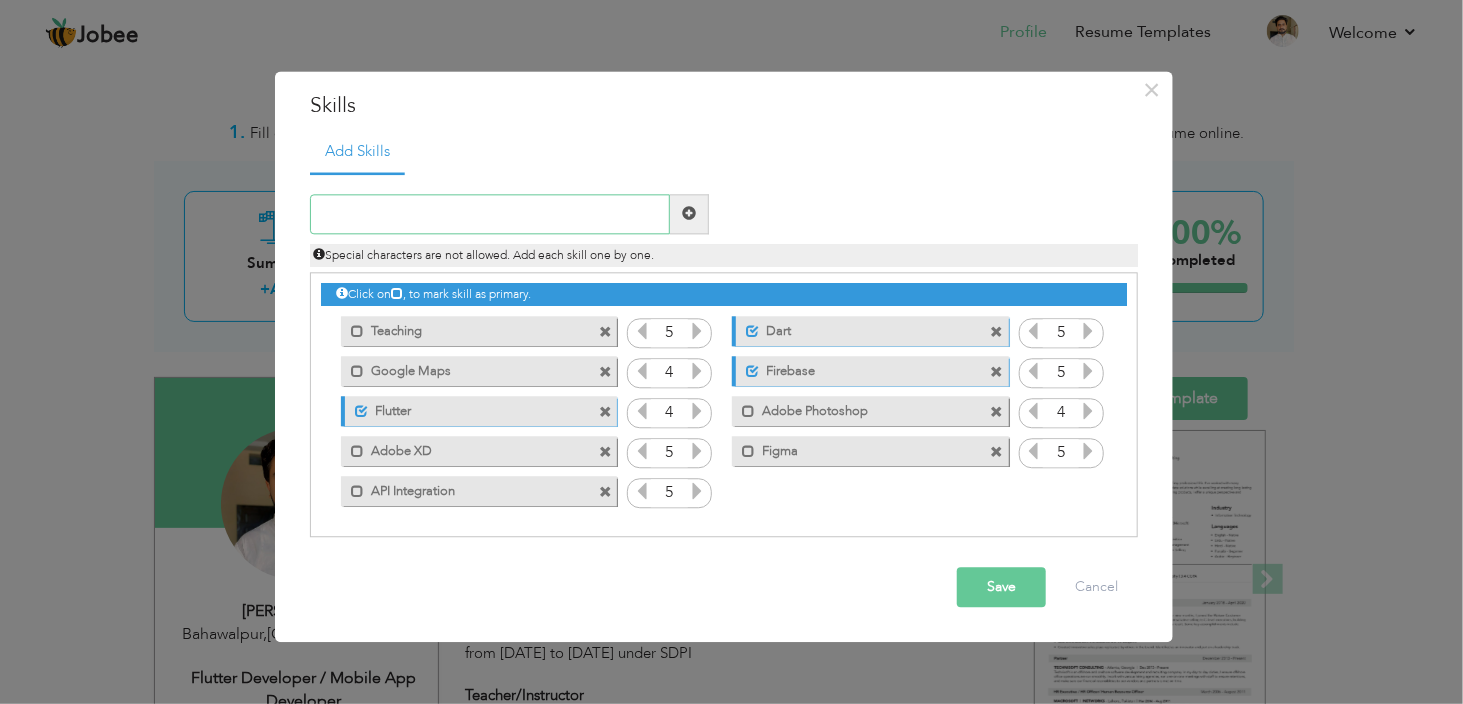 click at bounding box center (490, 214) 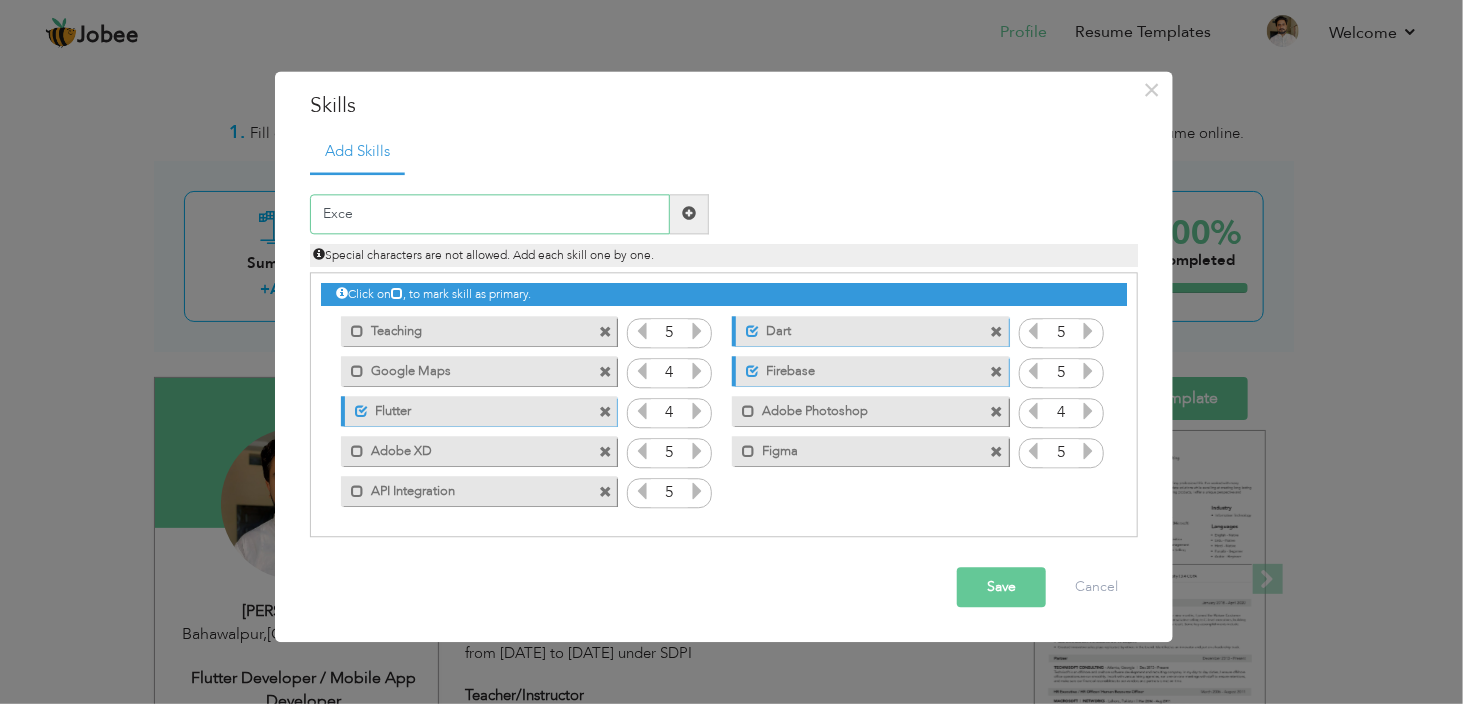 type on "Excel" 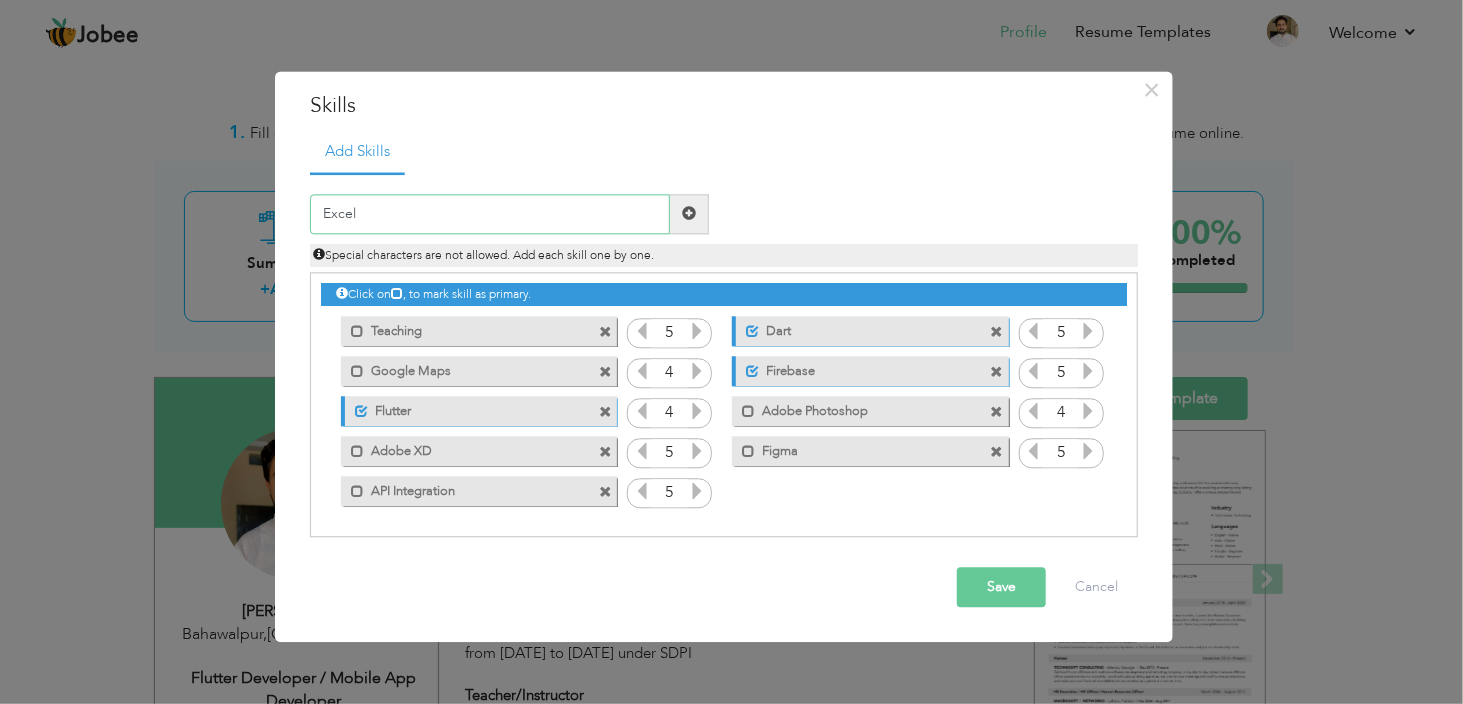 type 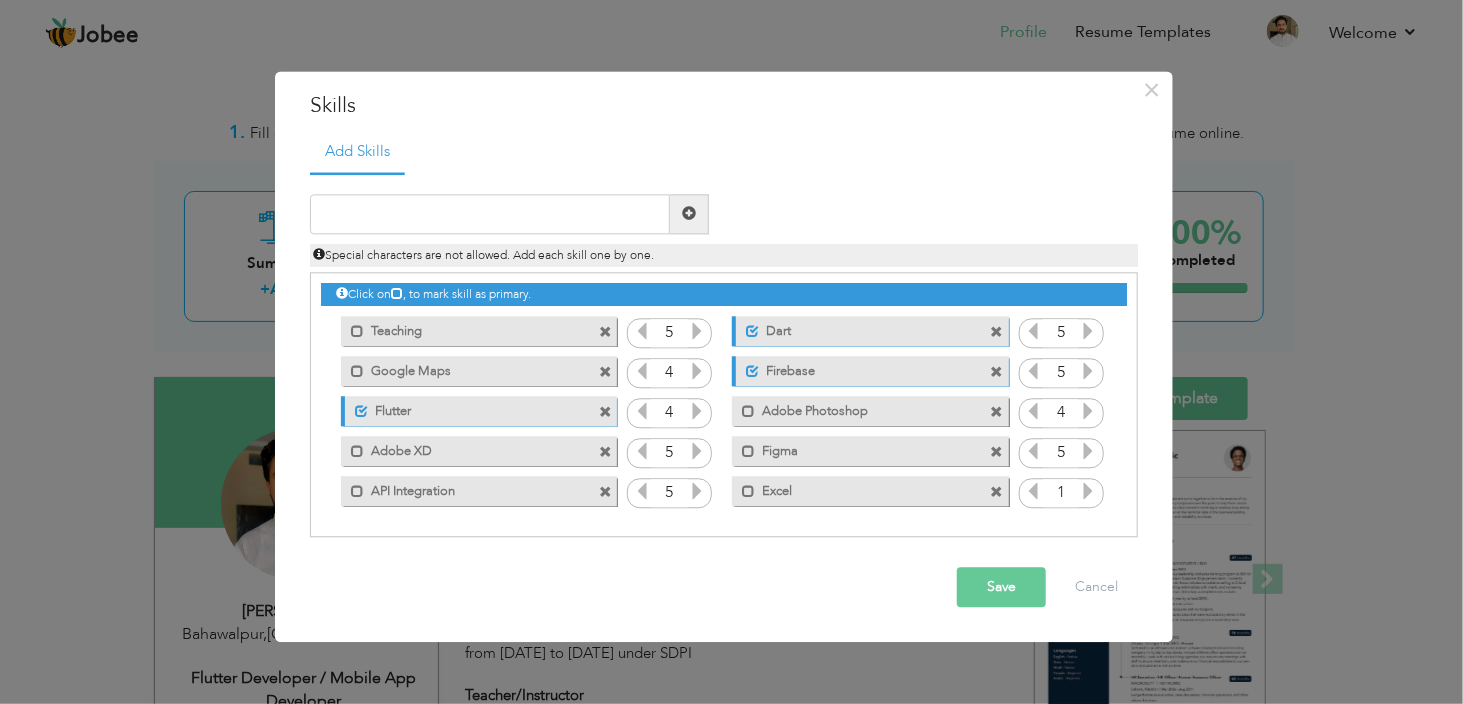 click at bounding box center [1088, 491] 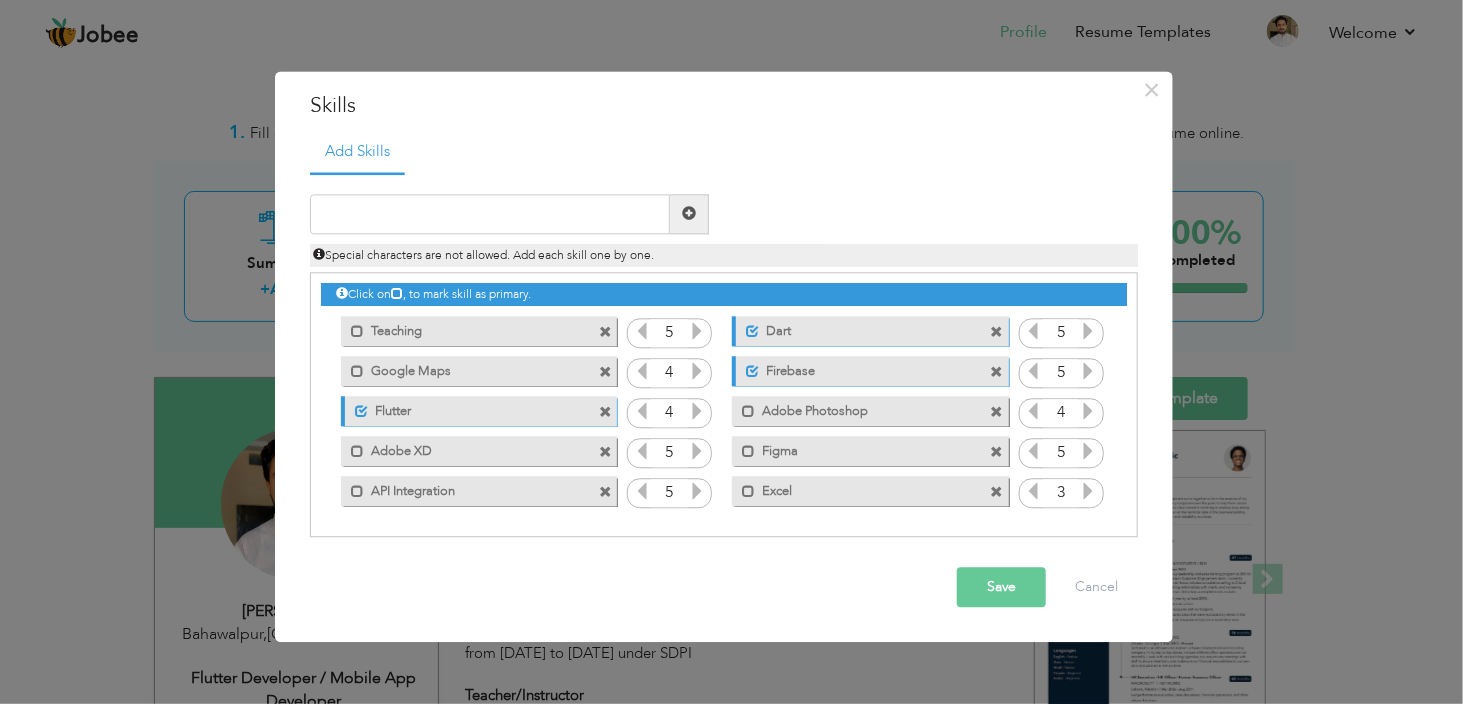click at bounding box center (1088, 491) 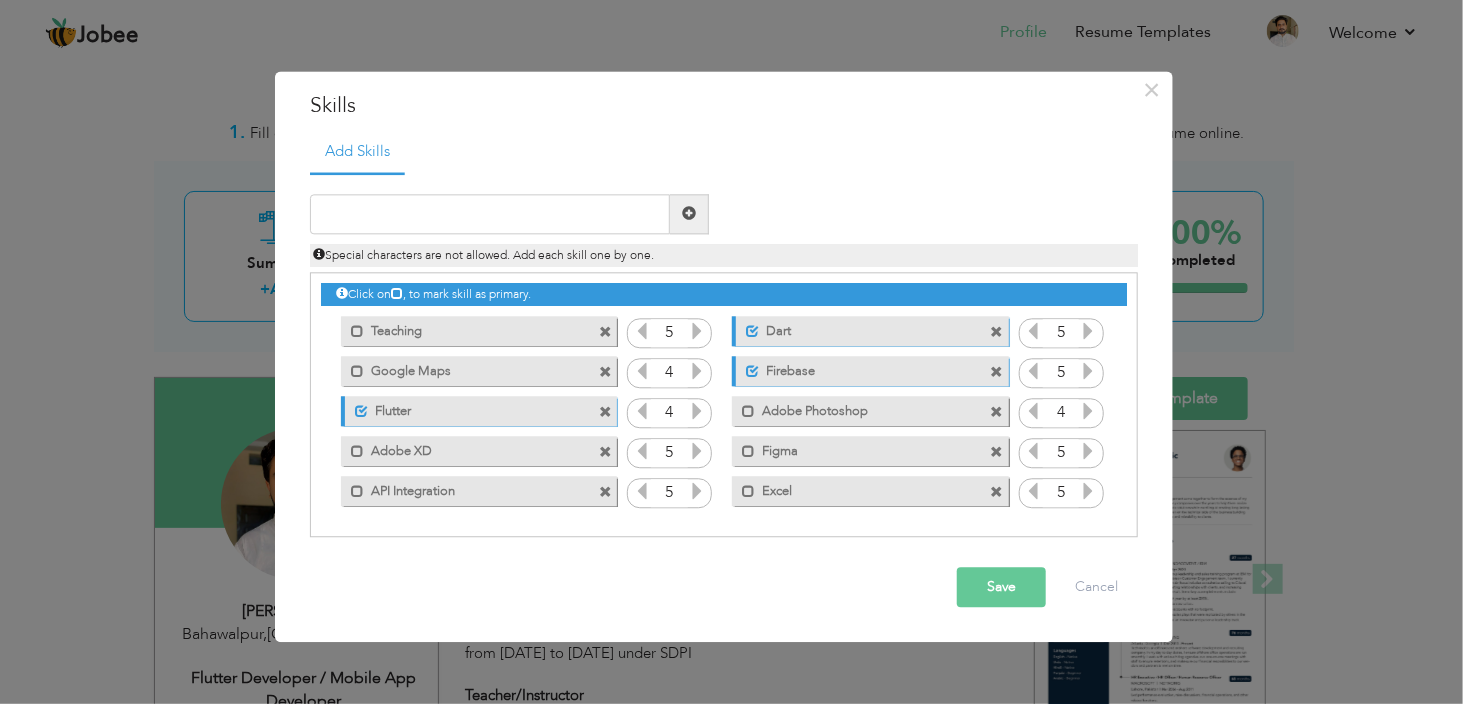 click at bounding box center [1088, 491] 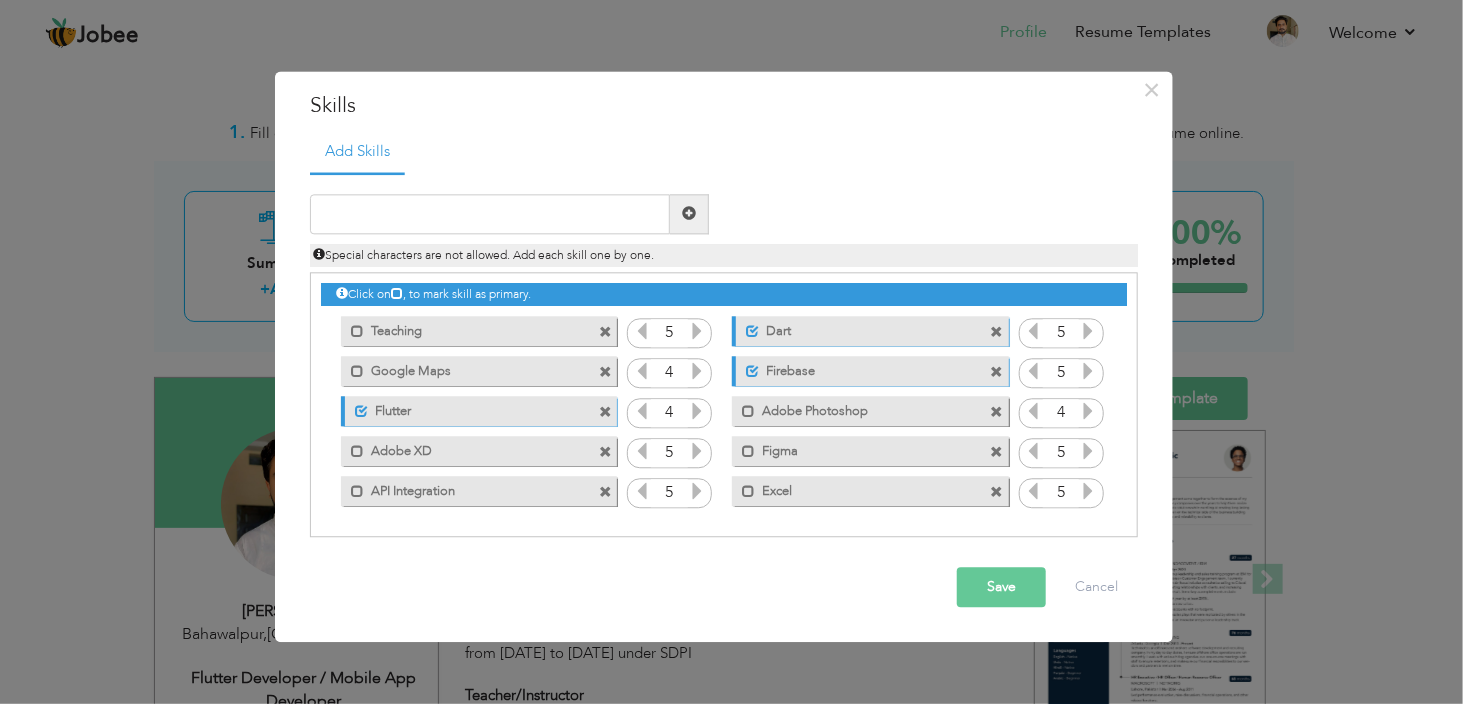 click on "Mark as primary skill.
Excel" at bounding box center [870, 492] 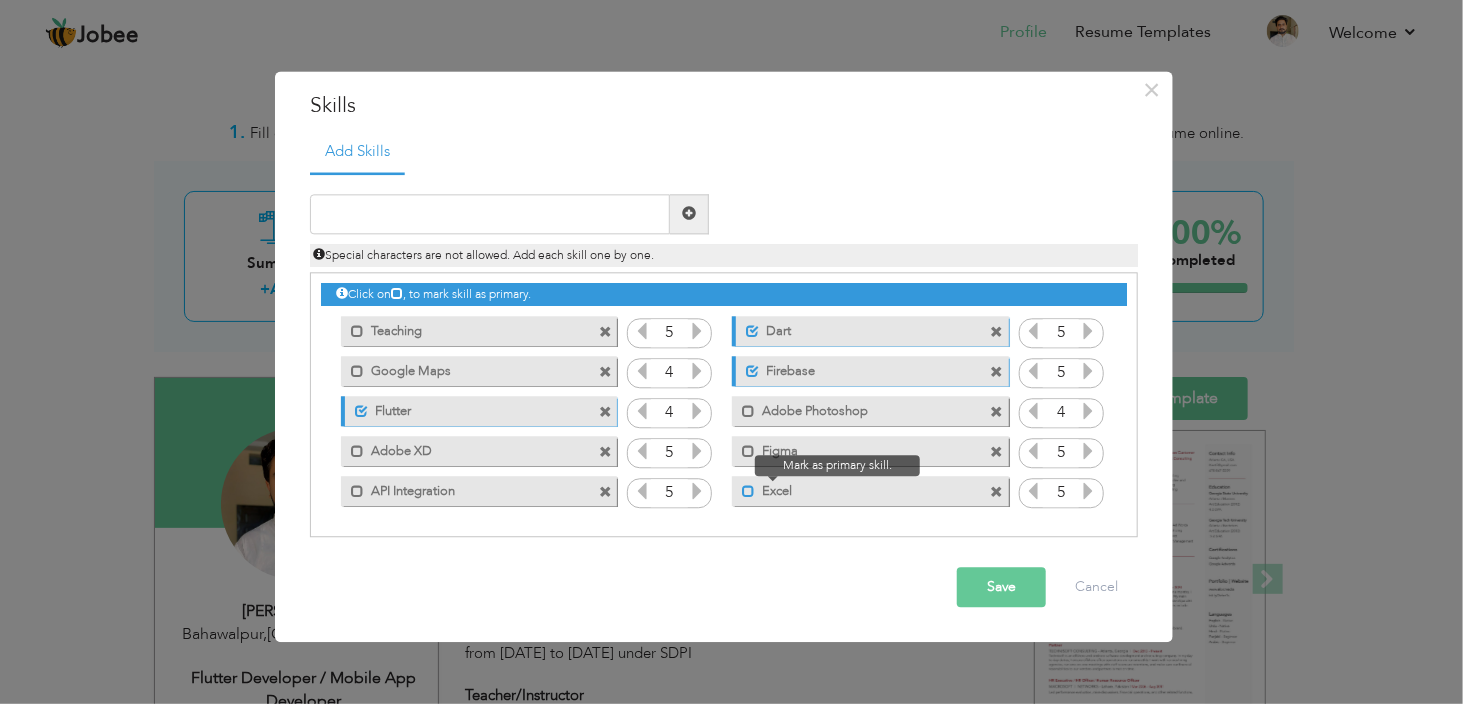click at bounding box center [748, 492] 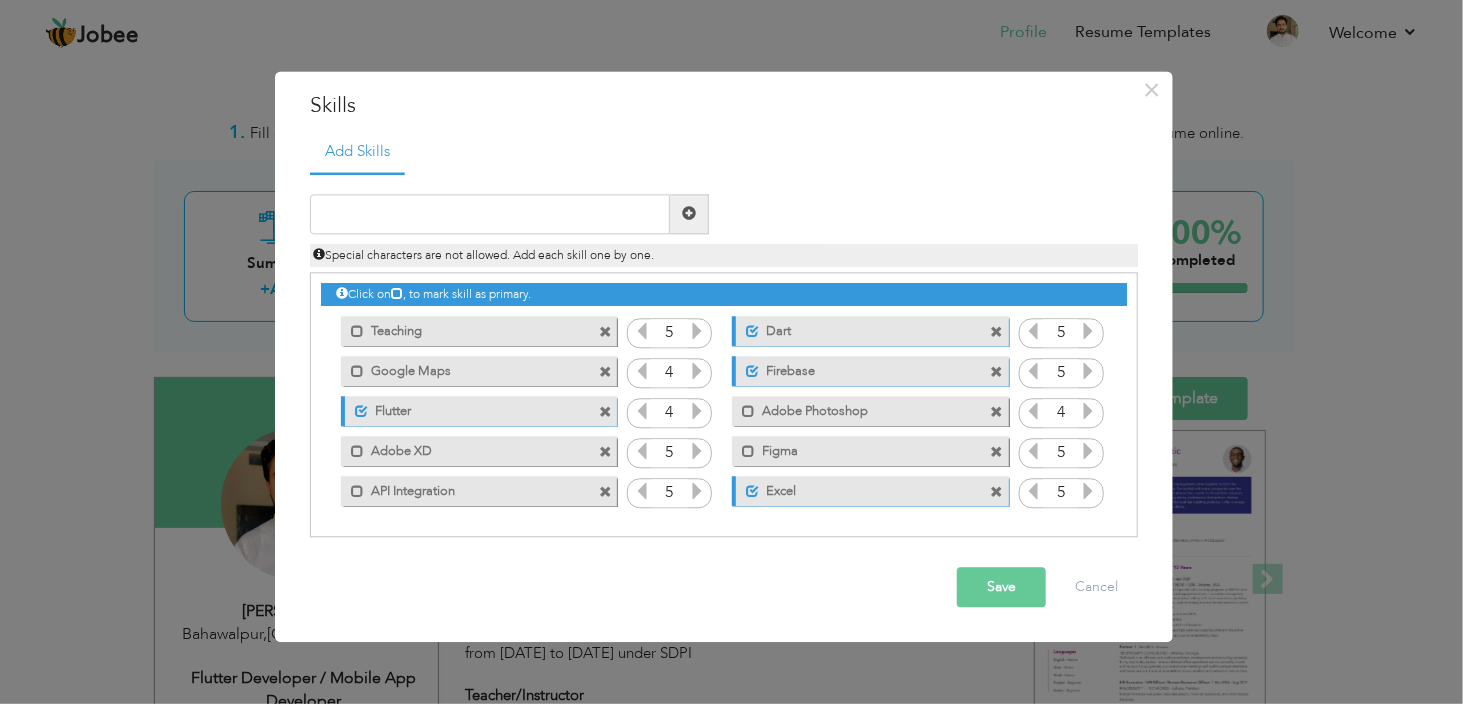 click on "Save" at bounding box center (1001, 587) 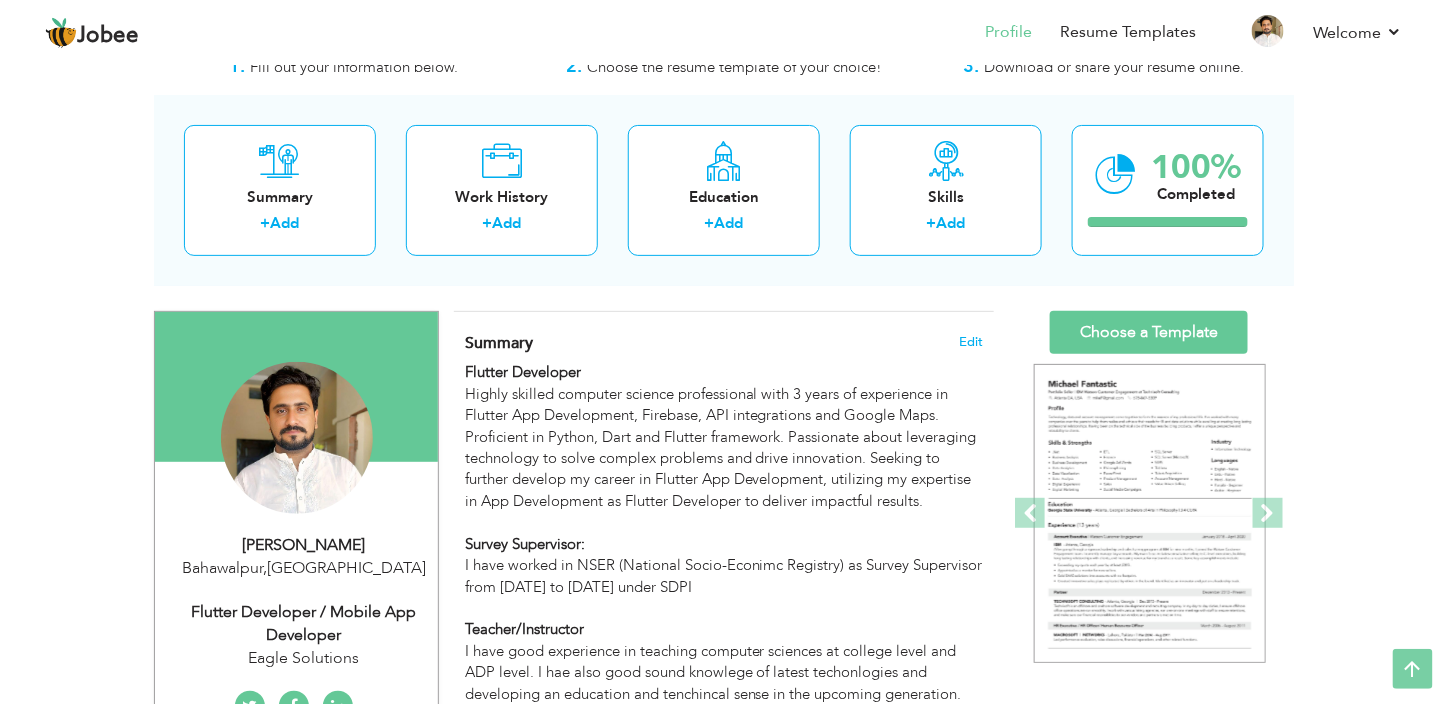 scroll, scrollTop: 61, scrollLeft: 0, axis: vertical 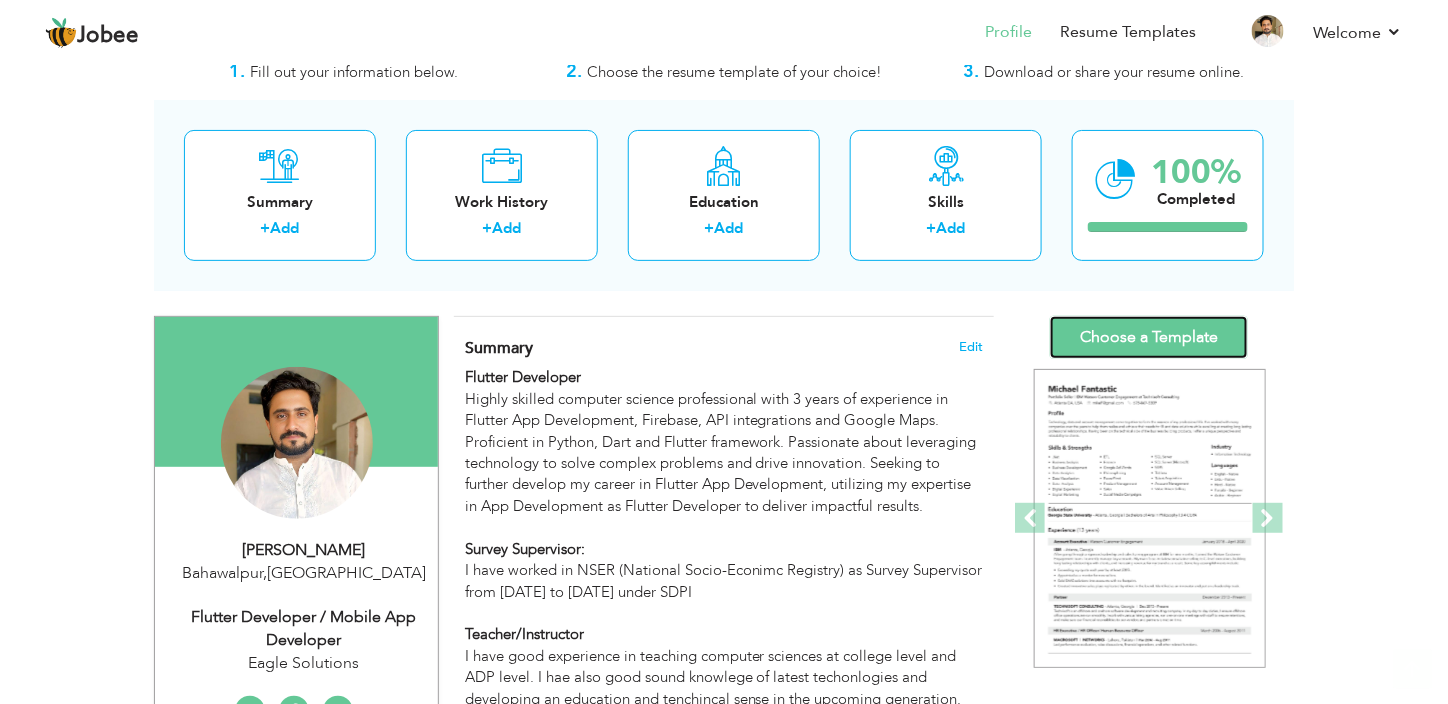 click on "Choose a Template" at bounding box center [1149, 337] 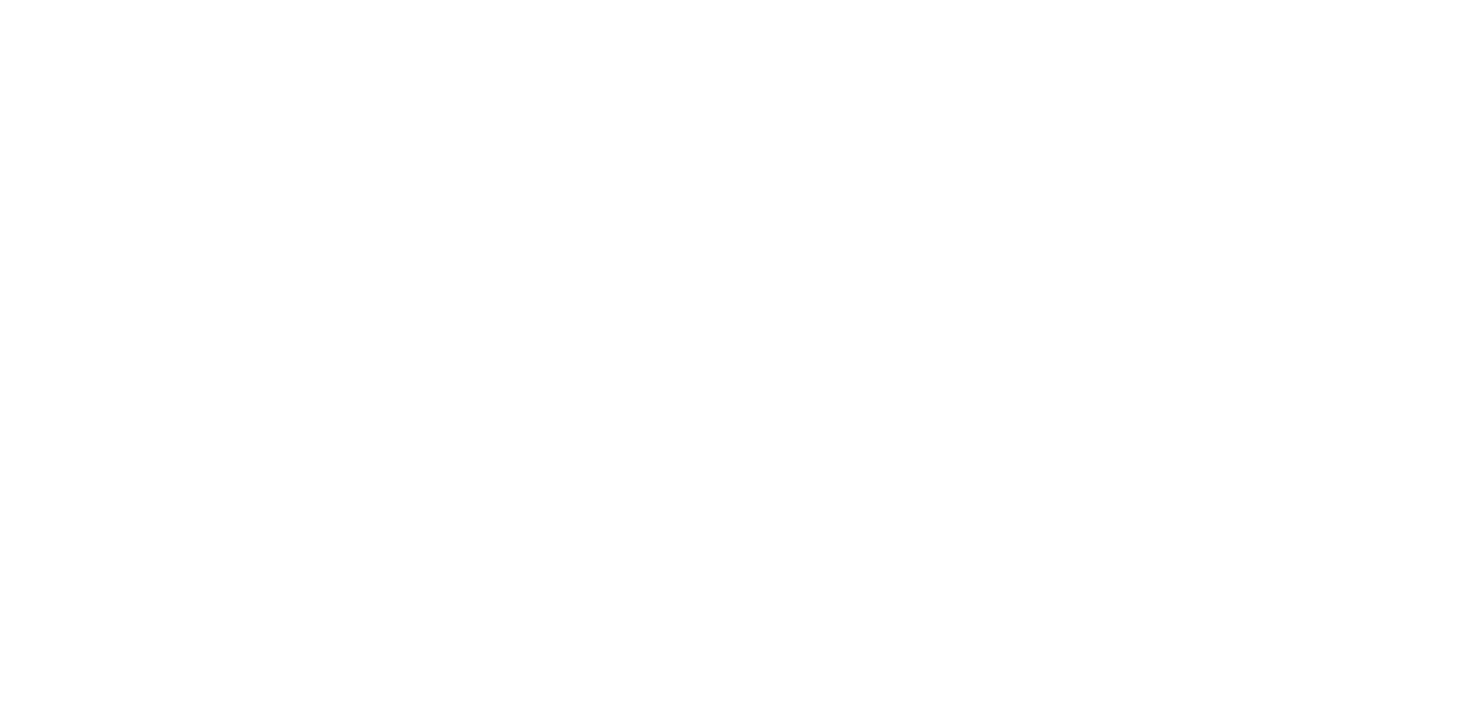 scroll, scrollTop: 0, scrollLeft: 0, axis: both 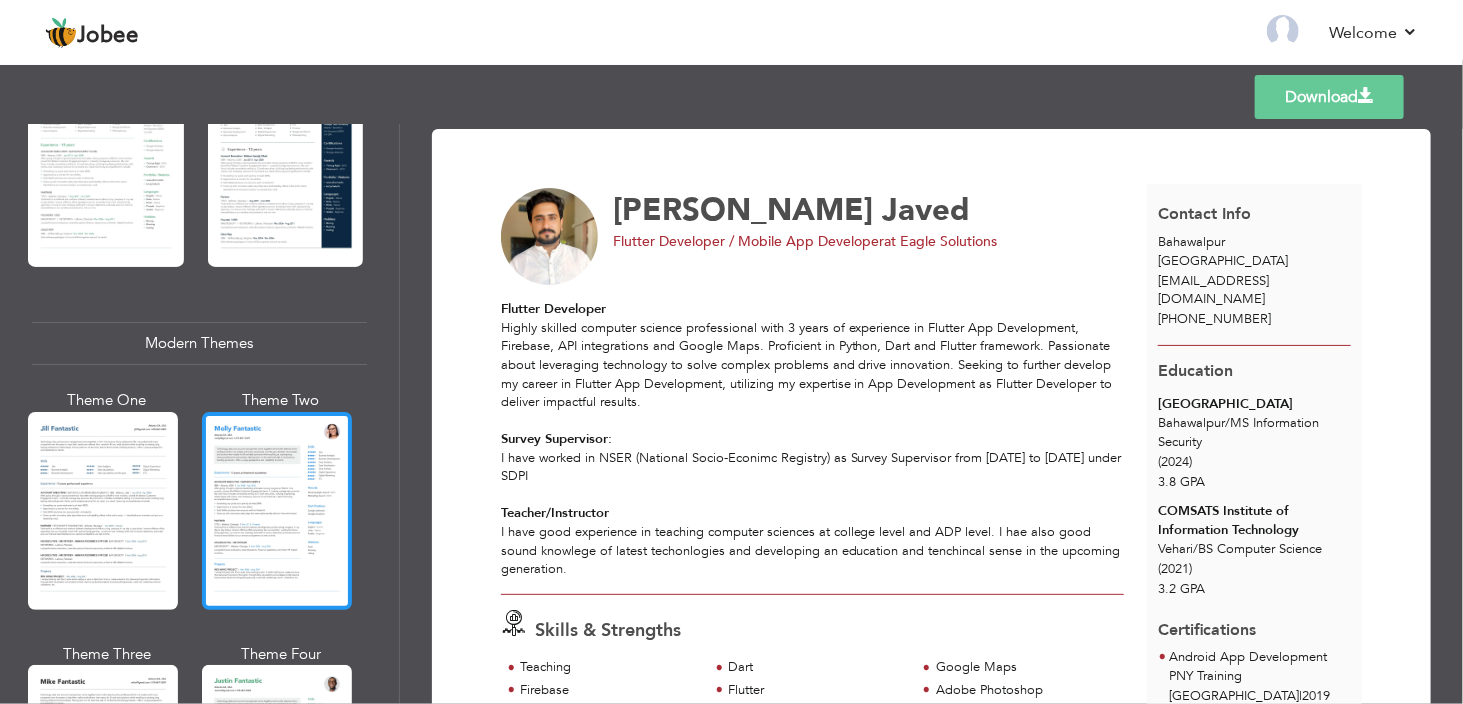 click at bounding box center (277, 511) 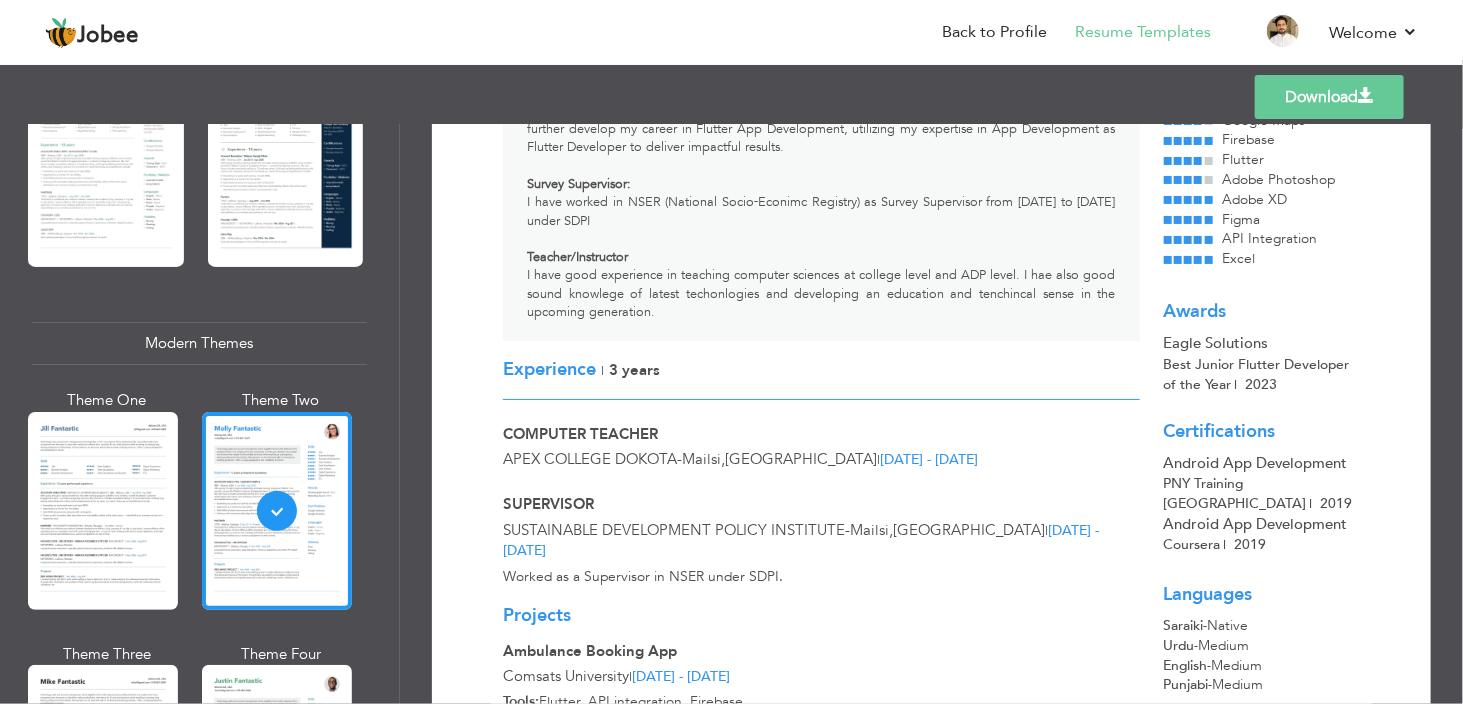 scroll, scrollTop: 0, scrollLeft: 0, axis: both 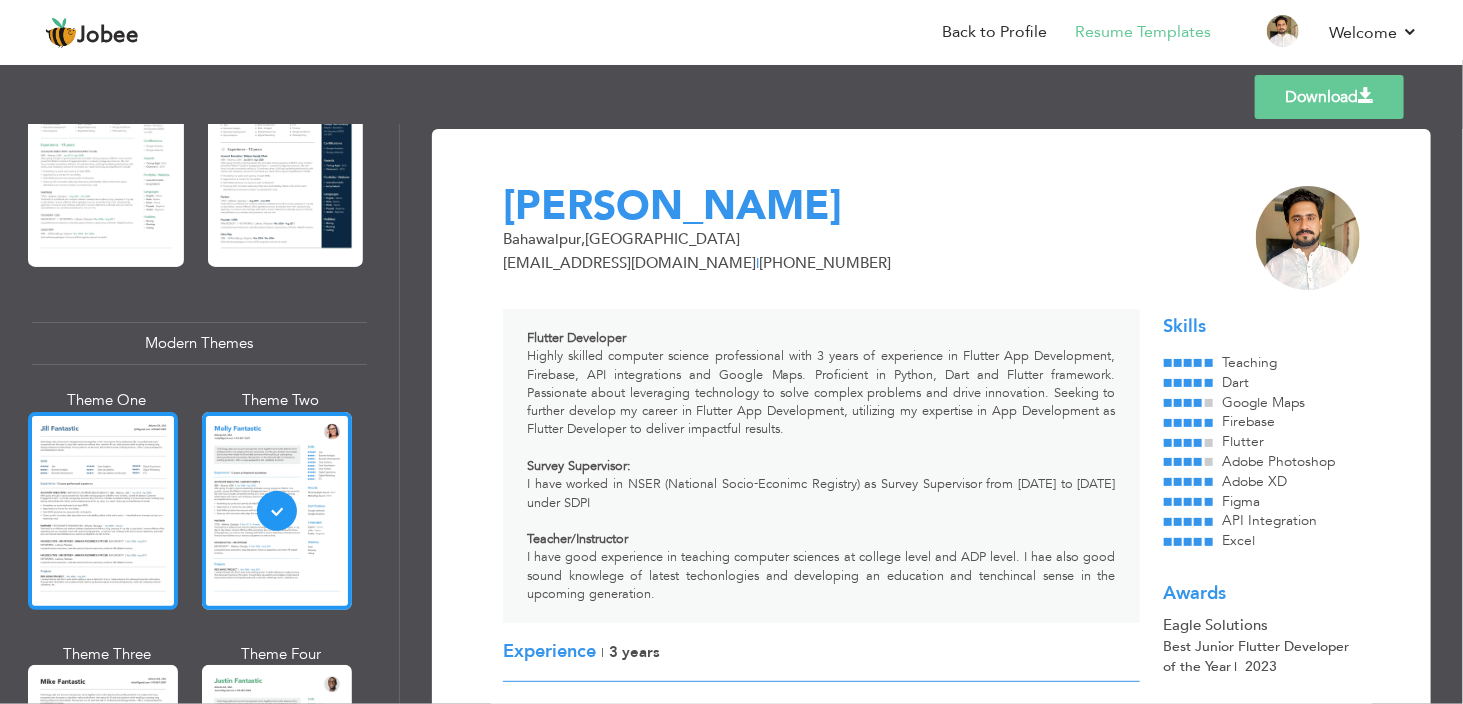 click at bounding box center [103, 511] 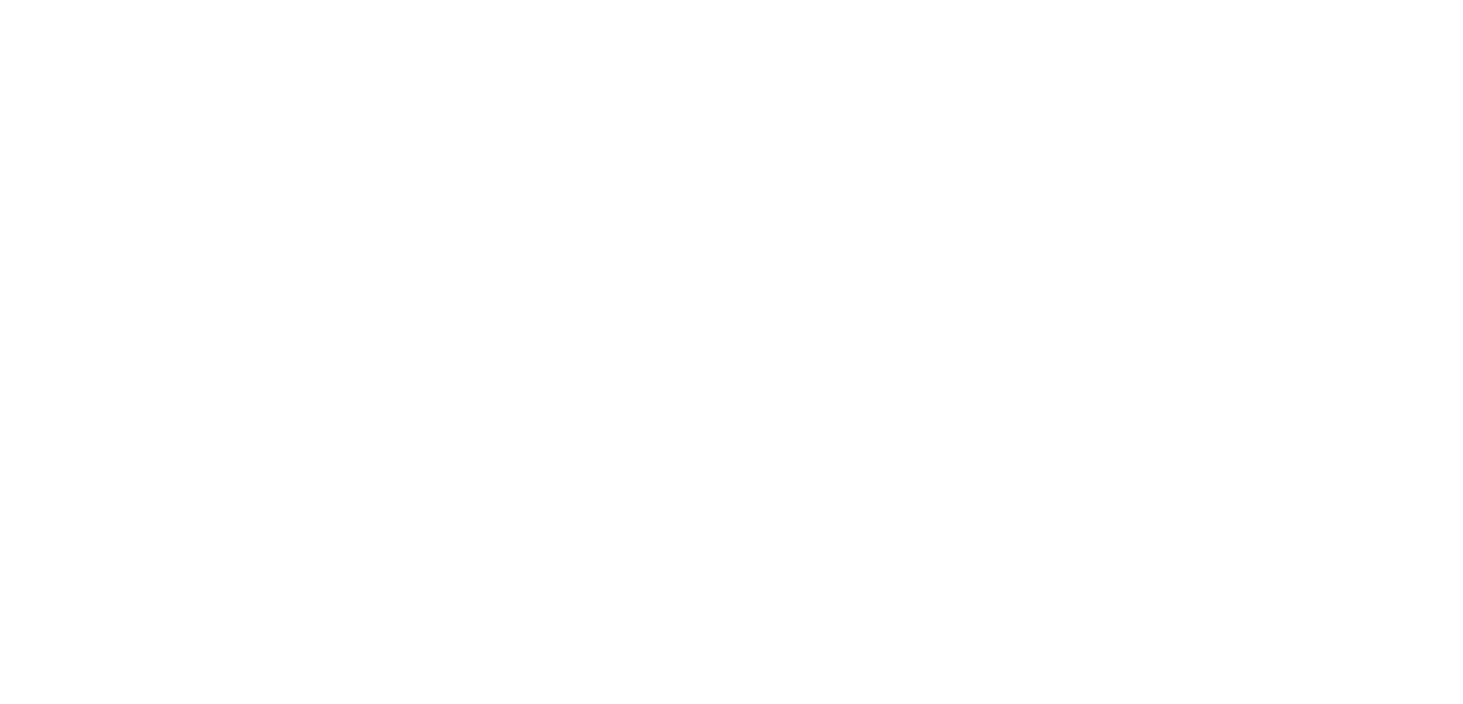 scroll, scrollTop: 0, scrollLeft: 0, axis: both 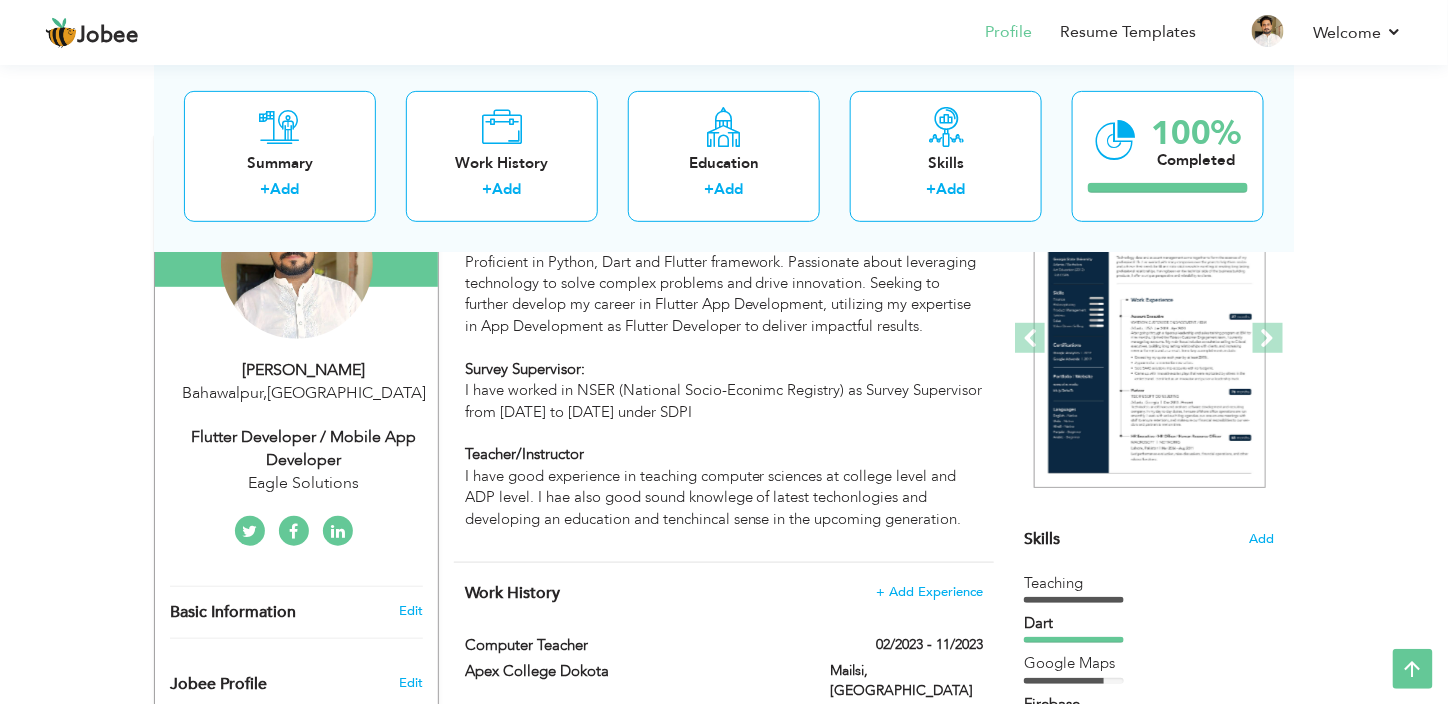 click on "Bahawalpur ,   Pakistan" at bounding box center (304, 393) 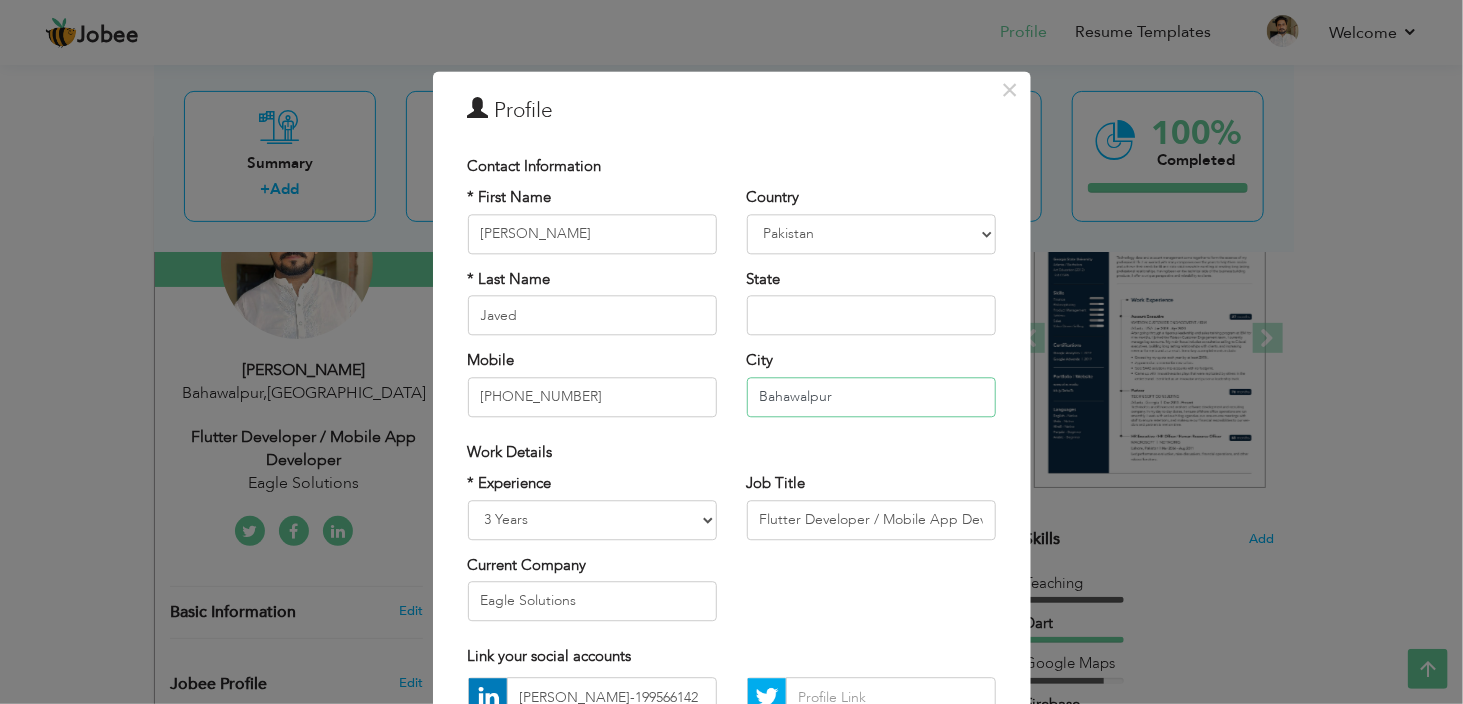 drag, startPoint x: 825, startPoint y: 391, endPoint x: 672, endPoint y: 390, distance: 153.00327 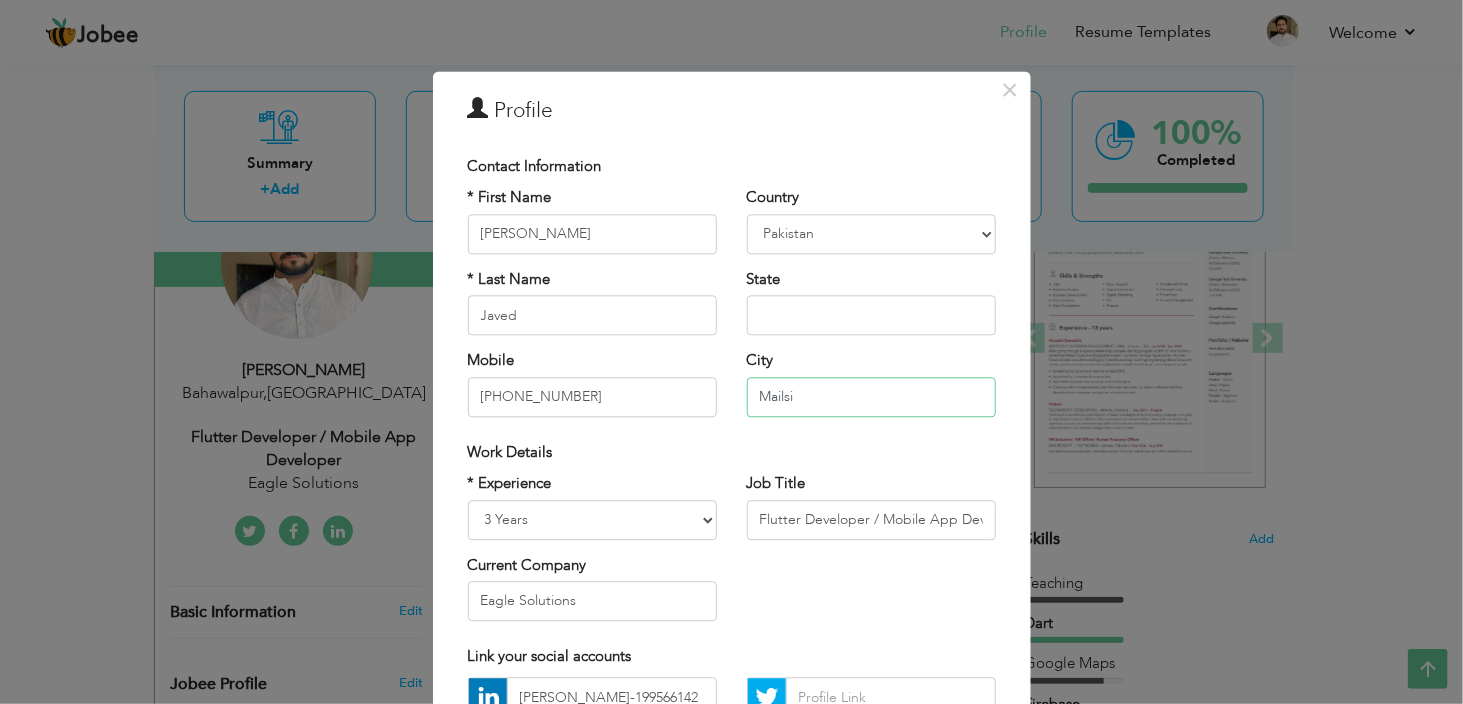 type on "Mailsi" 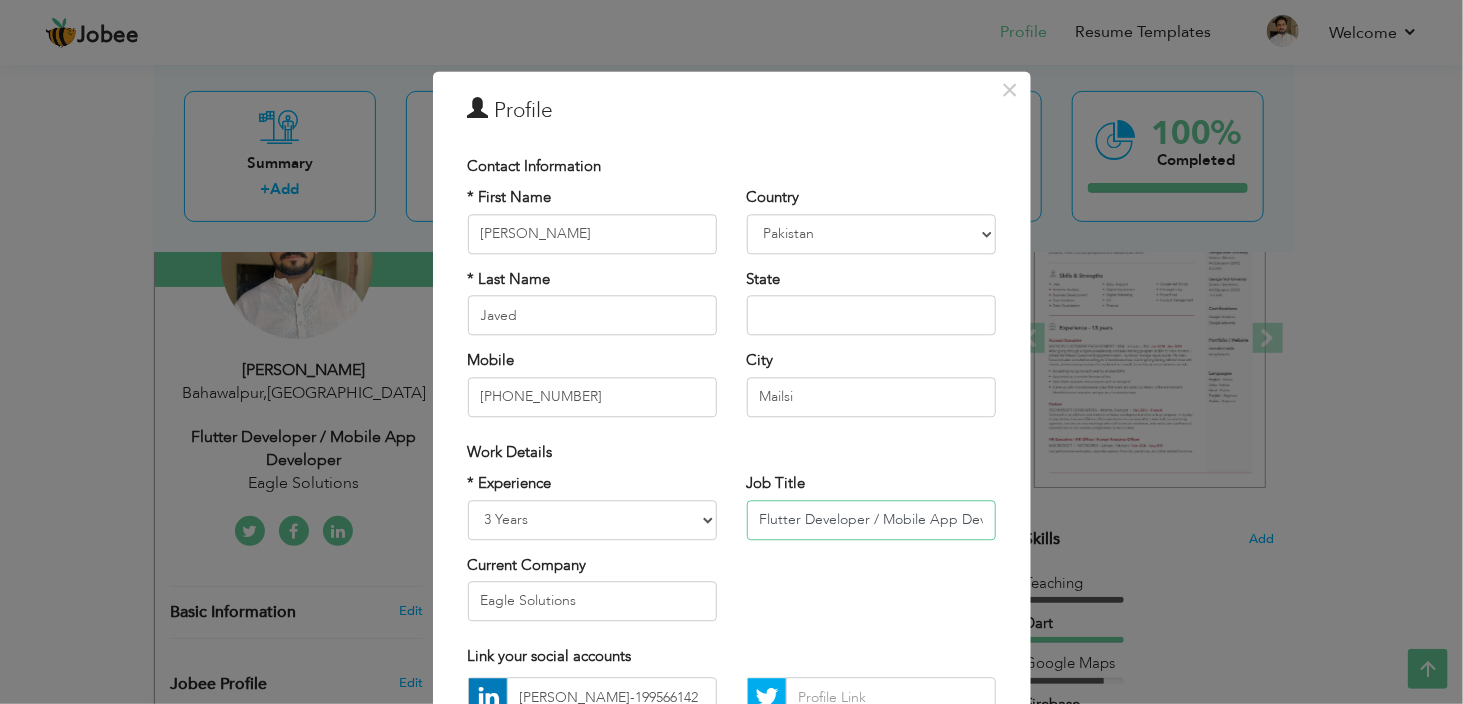 click on "Flutter Developer / Mobile App Developer" at bounding box center [871, 520] 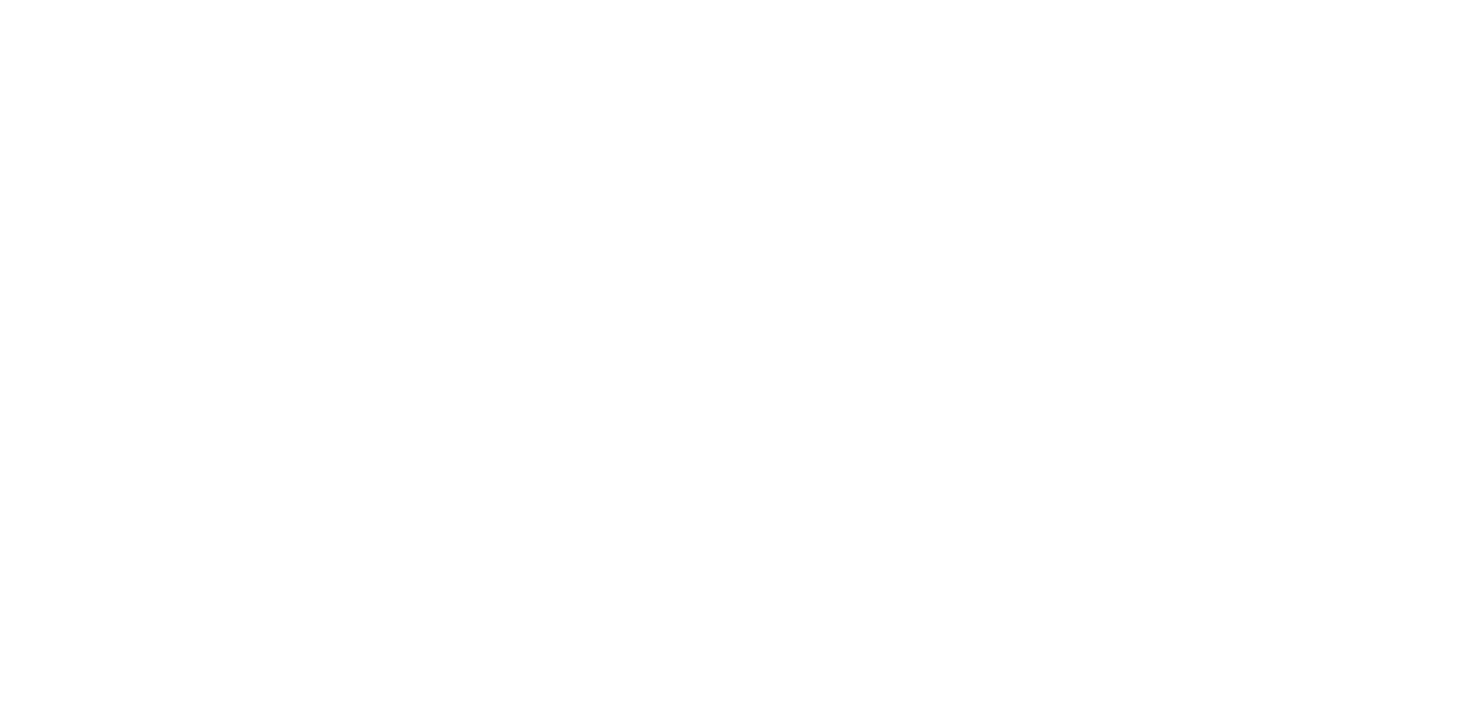 scroll, scrollTop: 0, scrollLeft: 0, axis: both 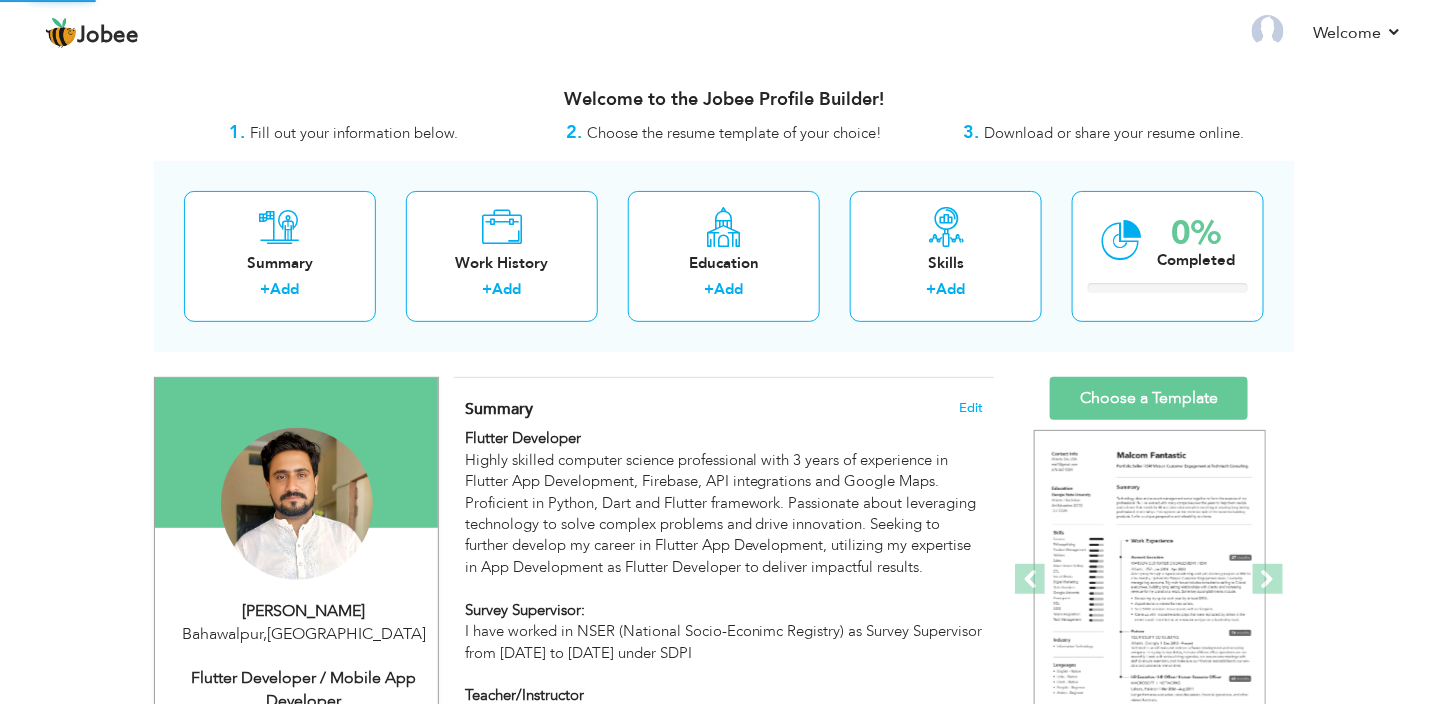 select on "?" 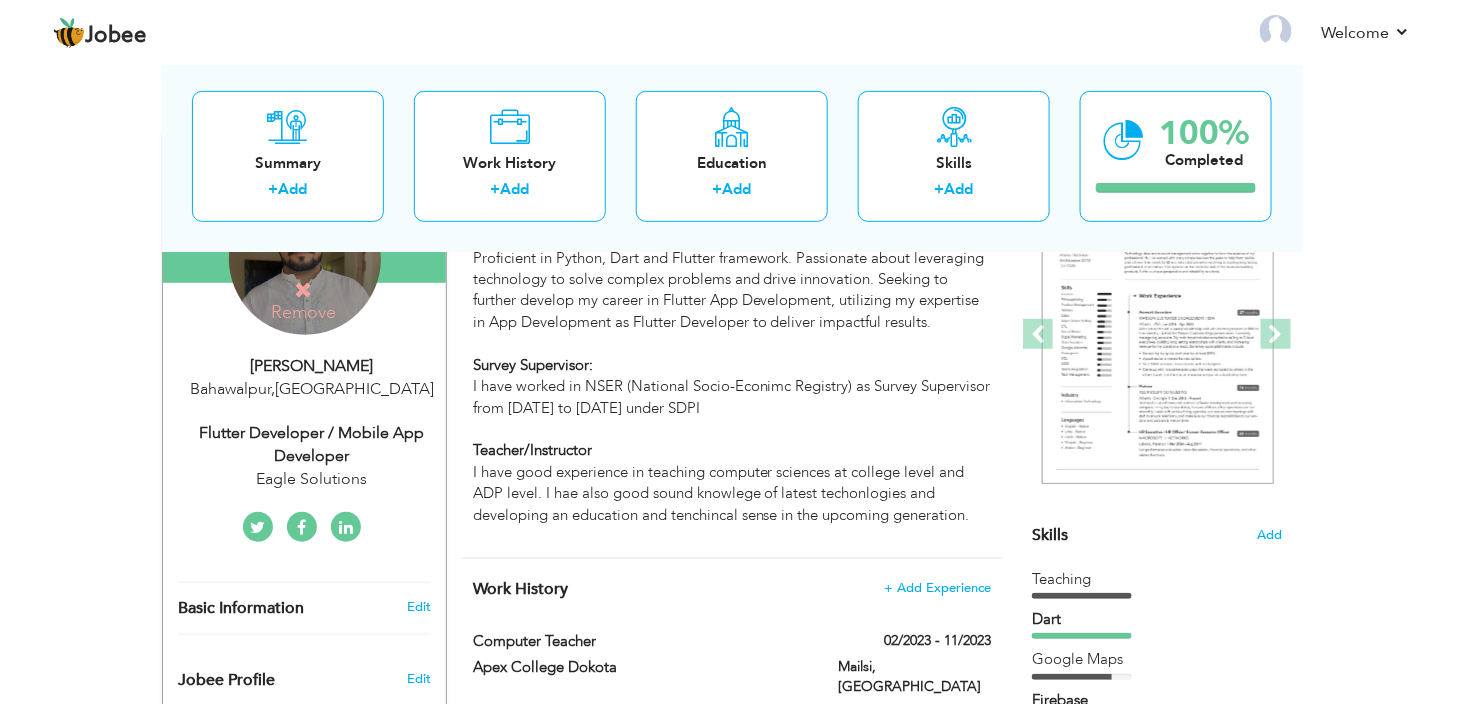 scroll, scrollTop: 328, scrollLeft: 0, axis: vertical 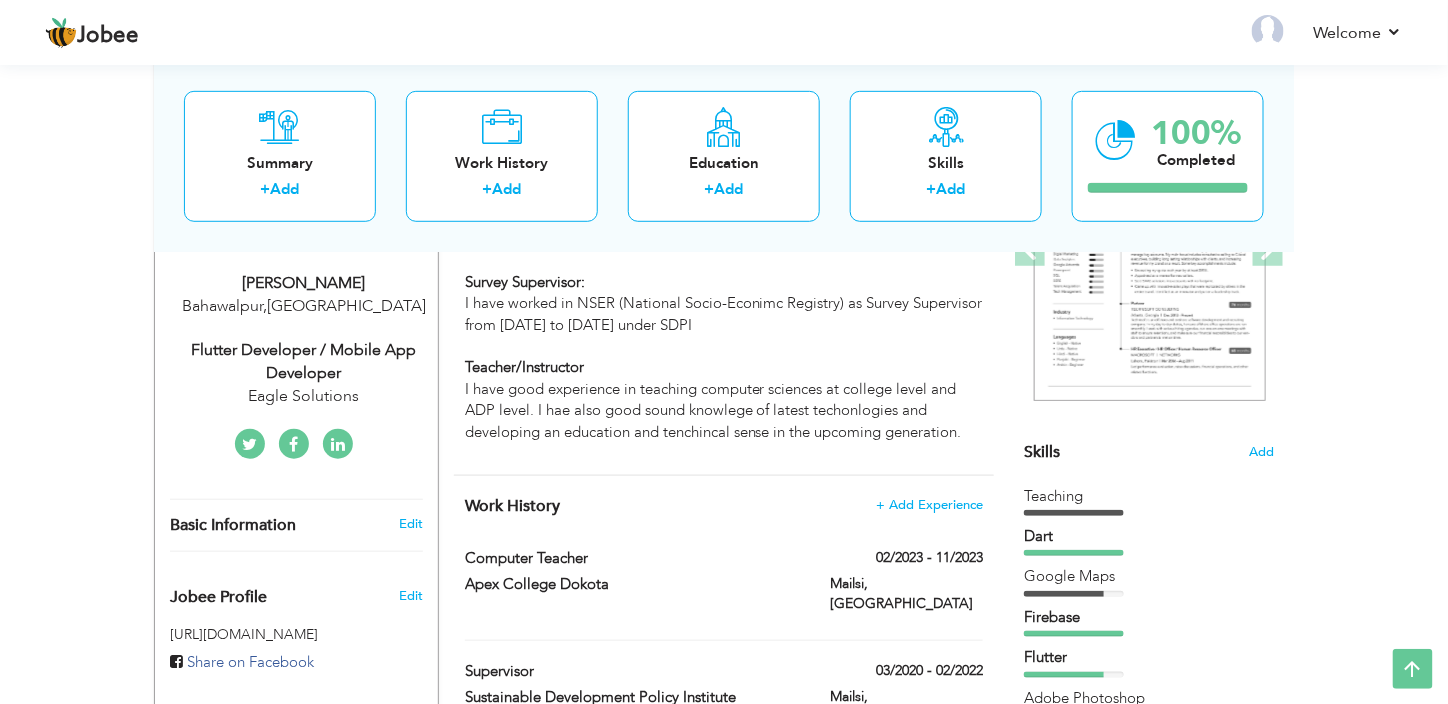 click on "[PERSON_NAME]
[GEOGRAPHIC_DATA] ,   [GEOGRAPHIC_DATA]
Flutter Developer / Mobile App Developer
Eagle Solutions" at bounding box center (296, 340) 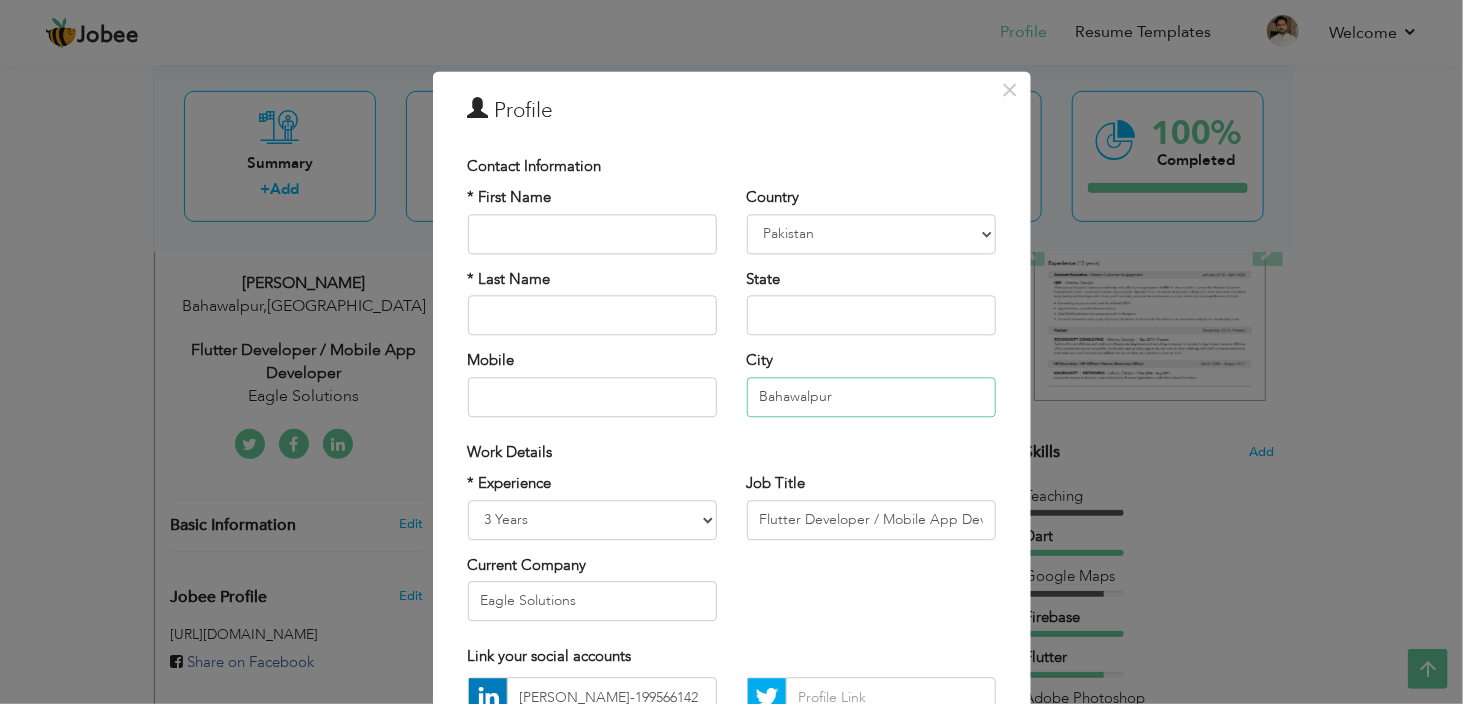 drag, startPoint x: 849, startPoint y: 392, endPoint x: 735, endPoint y: 394, distance: 114.01754 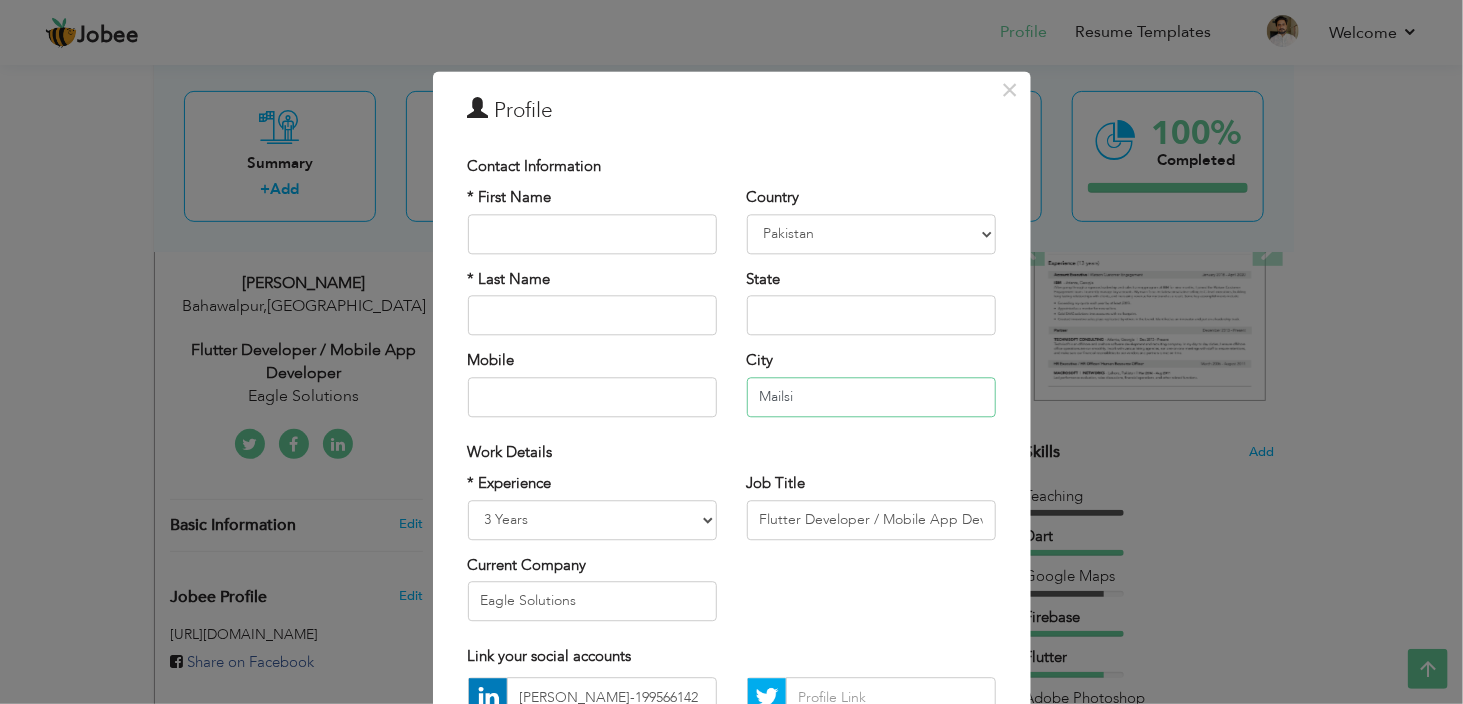 type on "Mailsi" 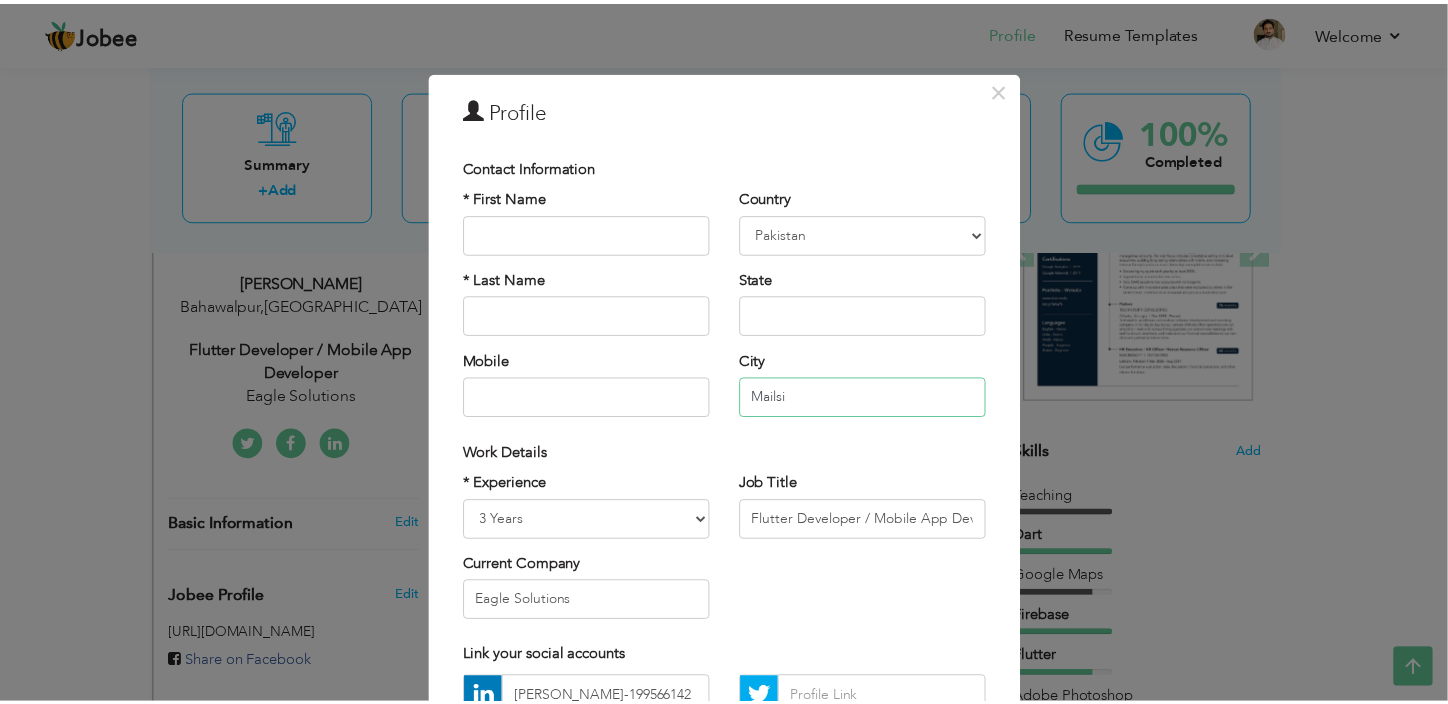 scroll, scrollTop: 204, scrollLeft: 0, axis: vertical 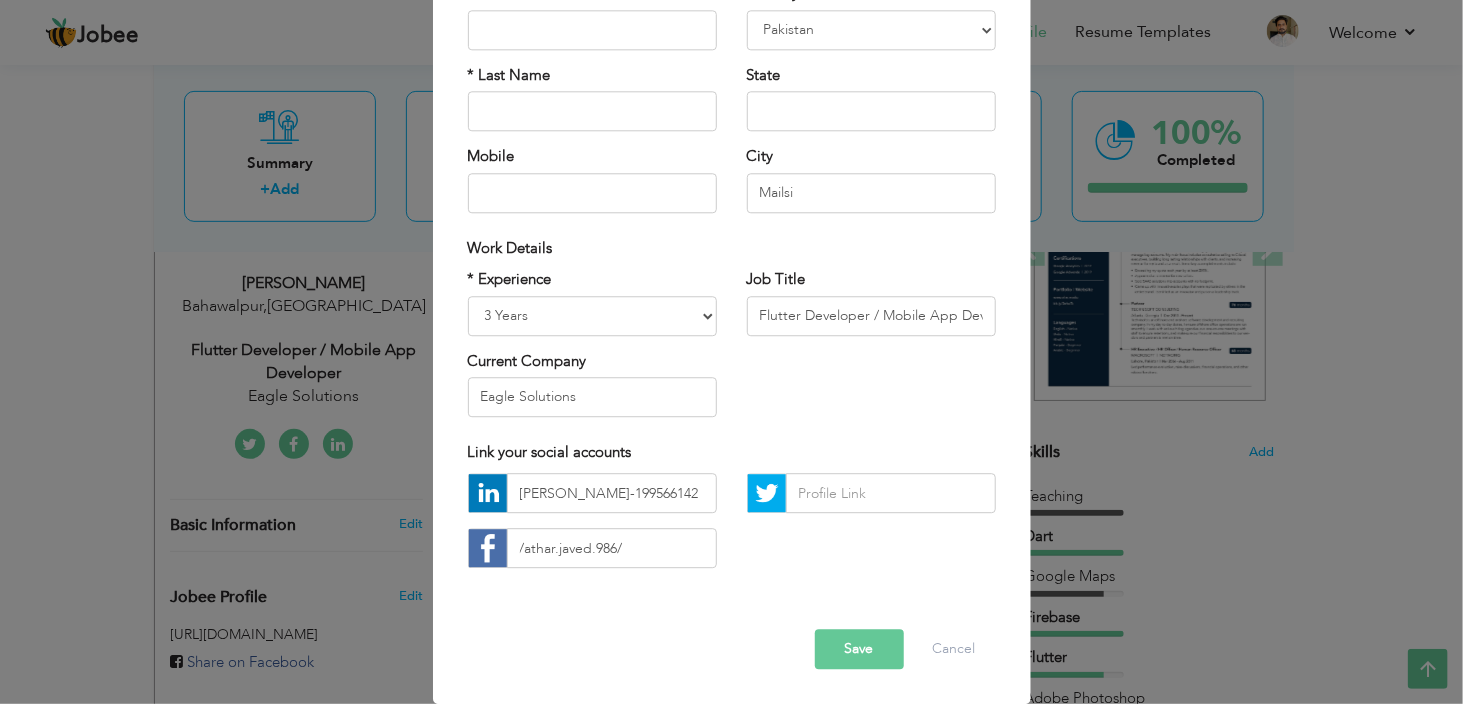 click on "Save" at bounding box center [859, 650] 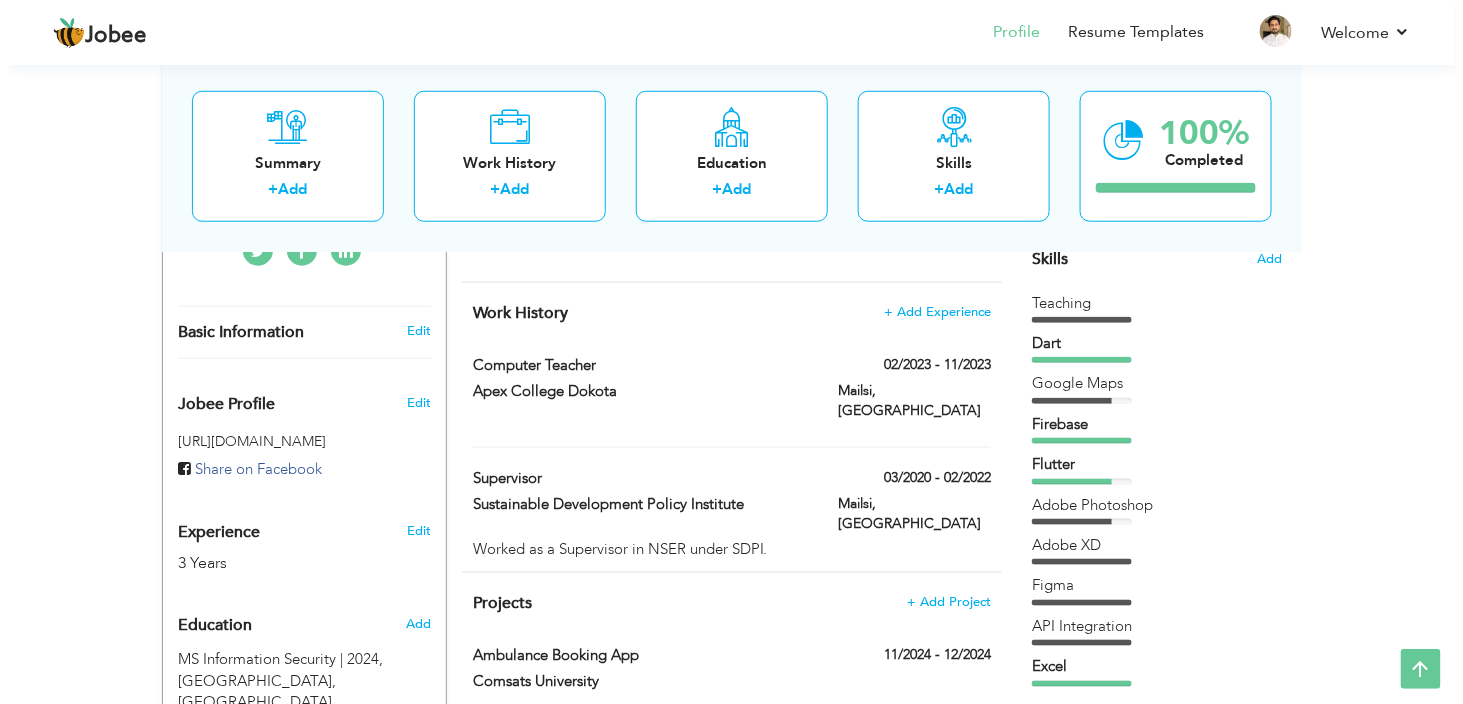 scroll, scrollTop: 518, scrollLeft: 0, axis: vertical 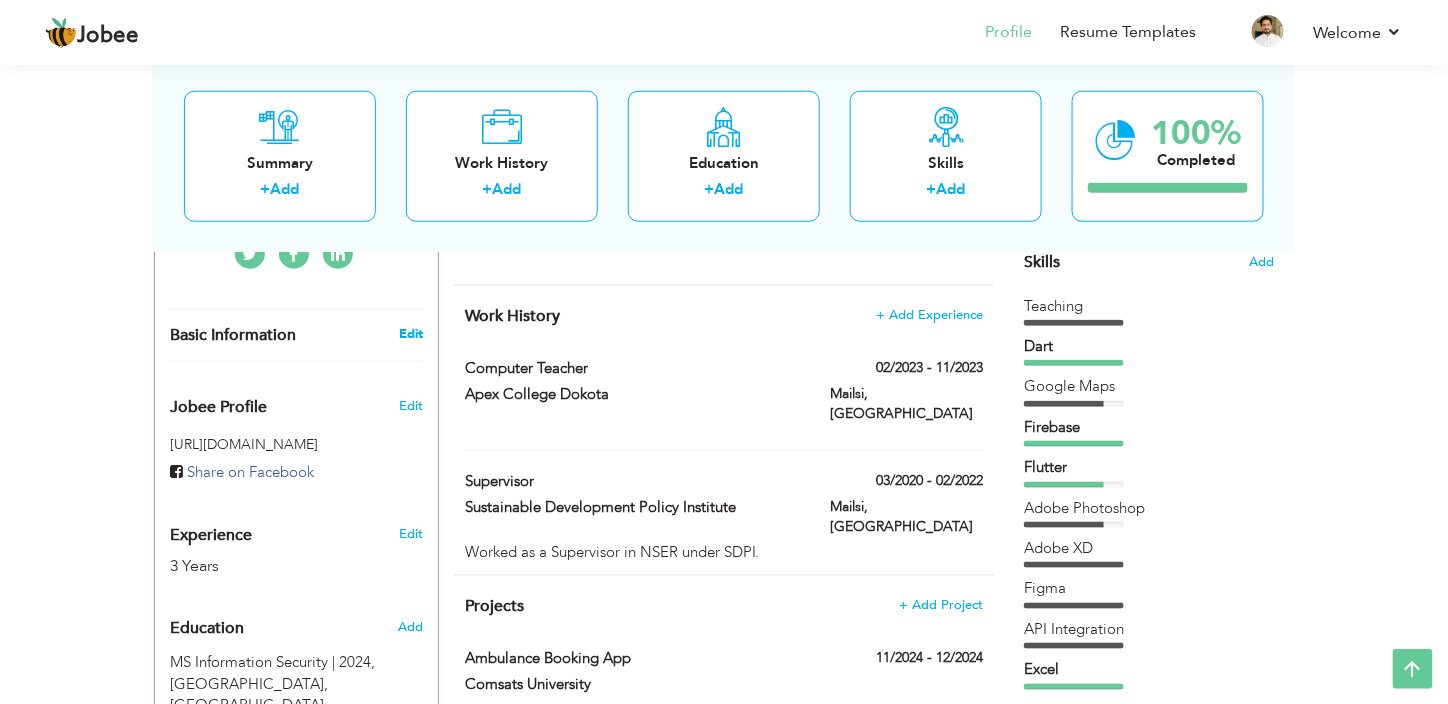 click on "Edit" at bounding box center (411, 334) 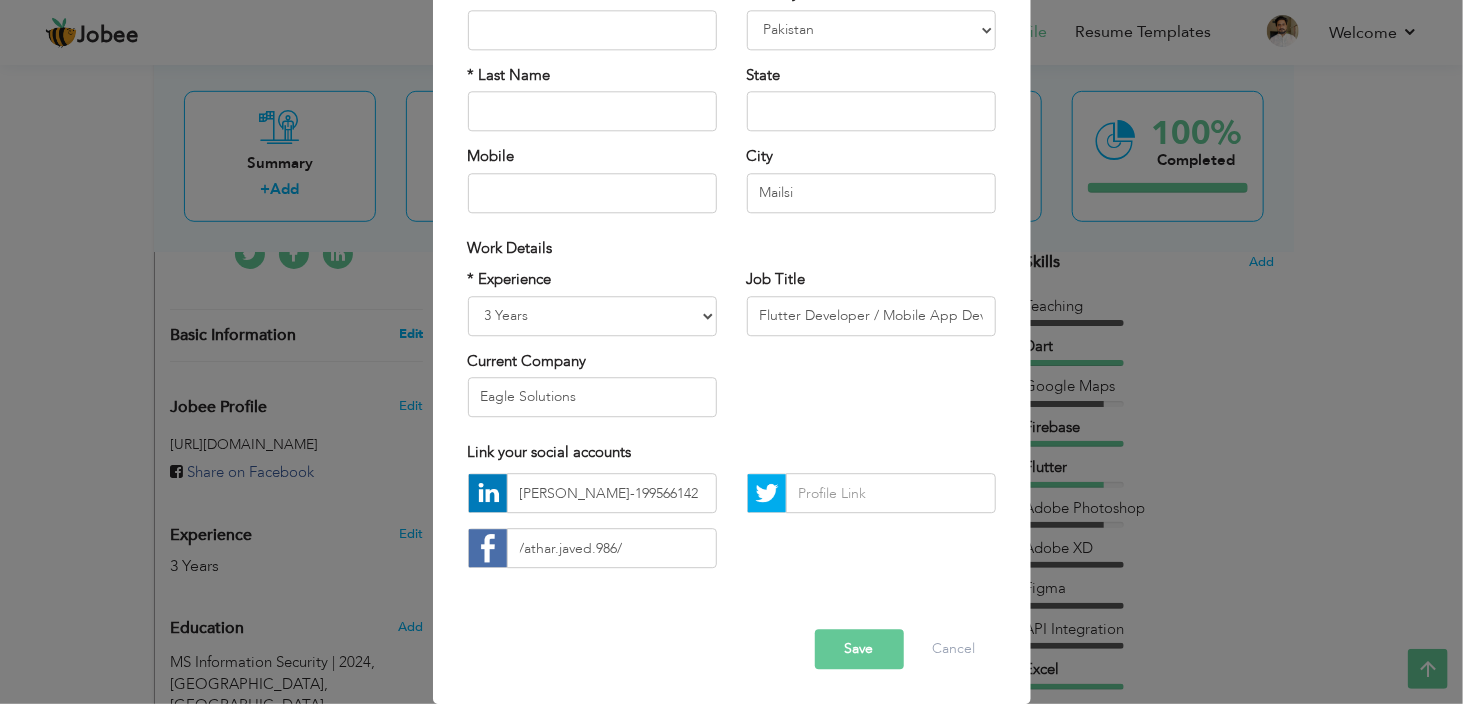 scroll, scrollTop: 0, scrollLeft: 0, axis: both 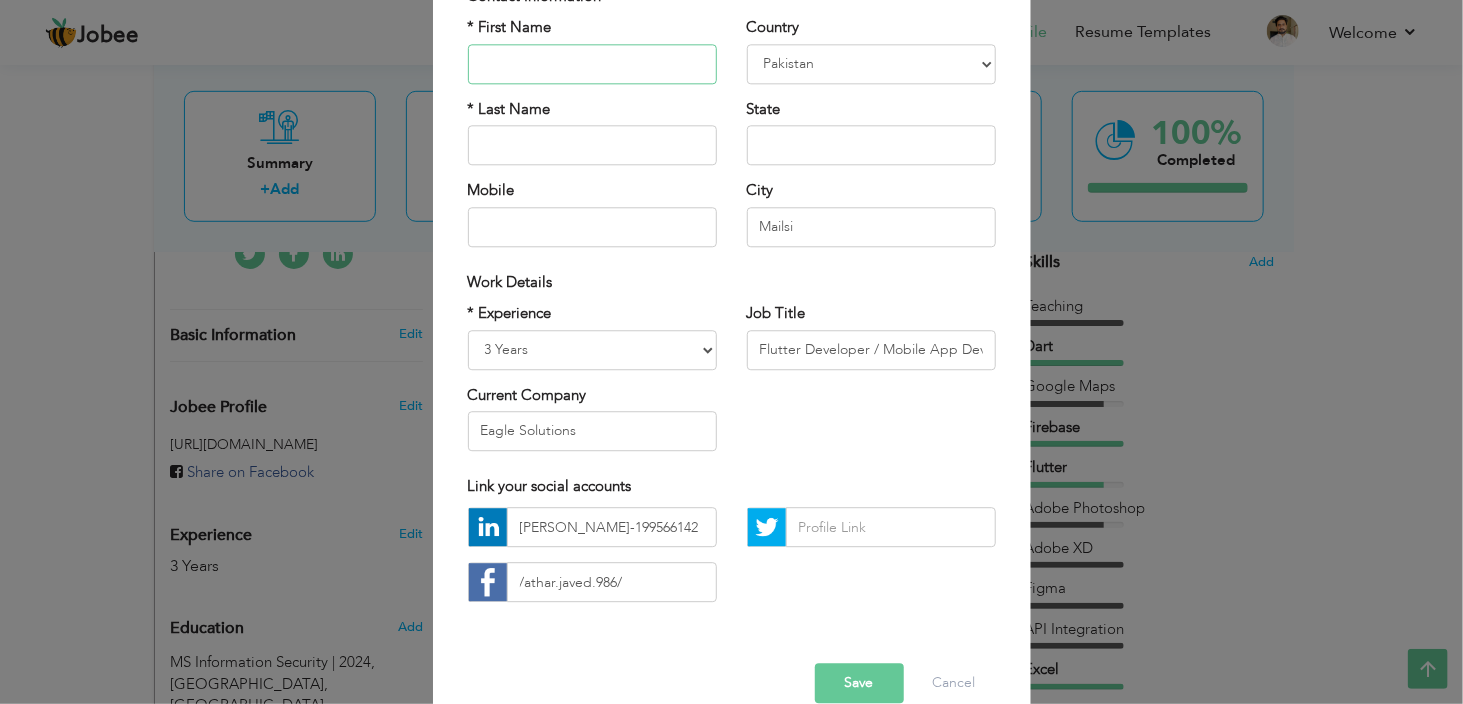 type on "[PERSON_NAME]" 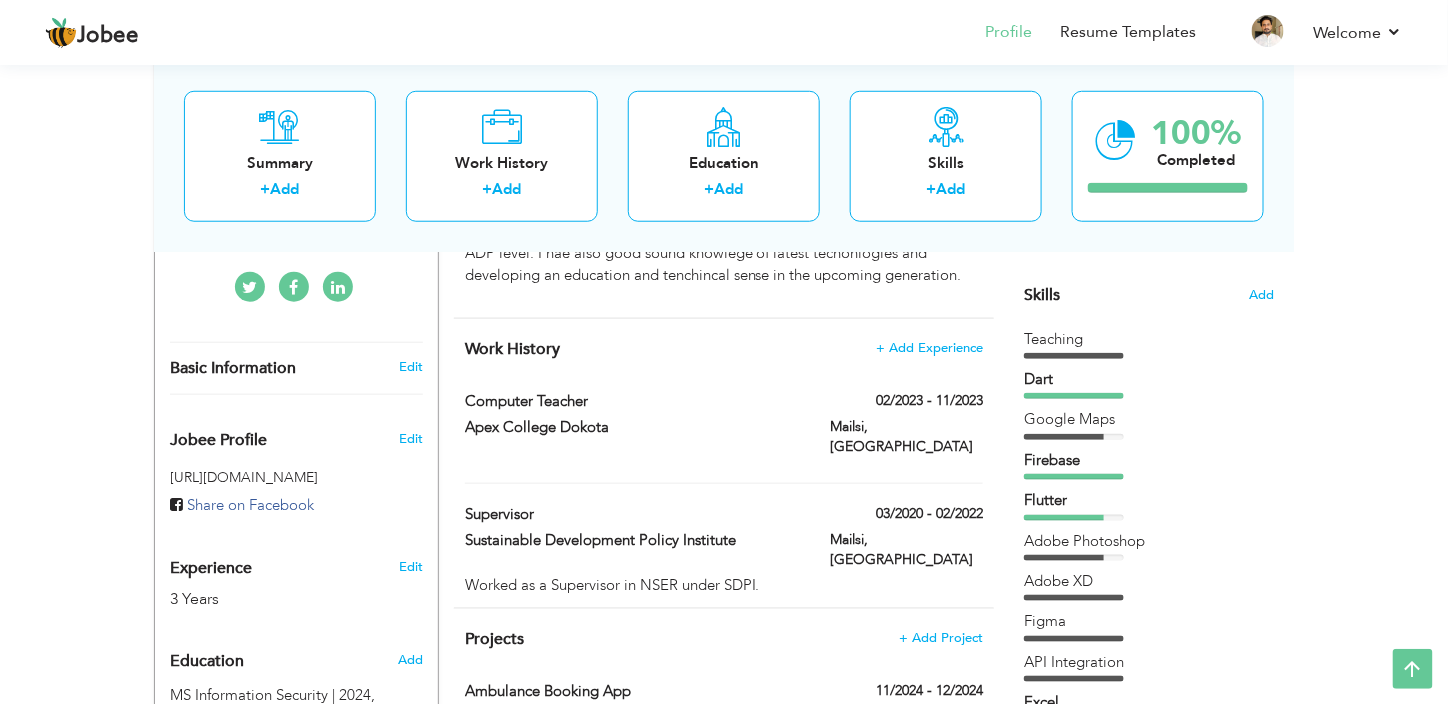 scroll, scrollTop: 501, scrollLeft: 0, axis: vertical 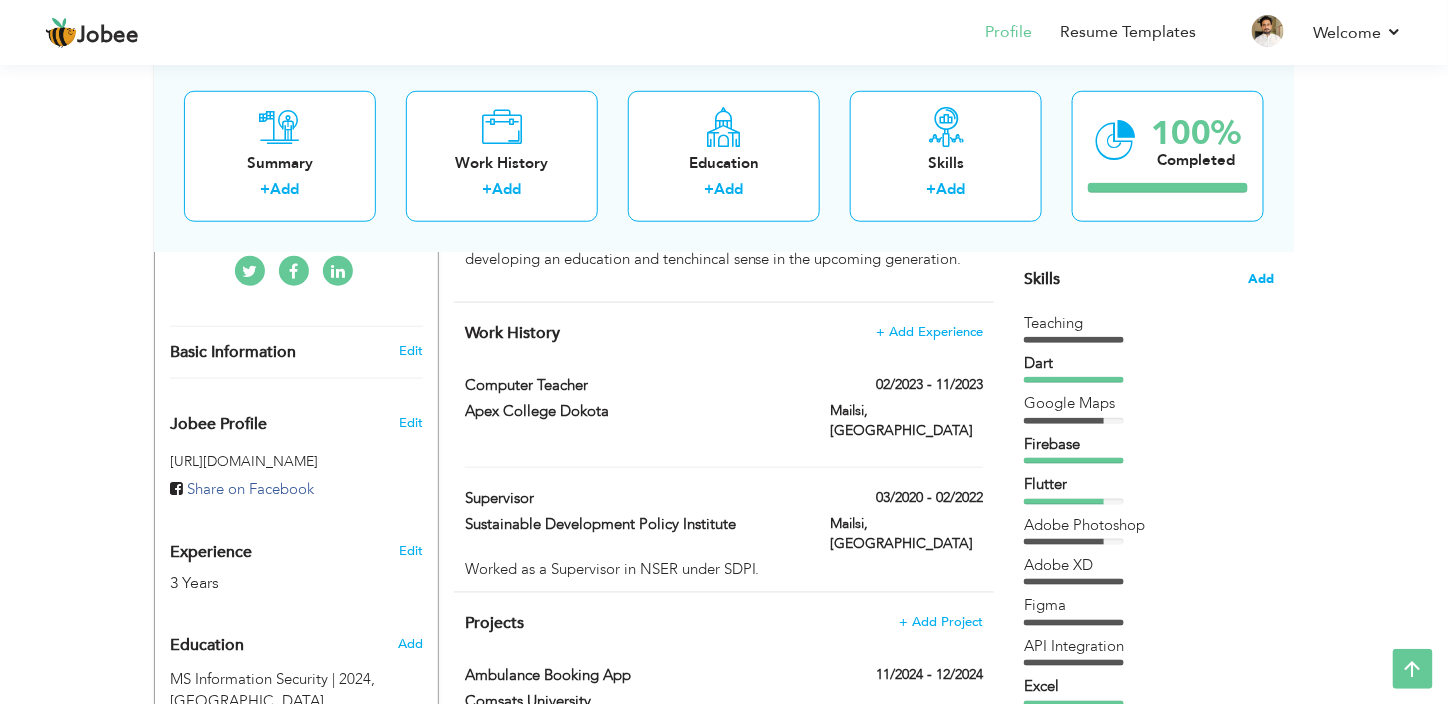 click on "Add" at bounding box center (1261, 279) 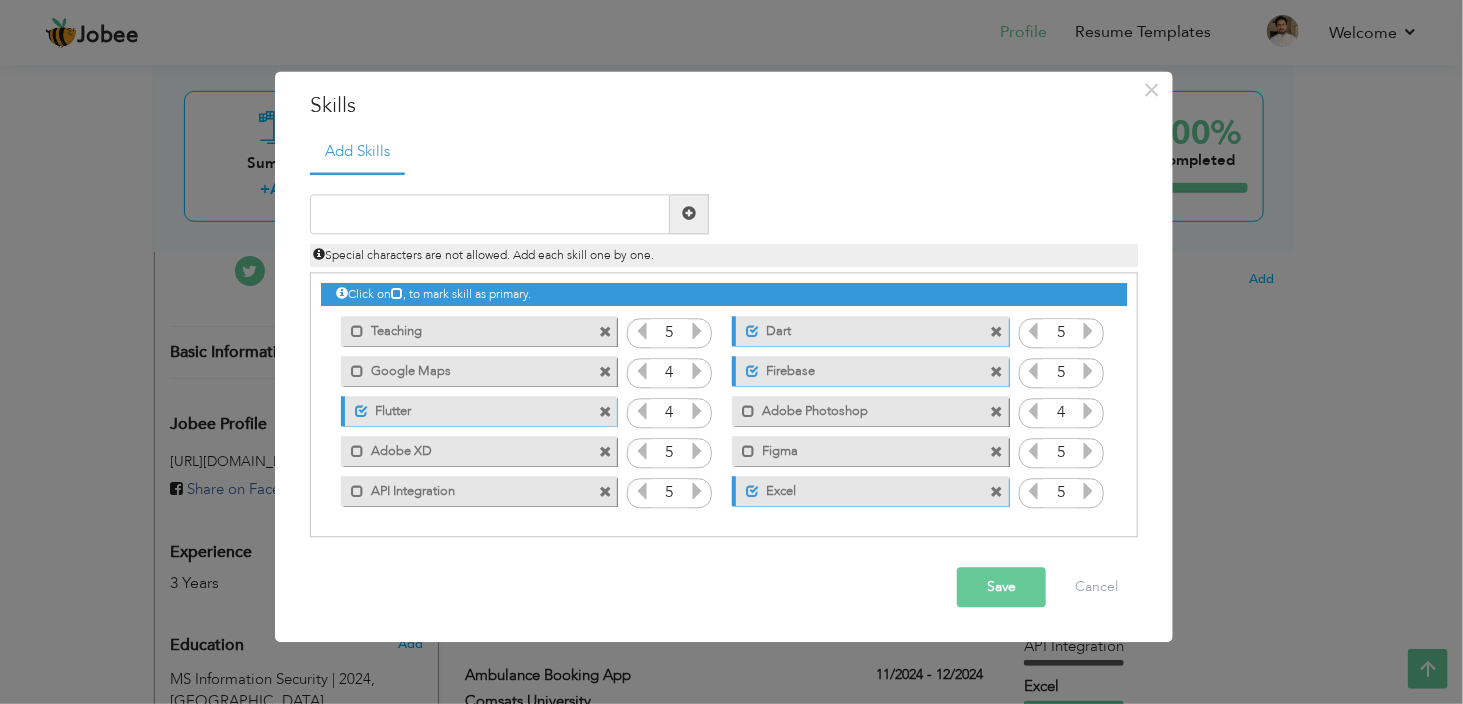 drag, startPoint x: 824, startPoint y: 494, endPoint x: 528, endPoint y: 415, distance: 306.3609 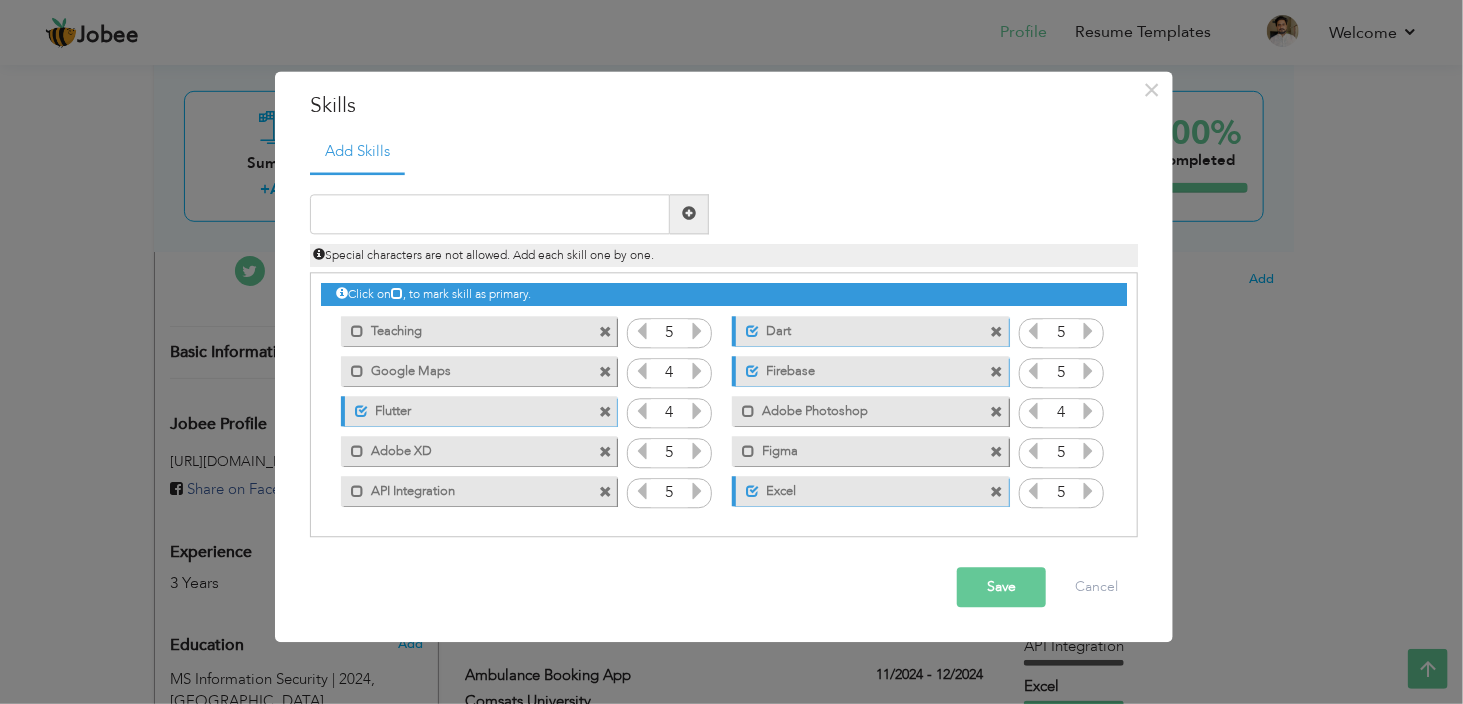 click on "Mark as primary skill.
Google Maps" at bounding box center (479, 372) 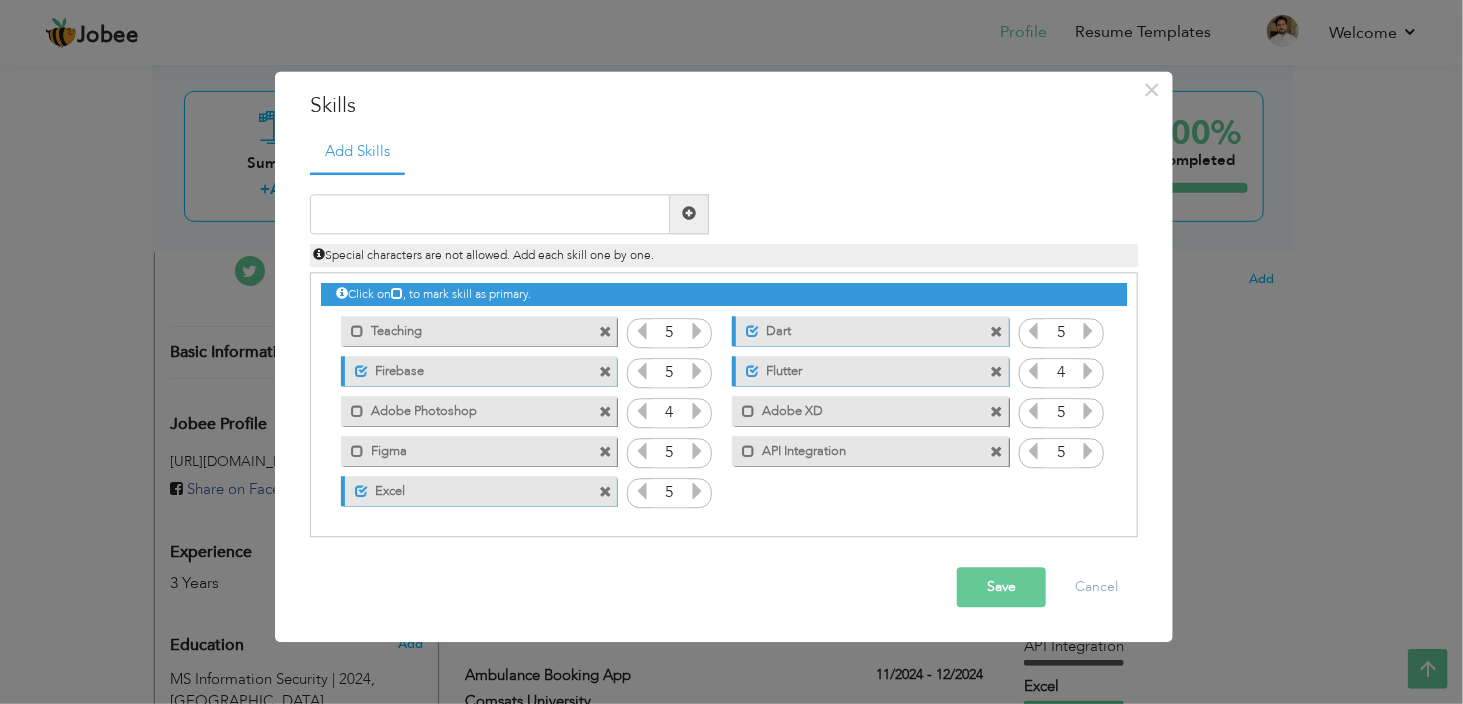 click at bounding box center [605, 413] 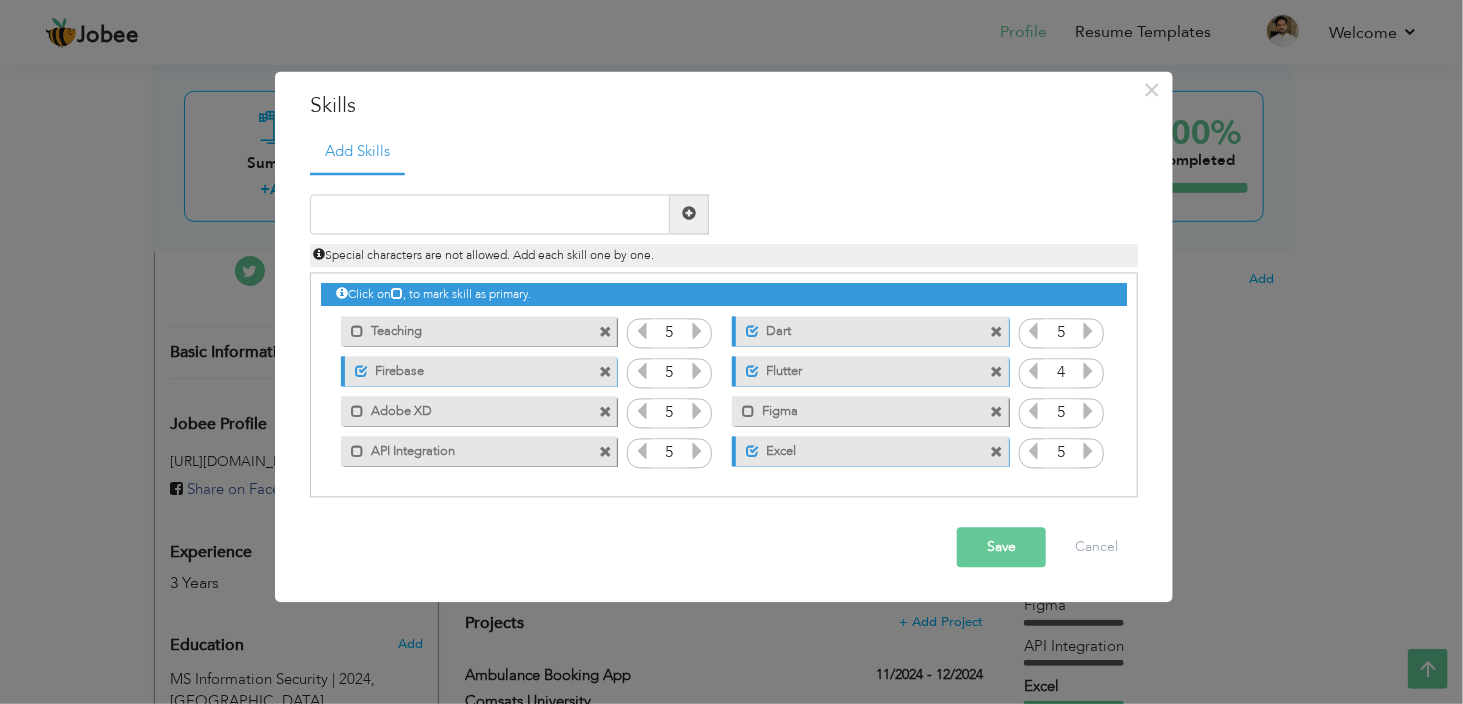 click at bounding box center (605, 333) 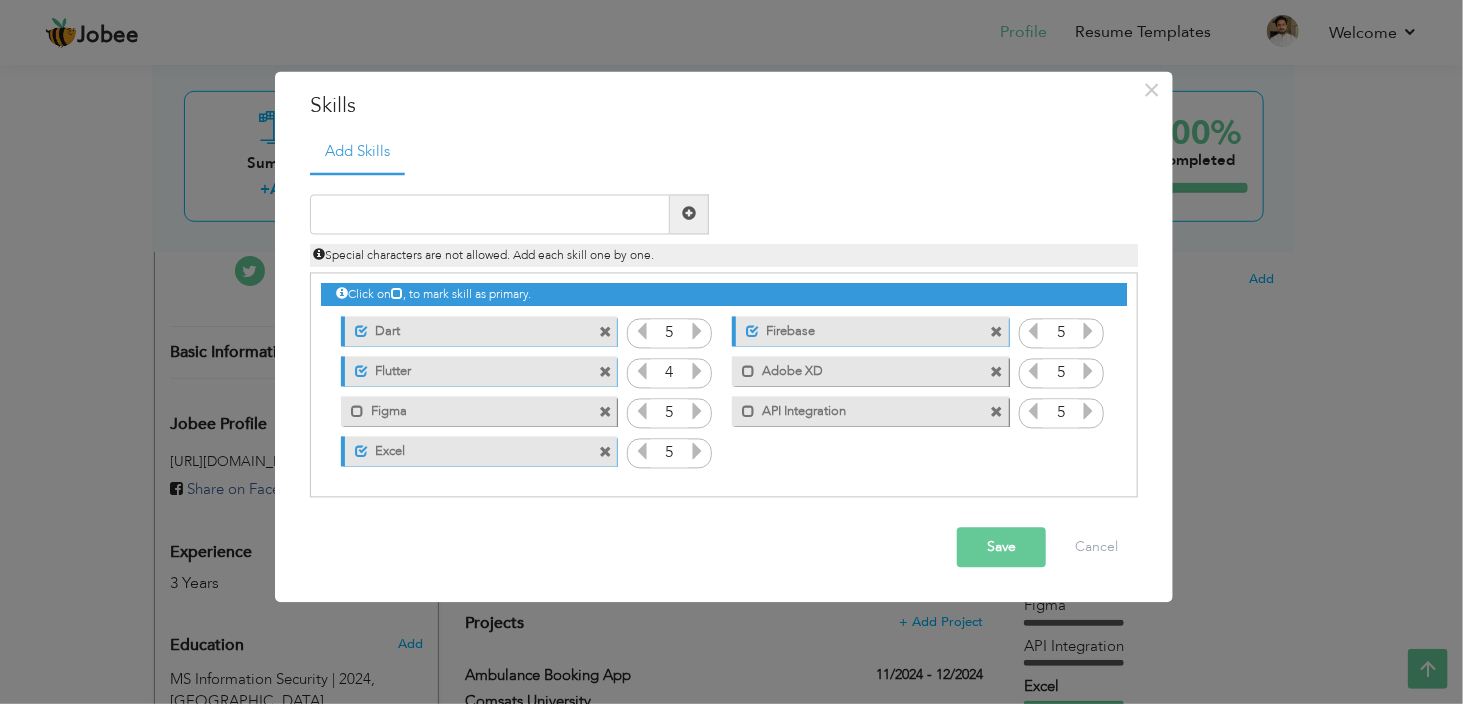 click on "Save" at bounding box center [1001, 547] 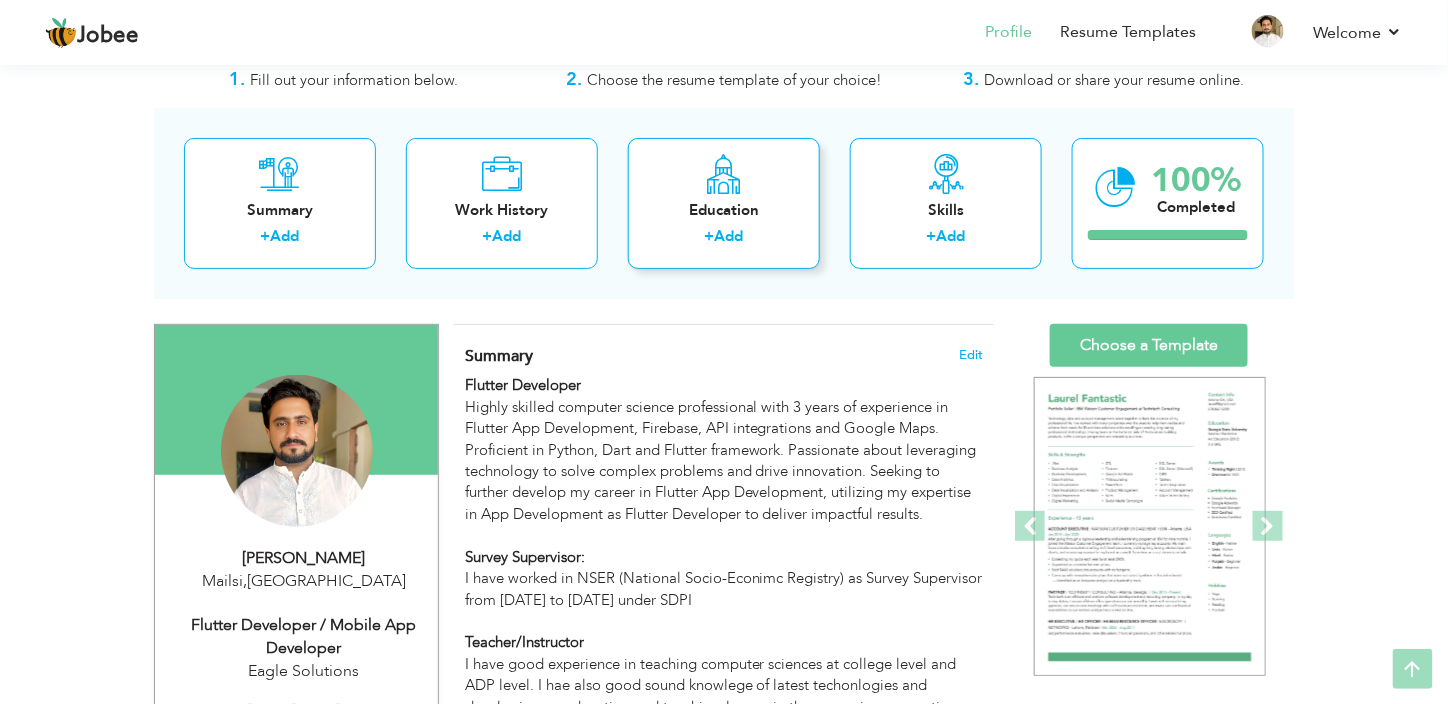 scroll, scrollTop: 0, scrollLeft: 0, axis: both 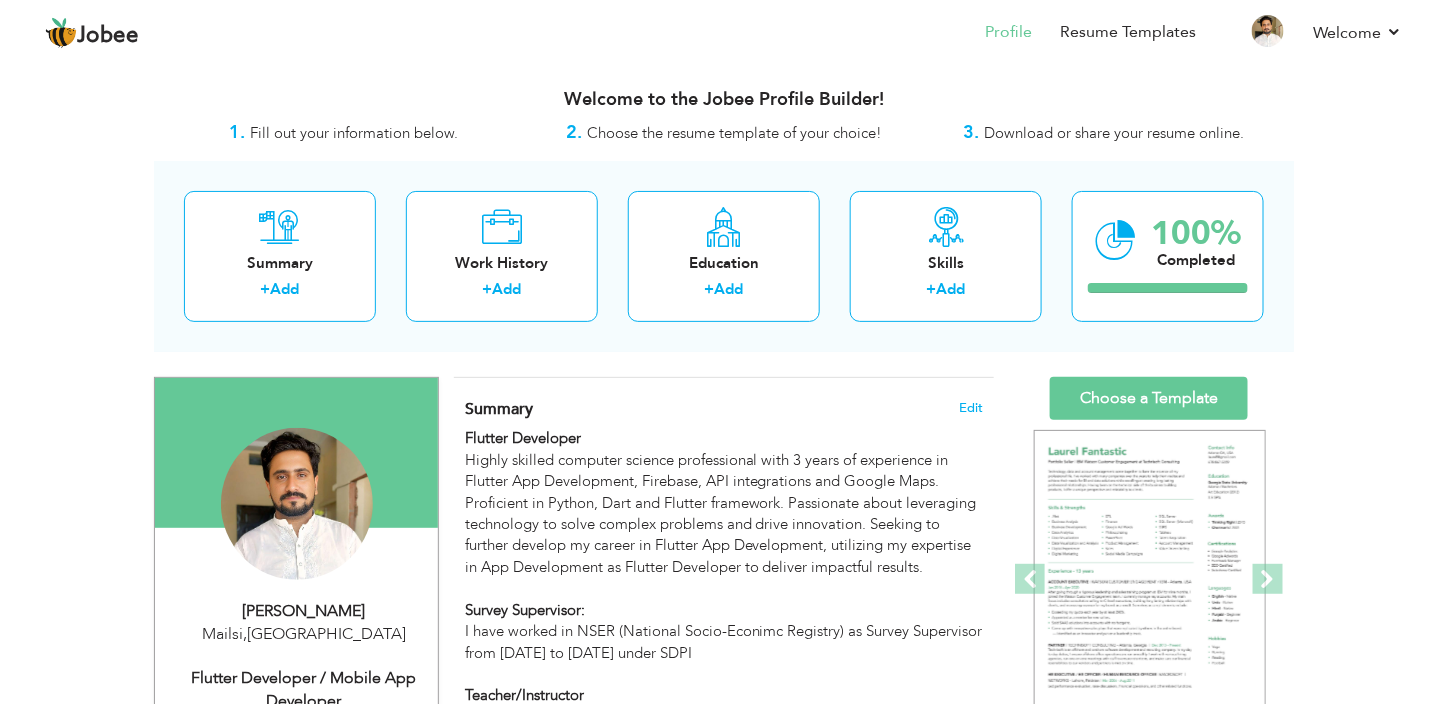 click on "Change
Remove
Muhammad Athar Javed
Mailsi ,   Pakistan
Eagle Solutions × ×" at bounding box center [724, 1333] 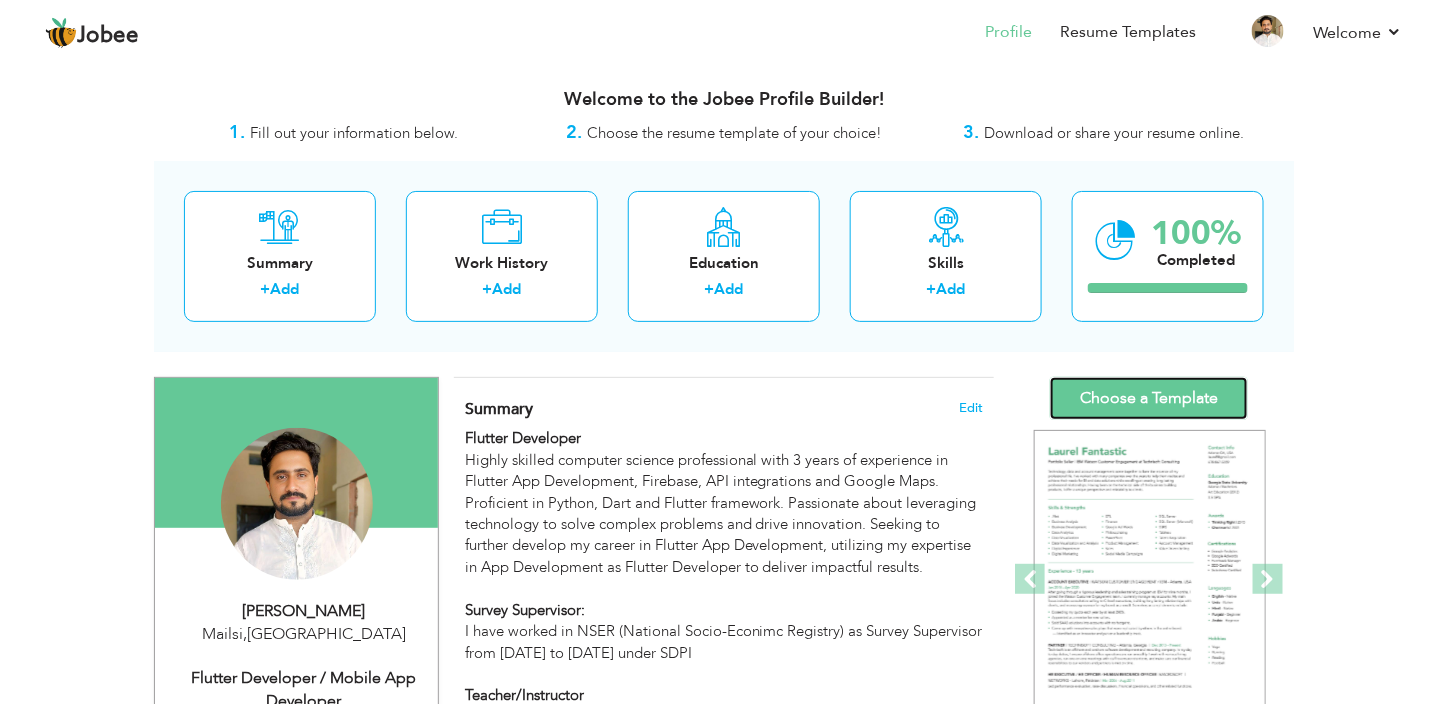 click on "Choose a Template" at bounding box center (1149, 398) 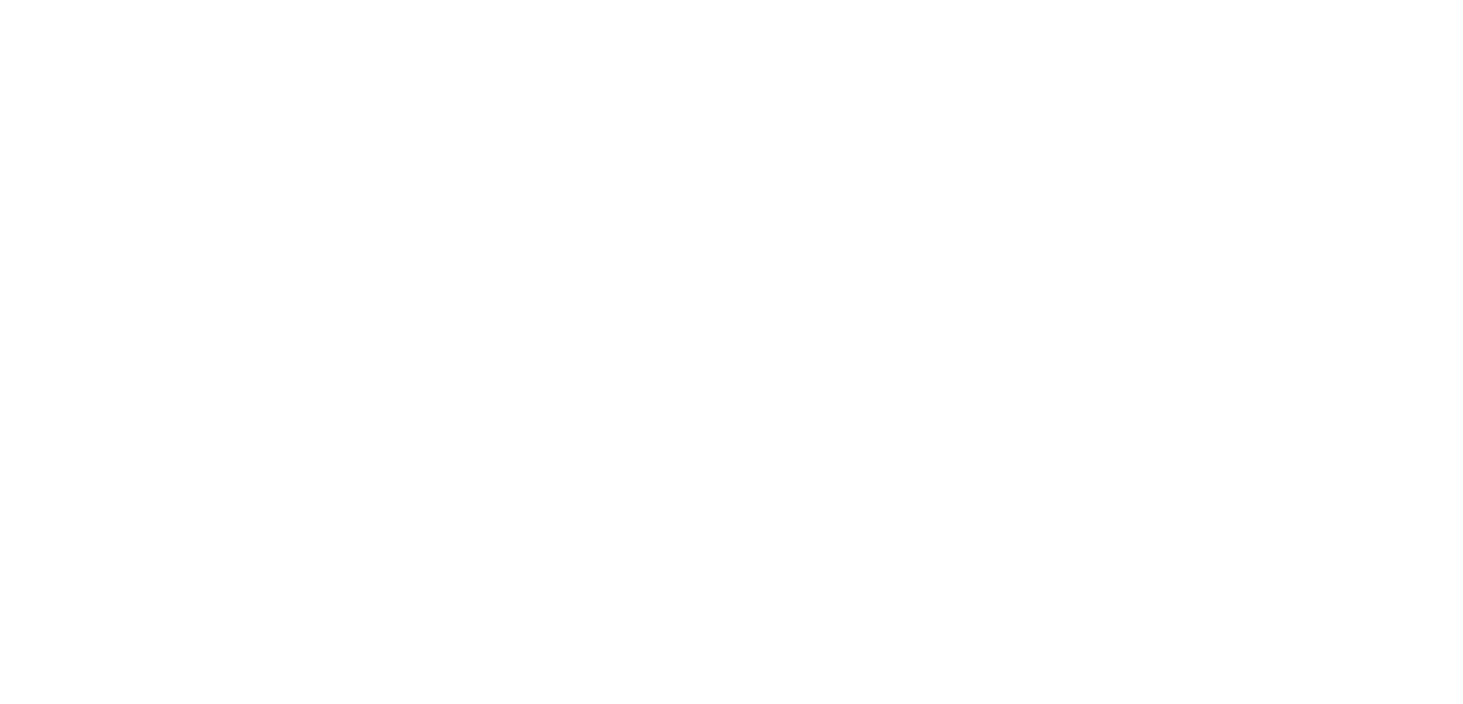 scroll, scrollTop: 0, scrollLeft: 0, axis: both 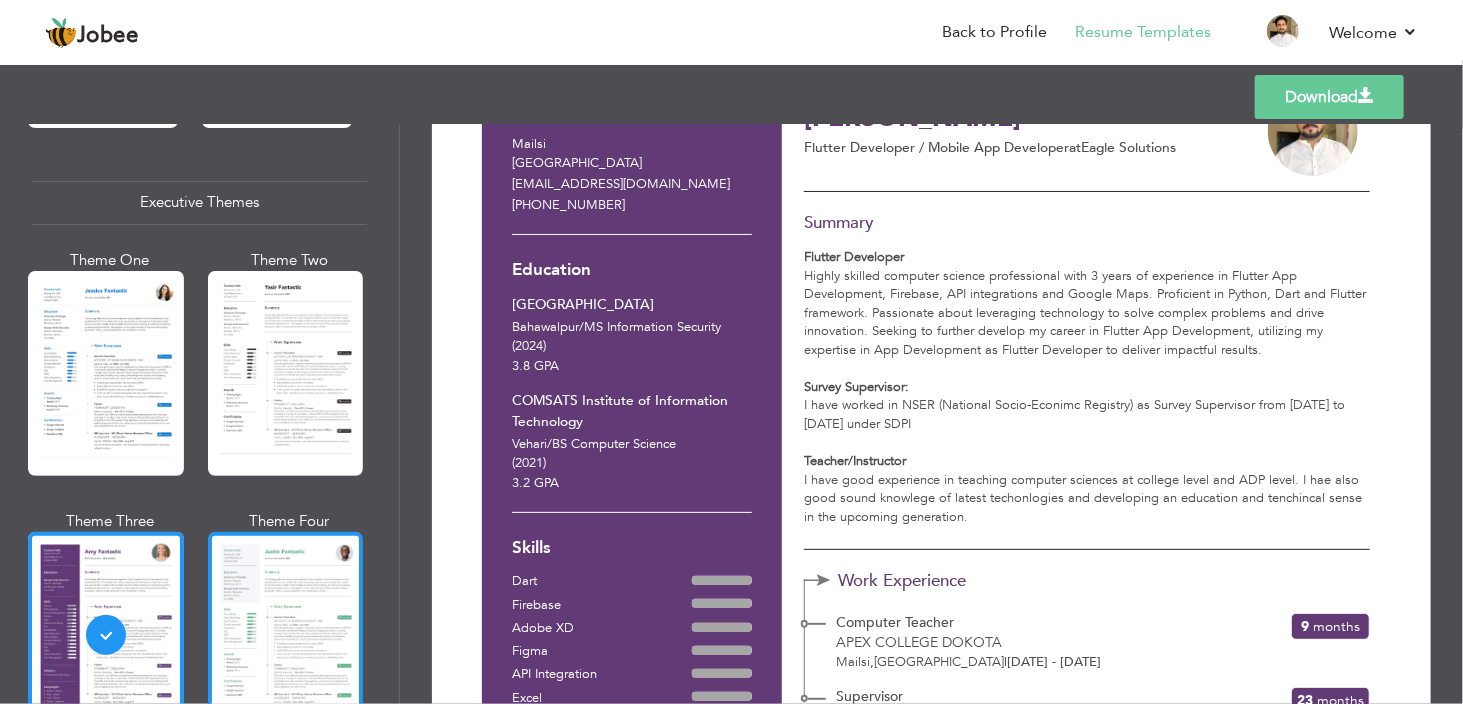 click at bounding box center (286, 634) 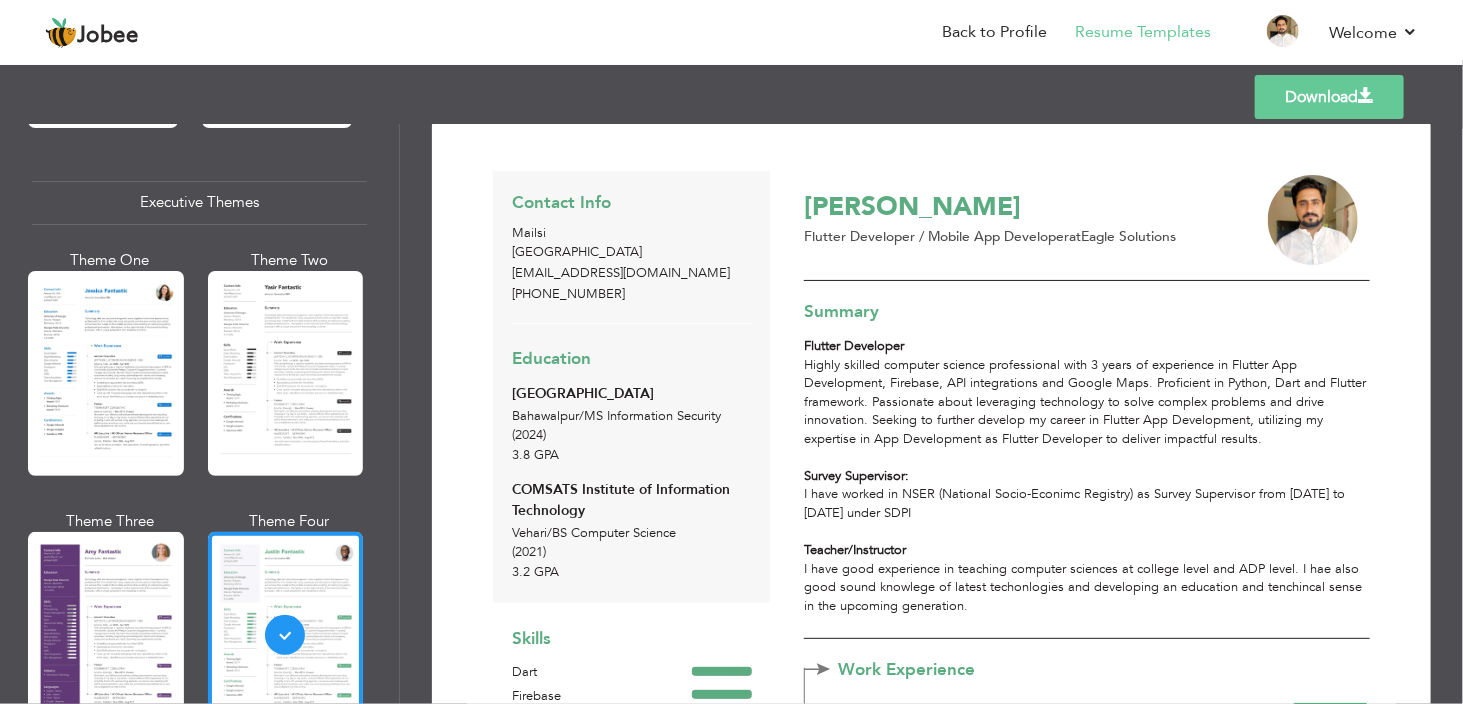 scroll, scrollTop: 8, scrollLeft: 0, axis: vertical 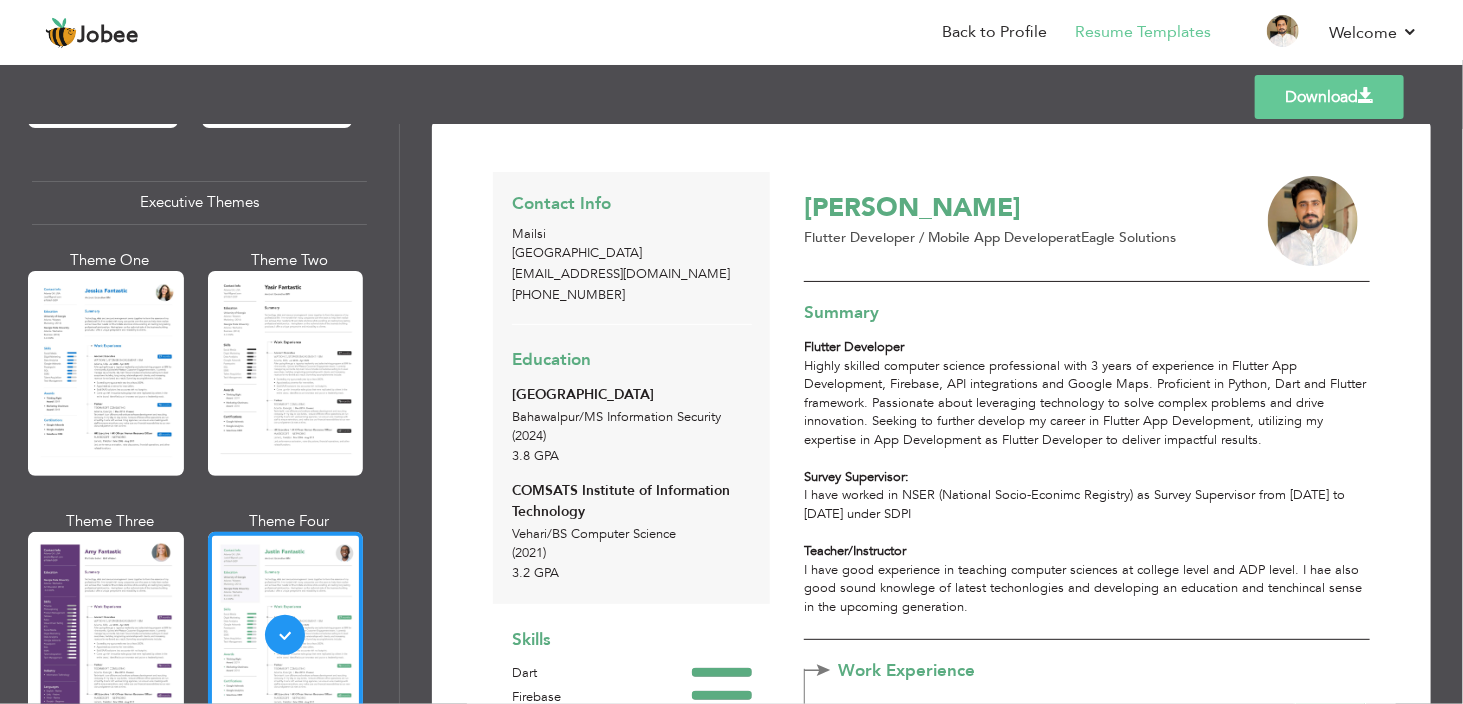 click on "Download" at bounding box center [1329, 97] 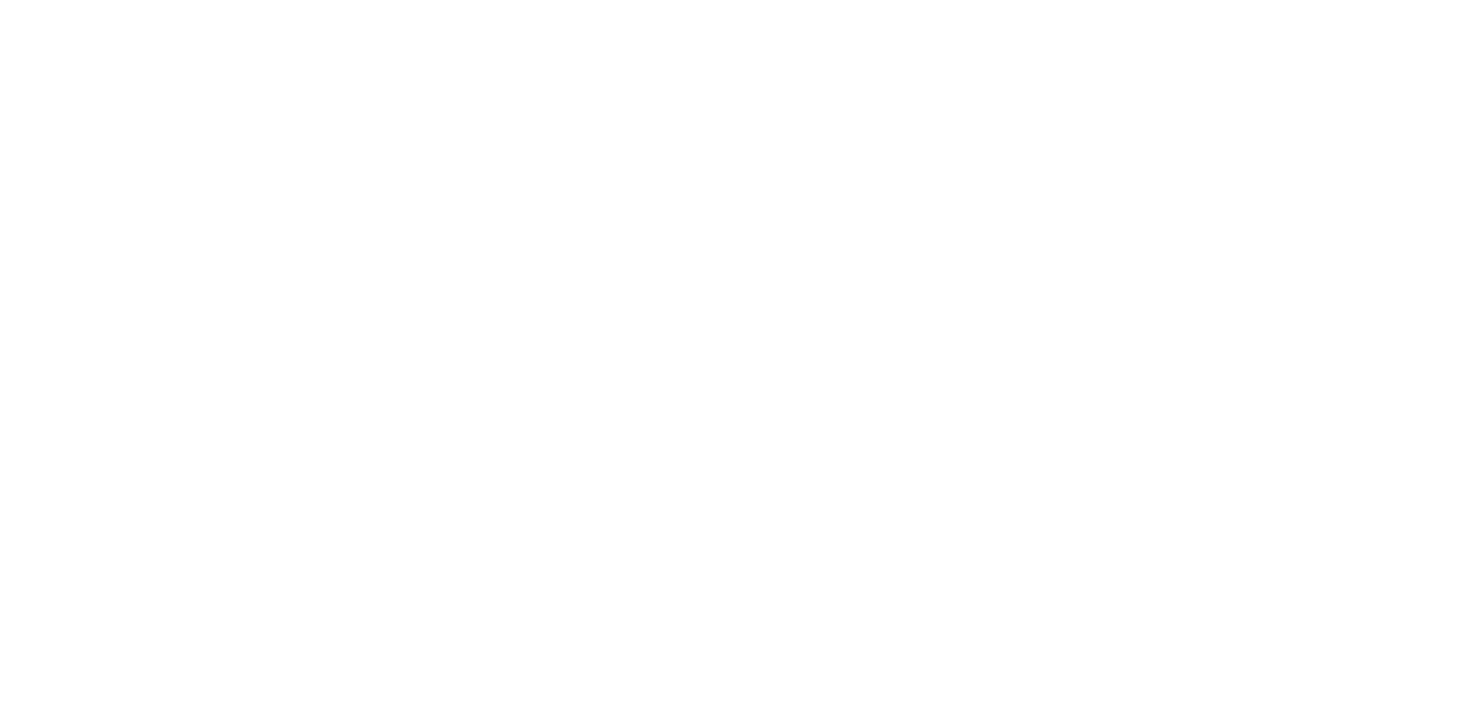 scroll, scrollTop: 0, scrollLeft: 0, axis: both 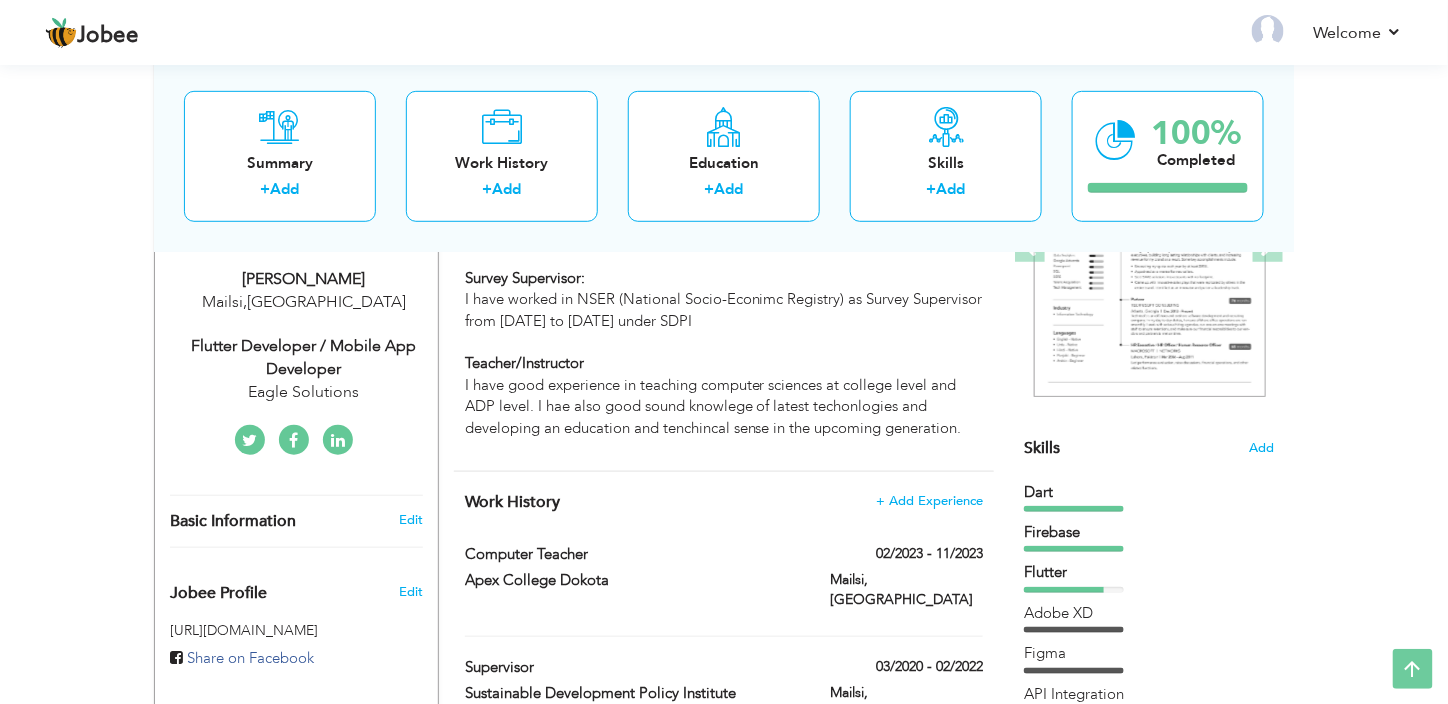click on "Flutter Developer / Mobile App Developer" at bounding box center [304, 358] 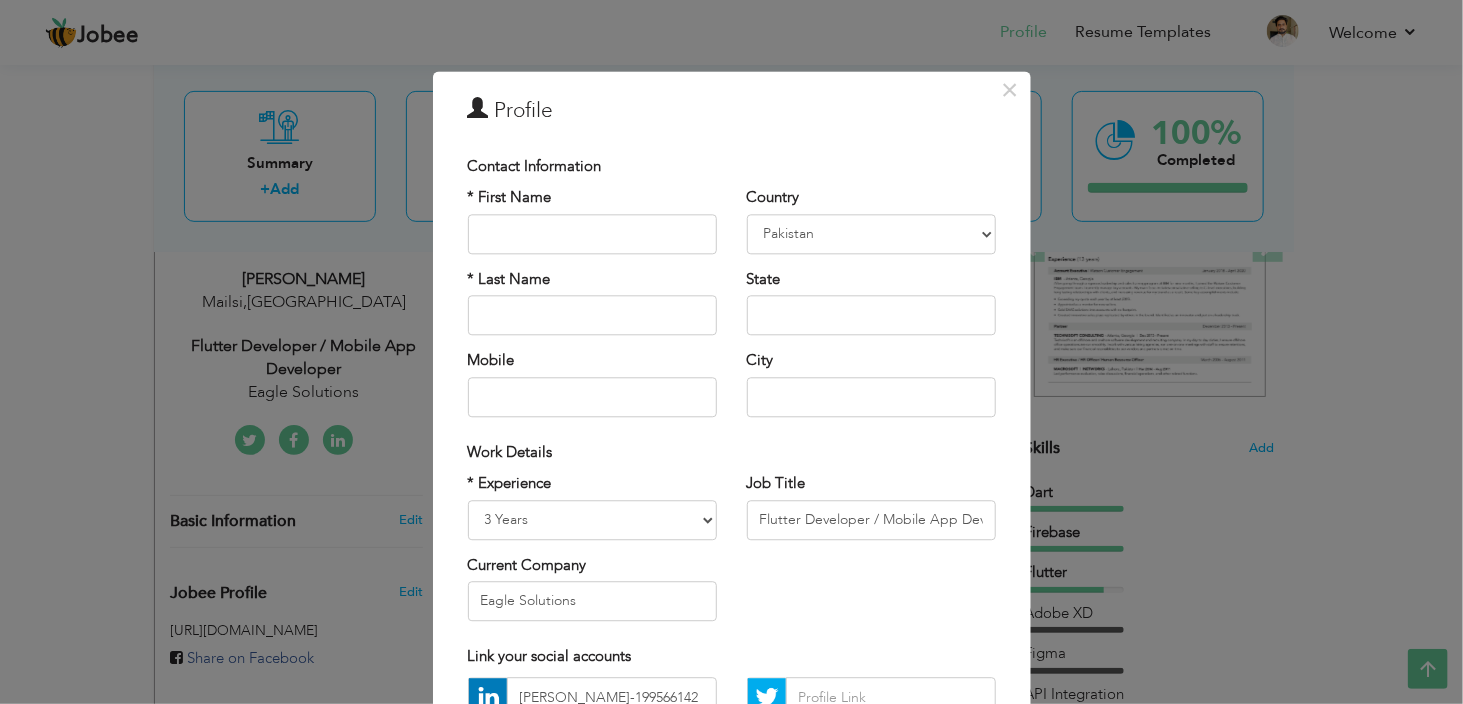 click on "×
Profile
Contact Information
* First Name
* Last Name
Mobile  Aruba" at bounding box center [731, 352] 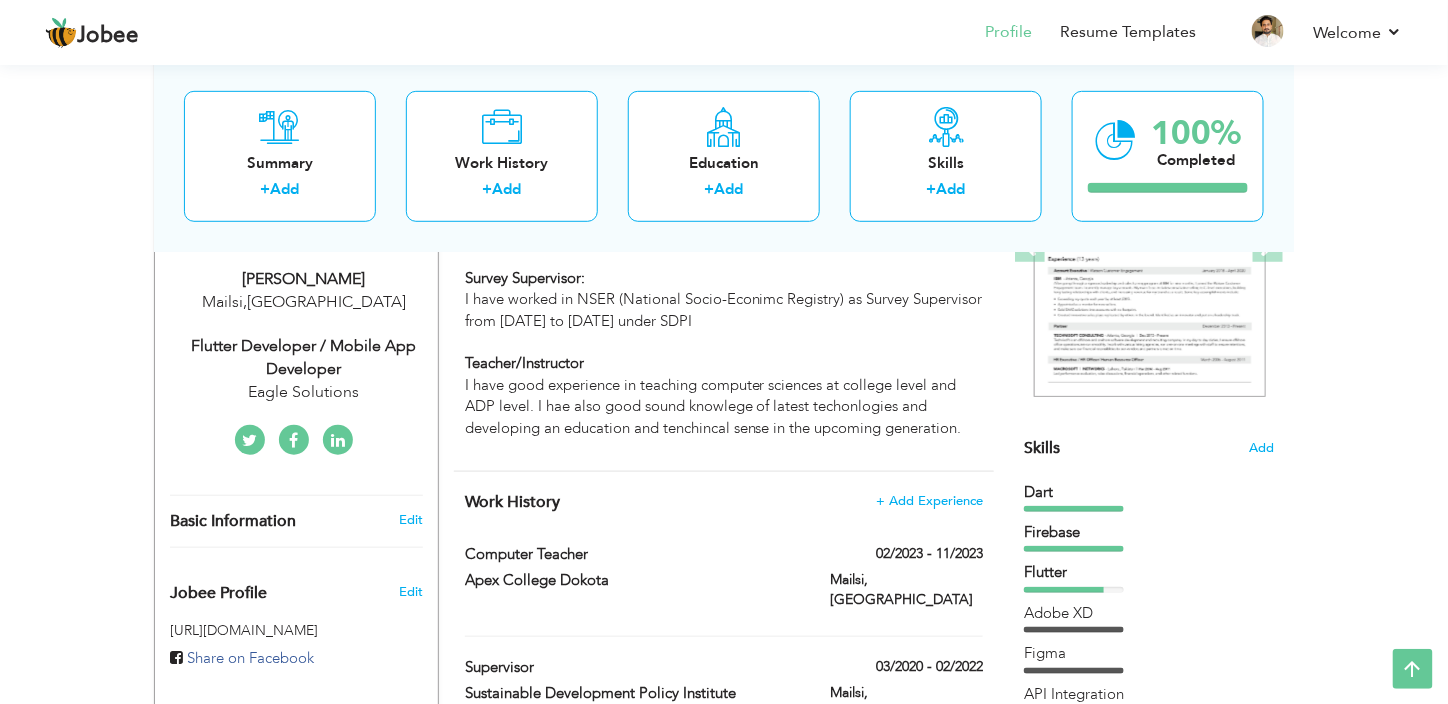 click on "Eagle Solutions" at bounding box center (304, 392) 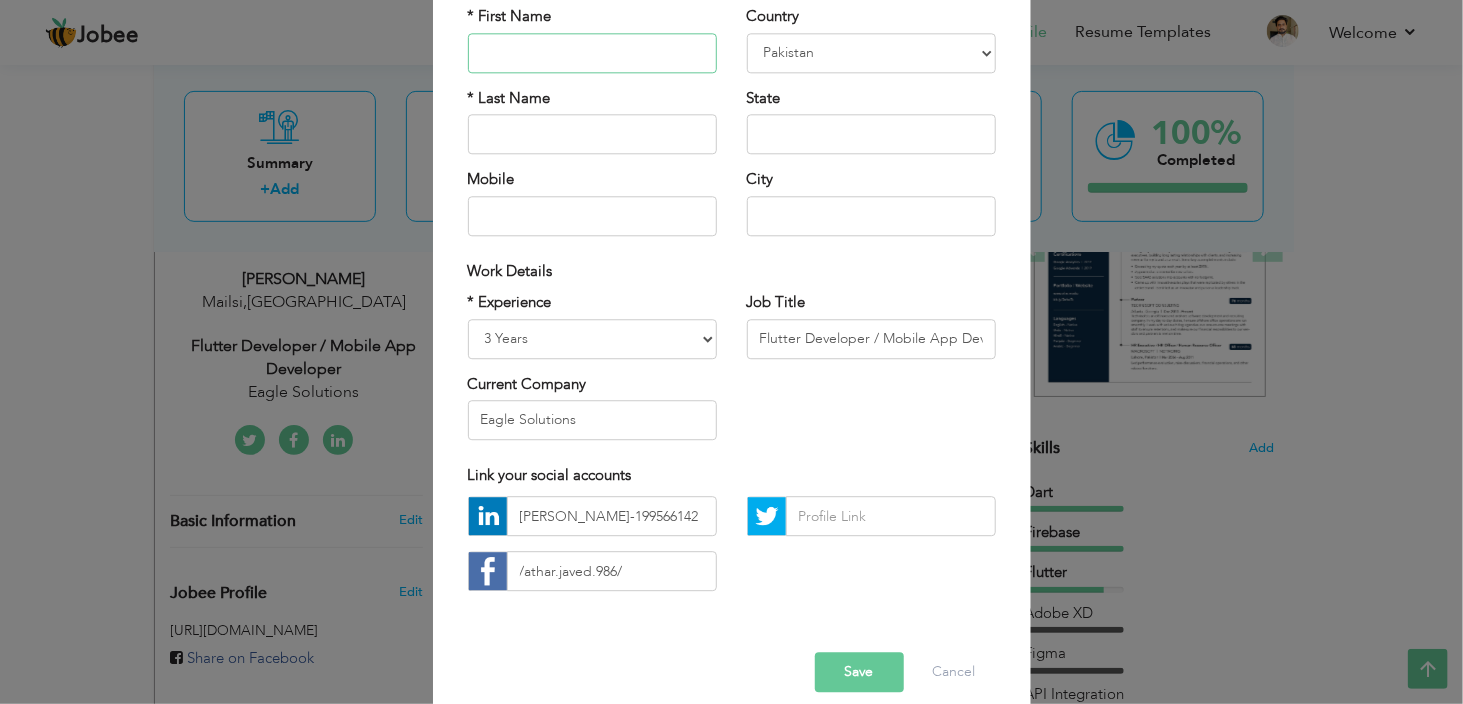 scroll, scrollTop: 179, scrollLeft: 0, axis: vertical 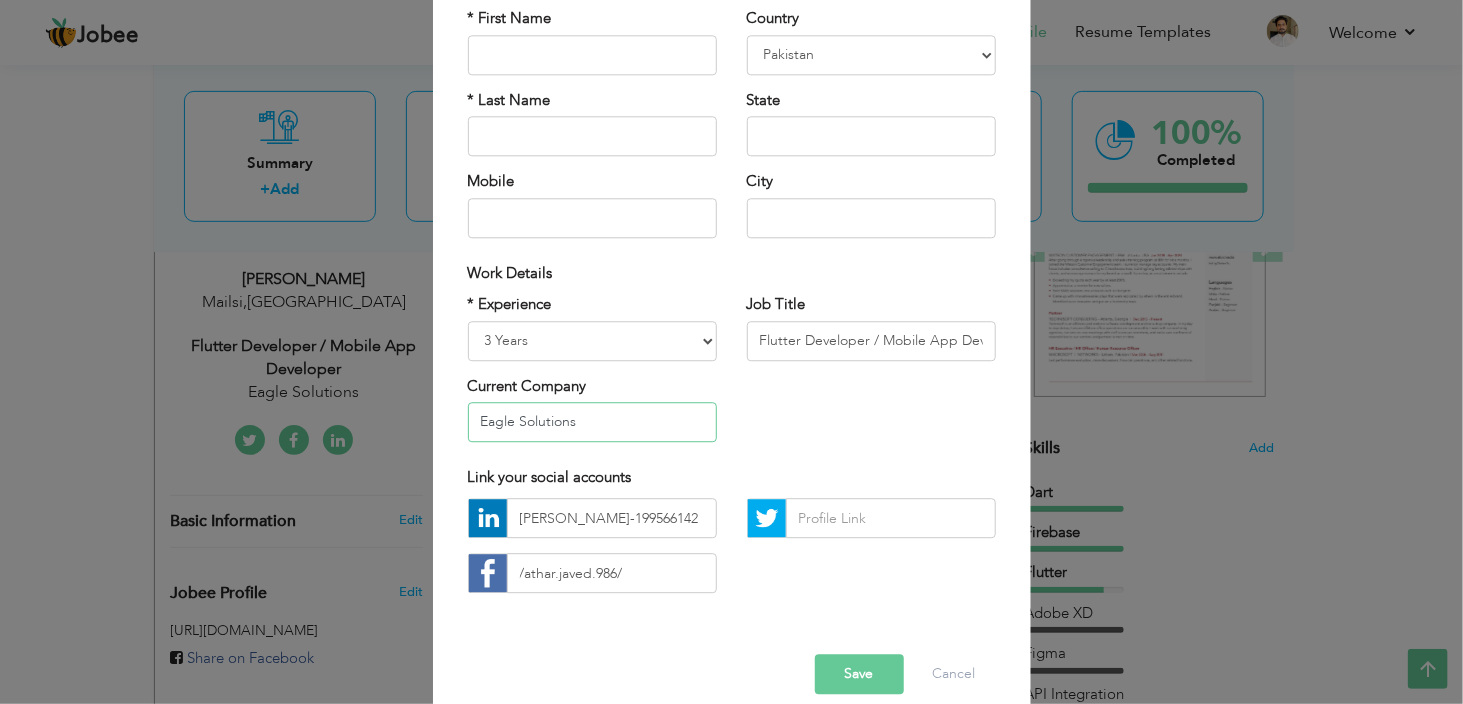 drag, startPoint x: 594, startPoint y: 406, endPoint x: 415, endPoint y: 441, distance: 182.3897 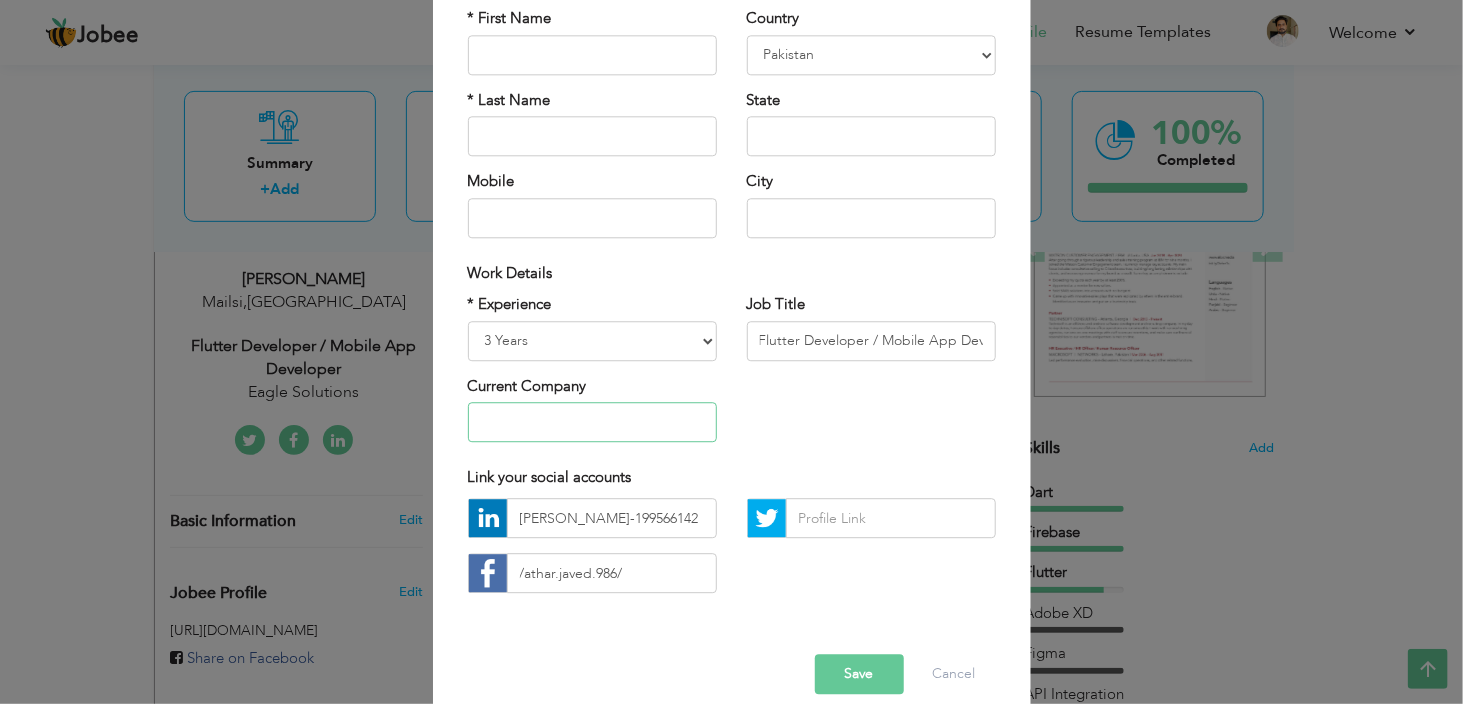 scroll, scrollTop: 0, scrollLeft: 40, axis: horizontal 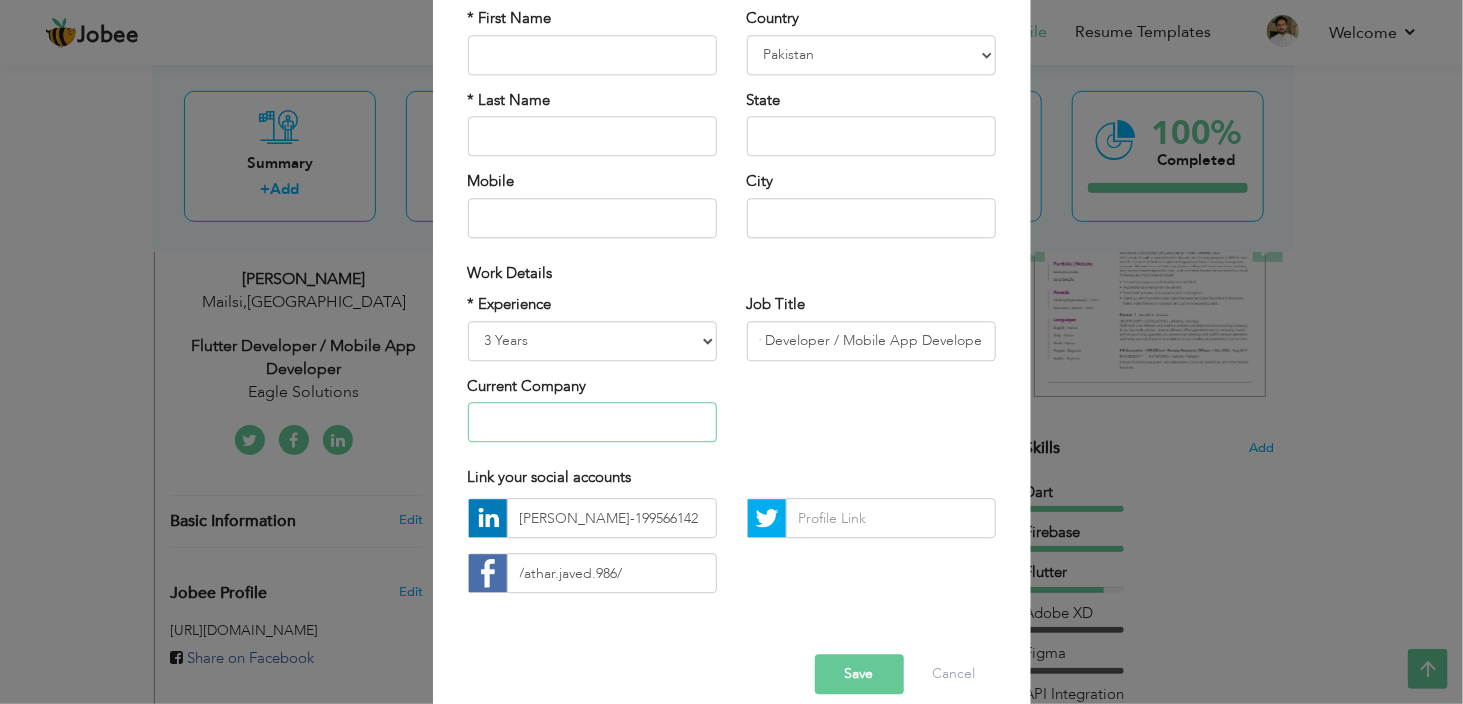 type 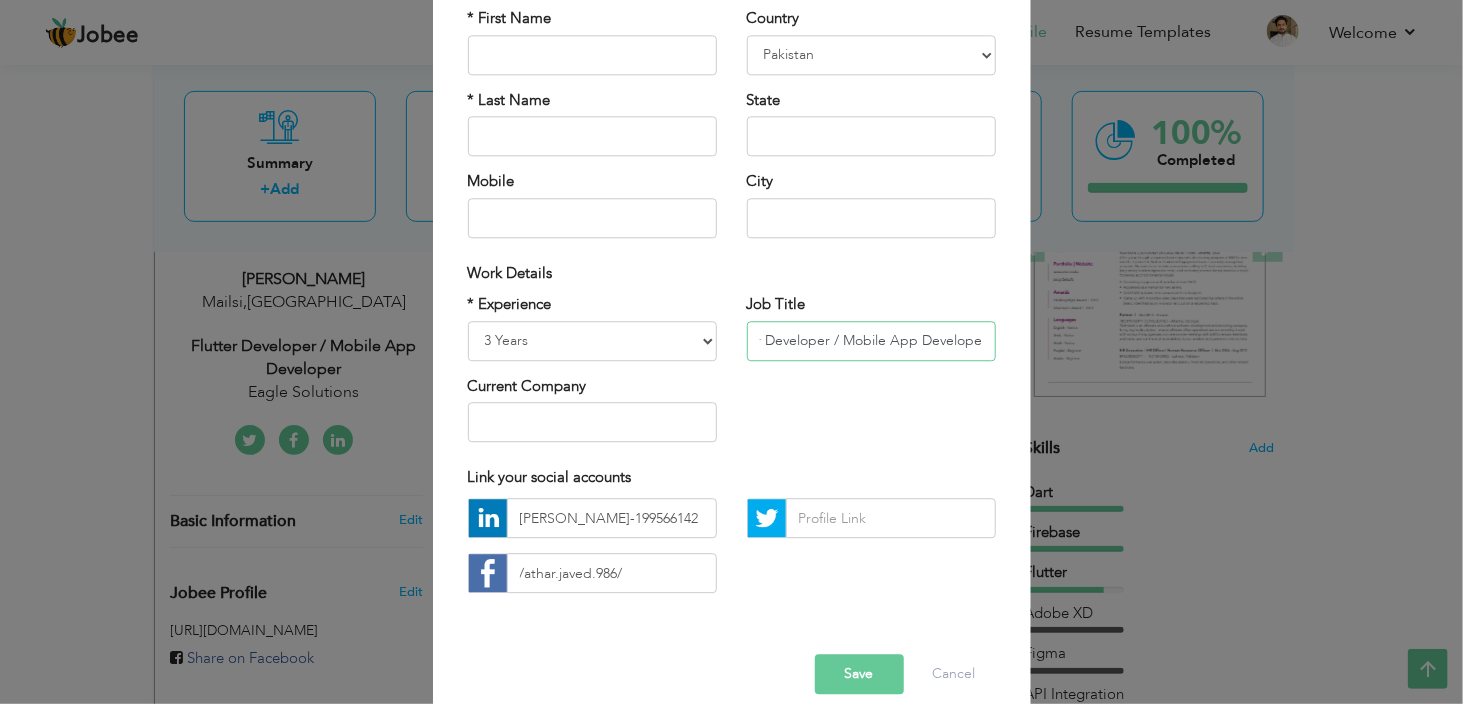 scroll, scrollTop: 0, scrollLeft: 0, axis: both 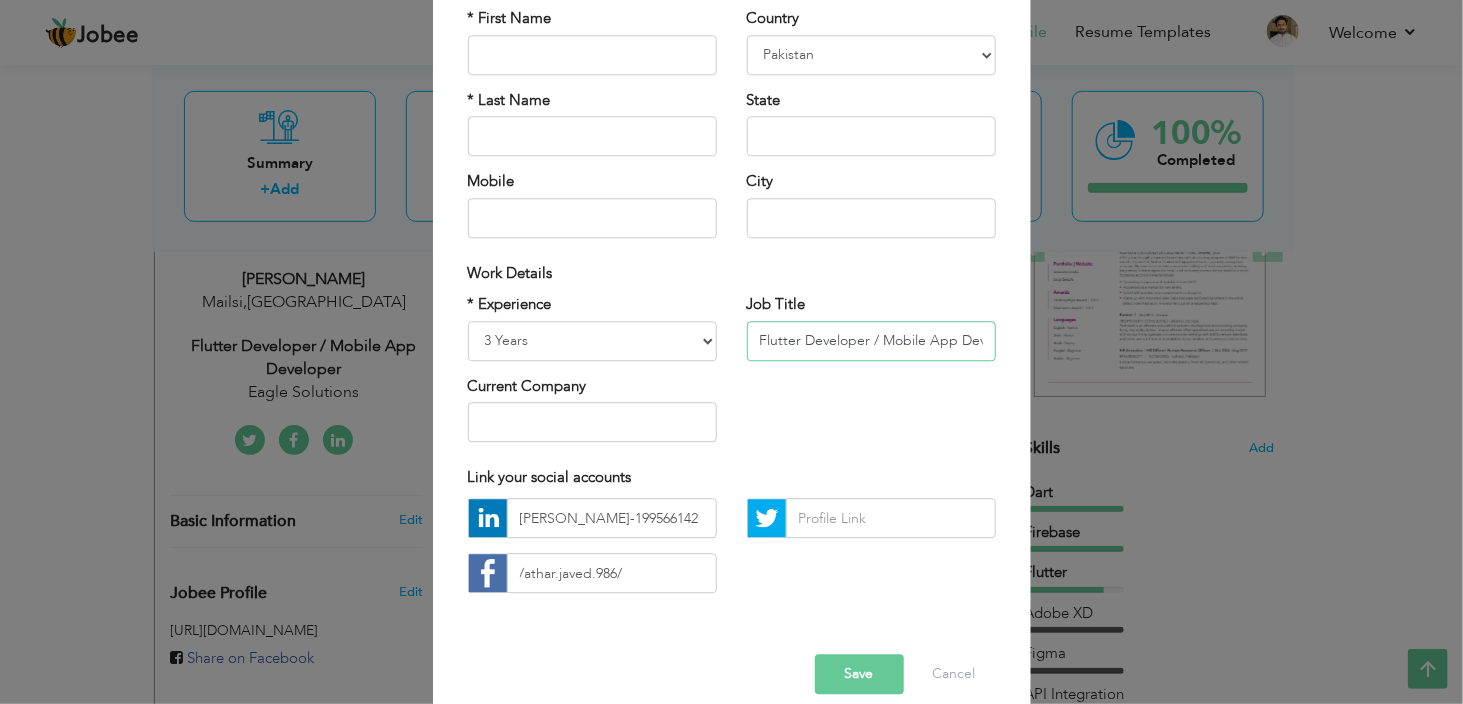drag, startPoint x: 981, startPoint y: 340, endPoint x: 669, endPoint y: 337, distance: 312.01443 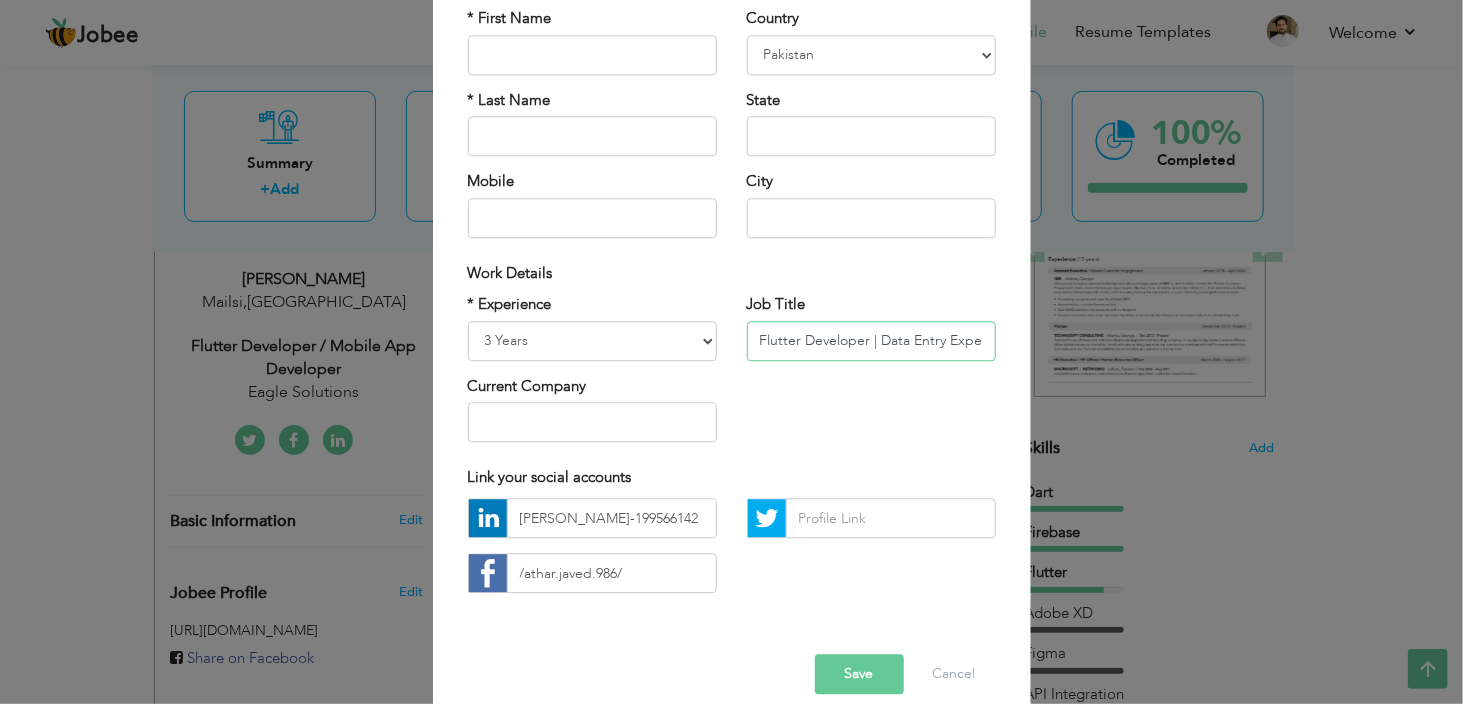 scroll, scrollTop: 0, scrollLeft: 4, axis: horizontal 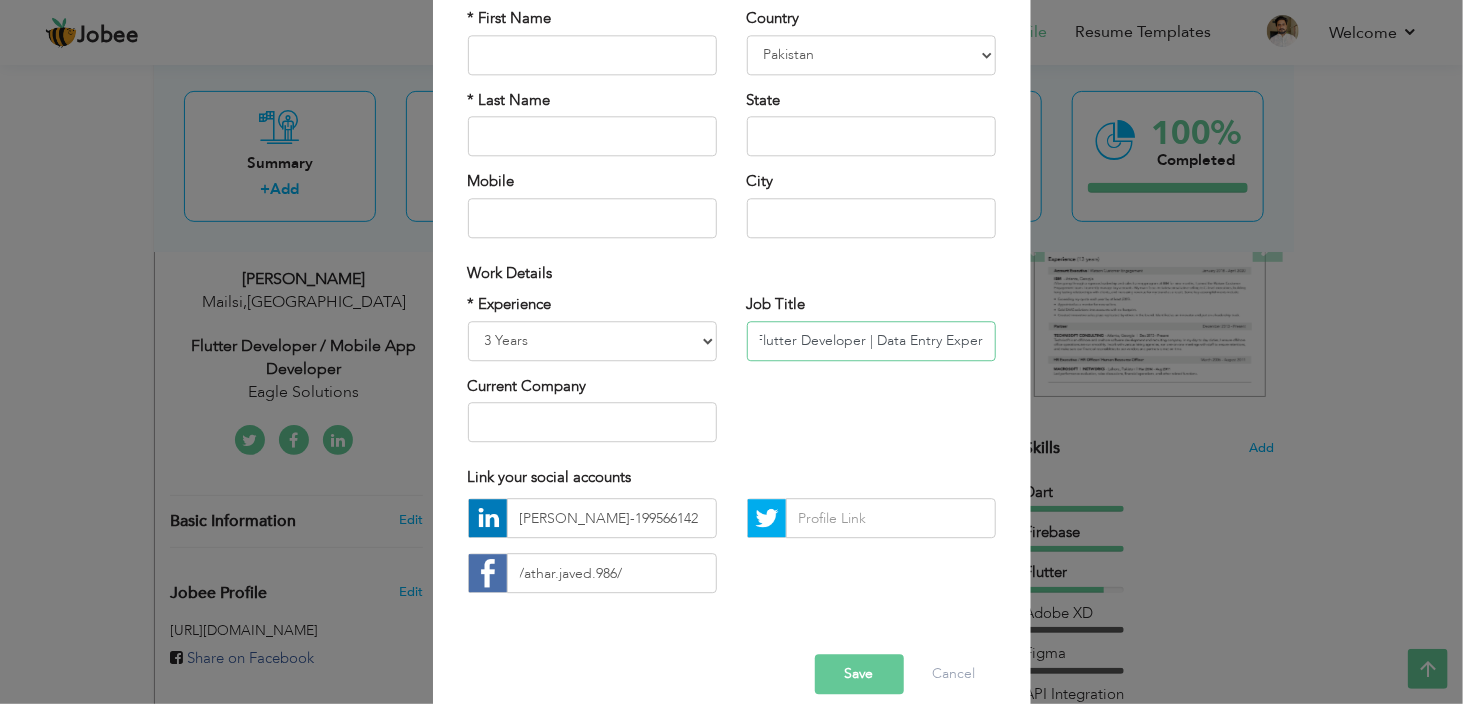 type on "Flutter Developer | Data Entry Expert" 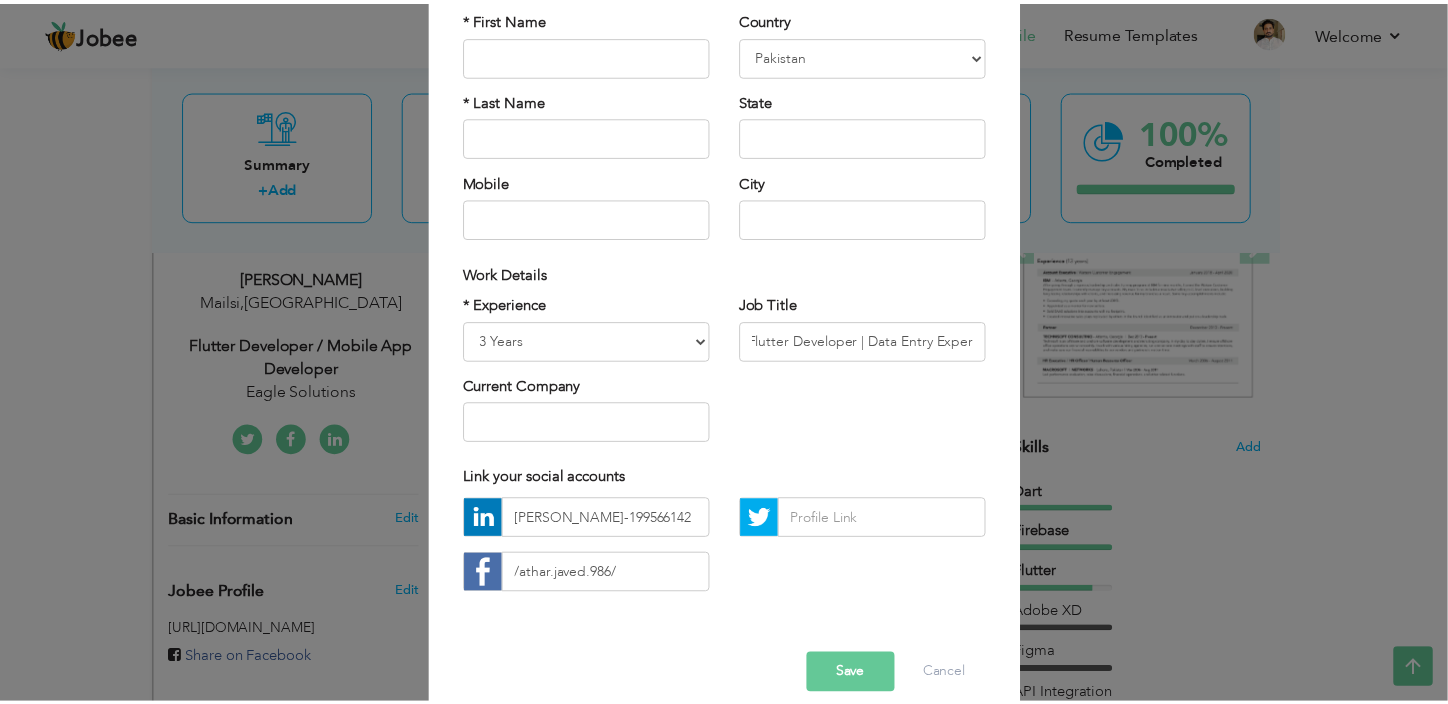 scroll, scrollTop: 0, scrollLeft: 0, axis: both 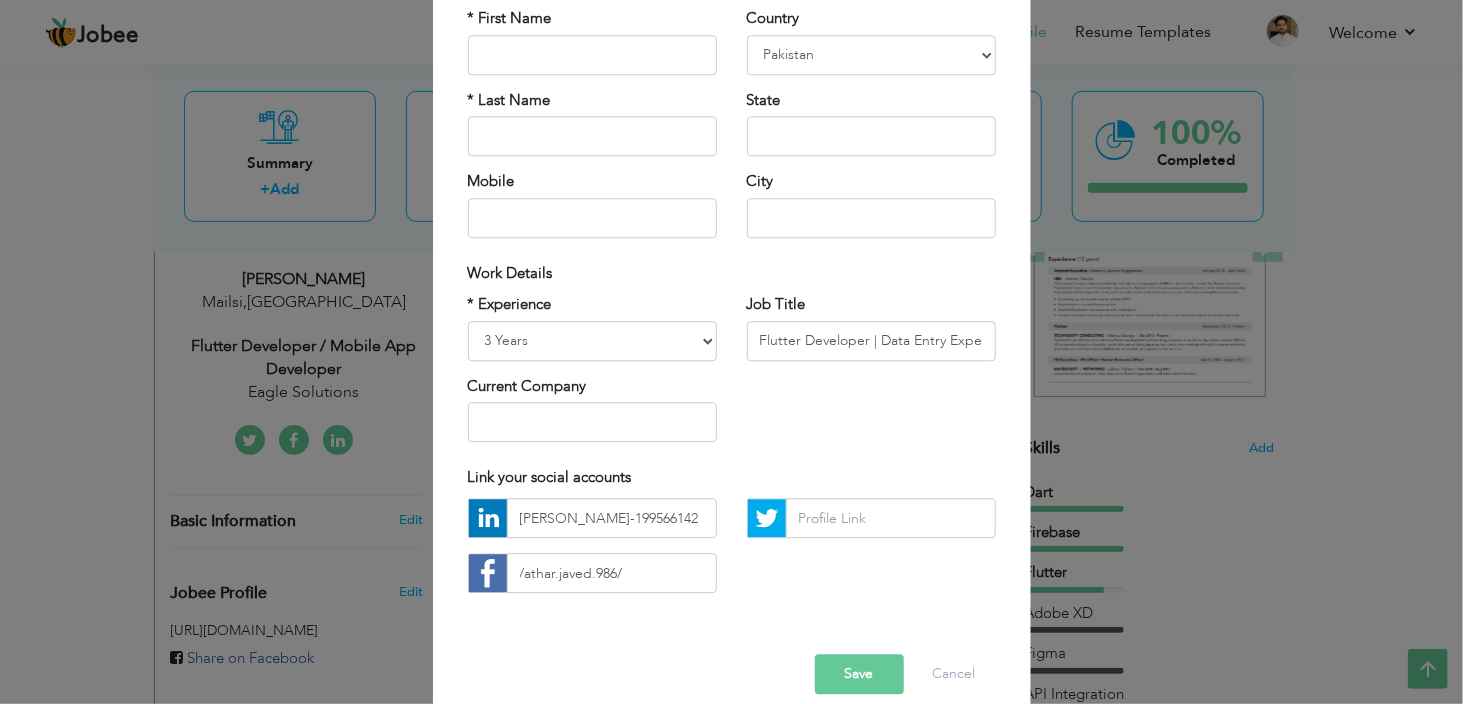 click on "Save" at bounding box center [859, 675] 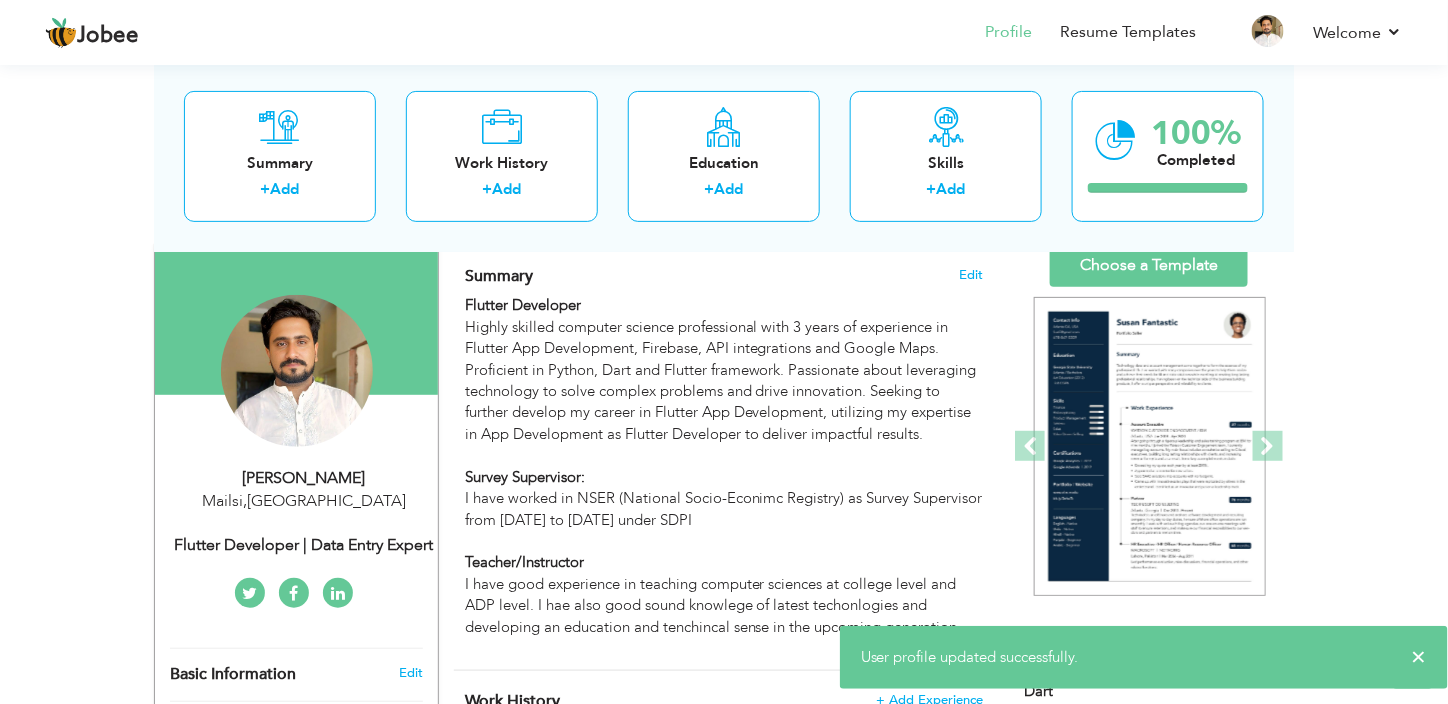 scroll, scrollTop: 0, scrollLeft: 0, axis: both 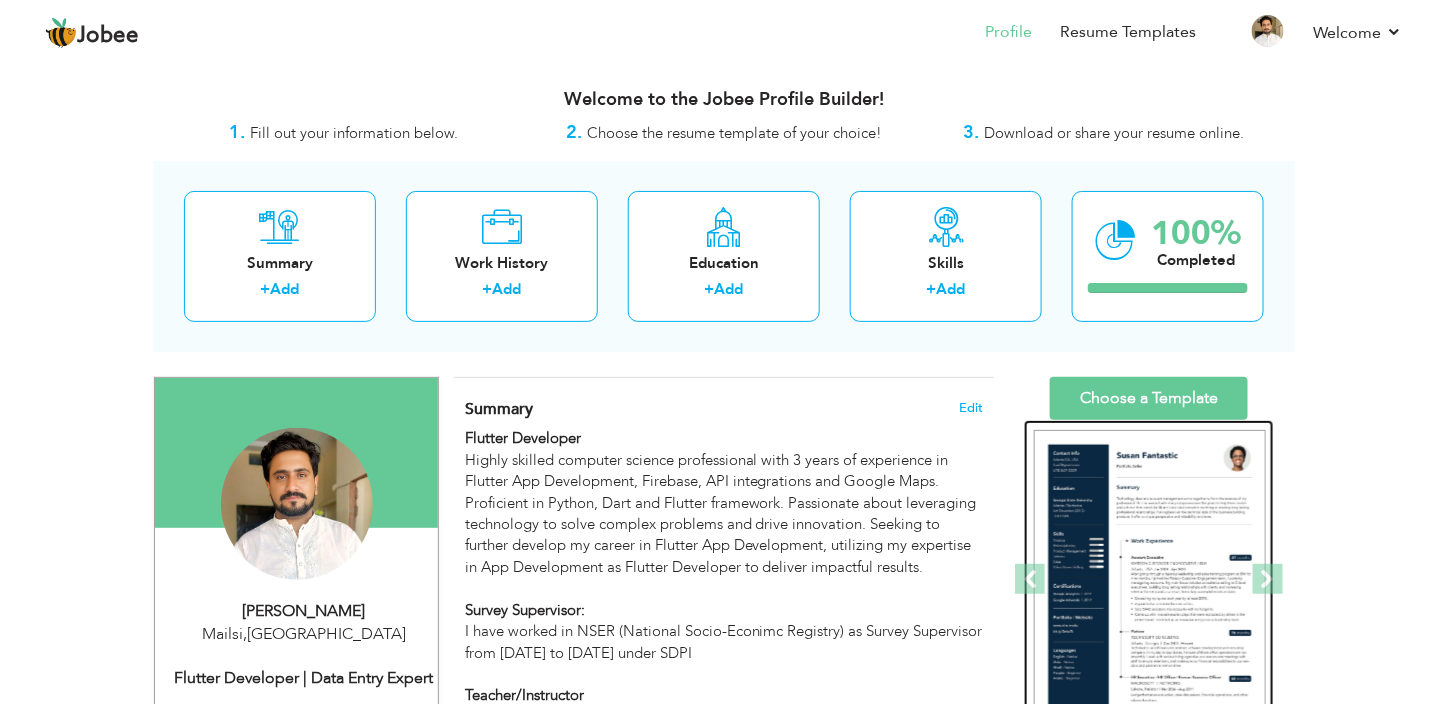 click at bounding box center (1149, 580) 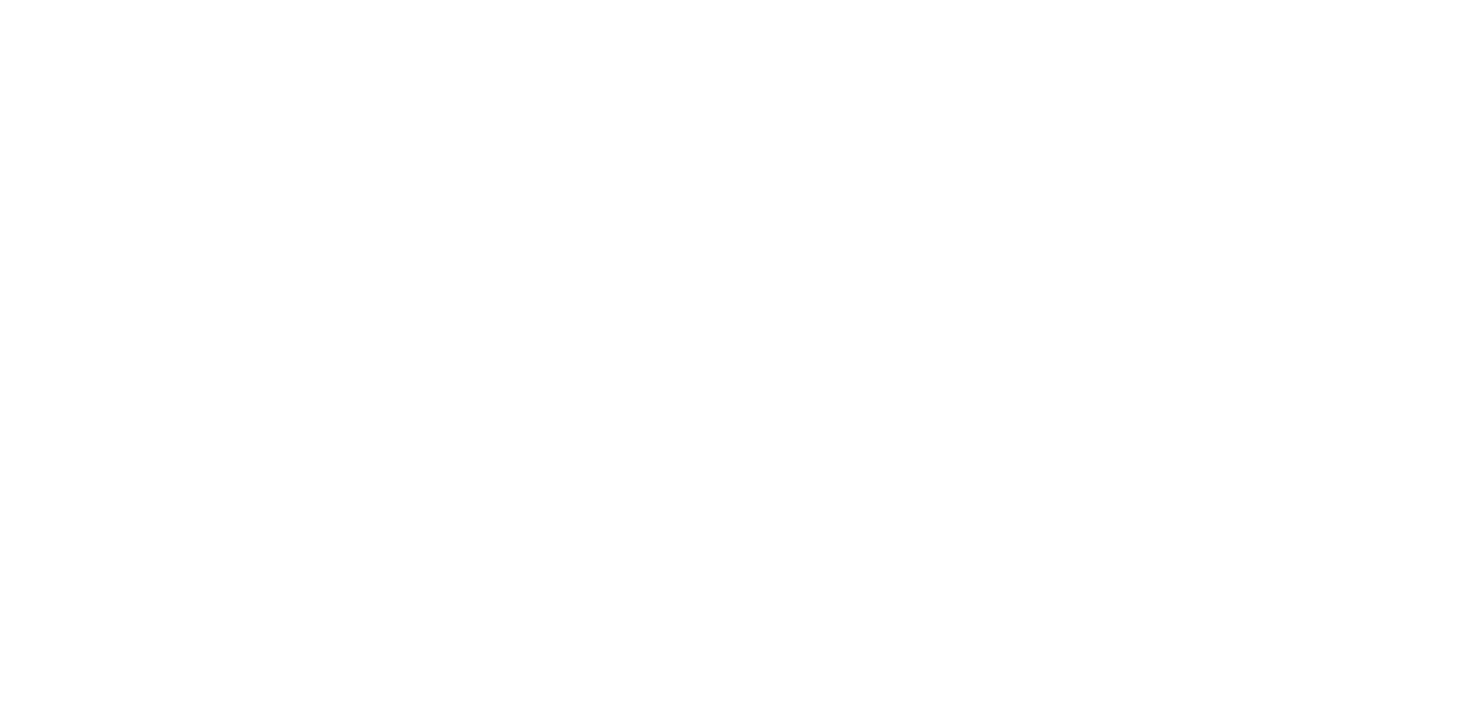 scroll, scrollTop: 0, scrollLeft: 0, axis: both 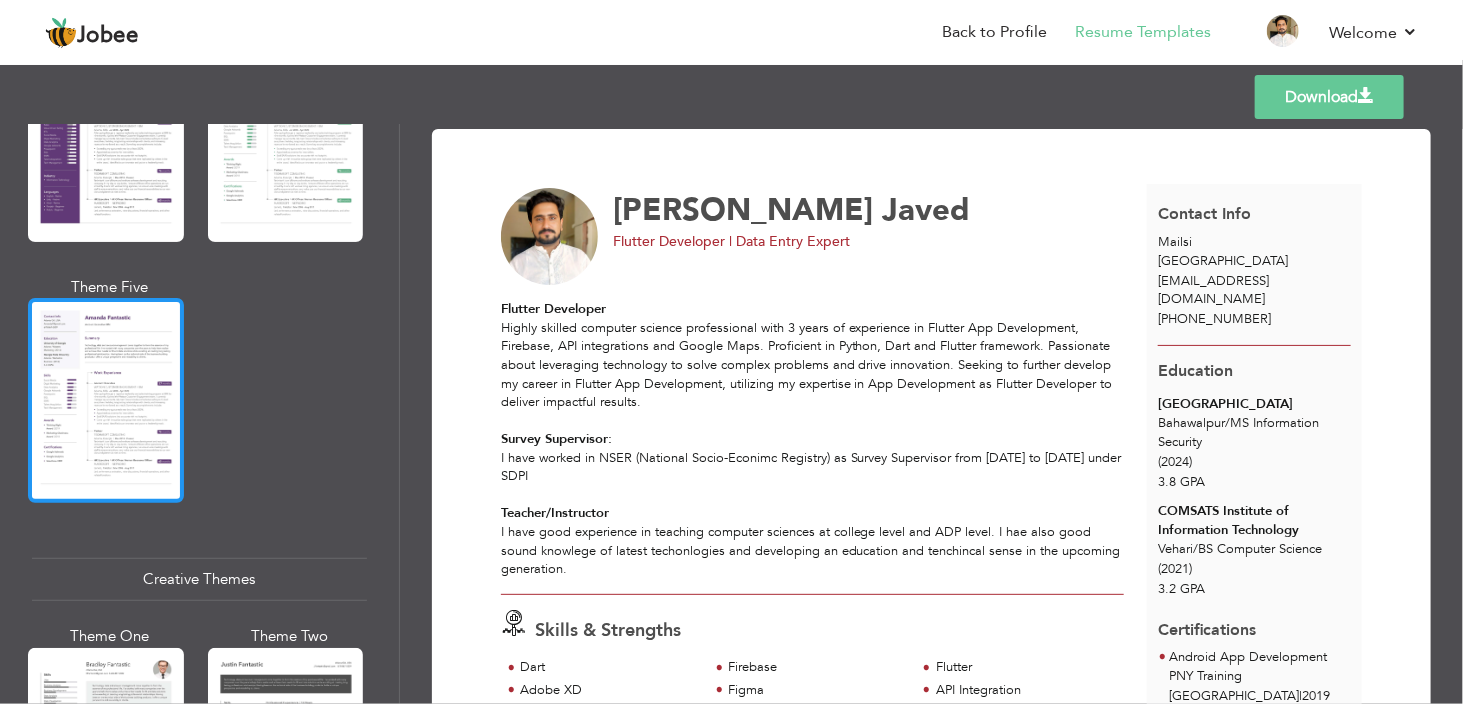 click at bounding box center (106, 400) 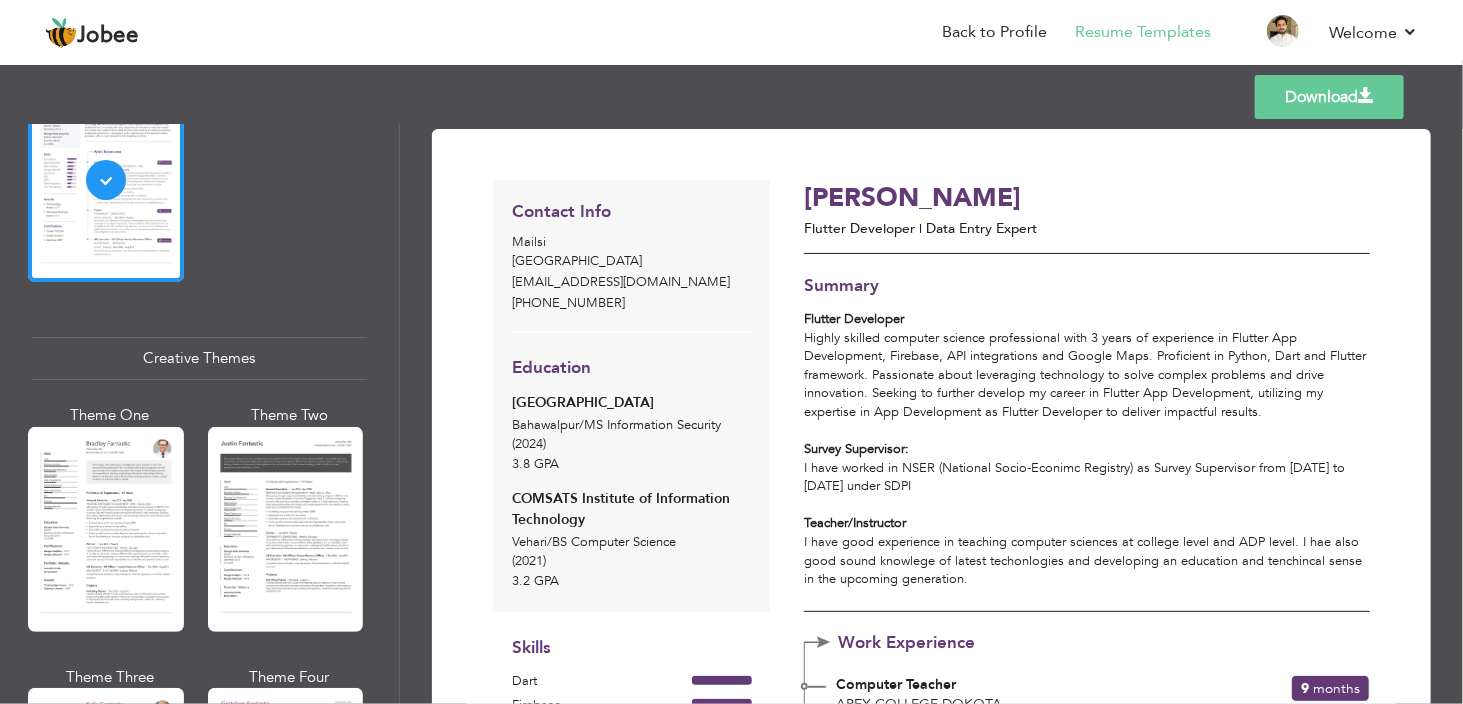 scroll, scrollTop: 2209, scrollLeft: 0, axis: vertical 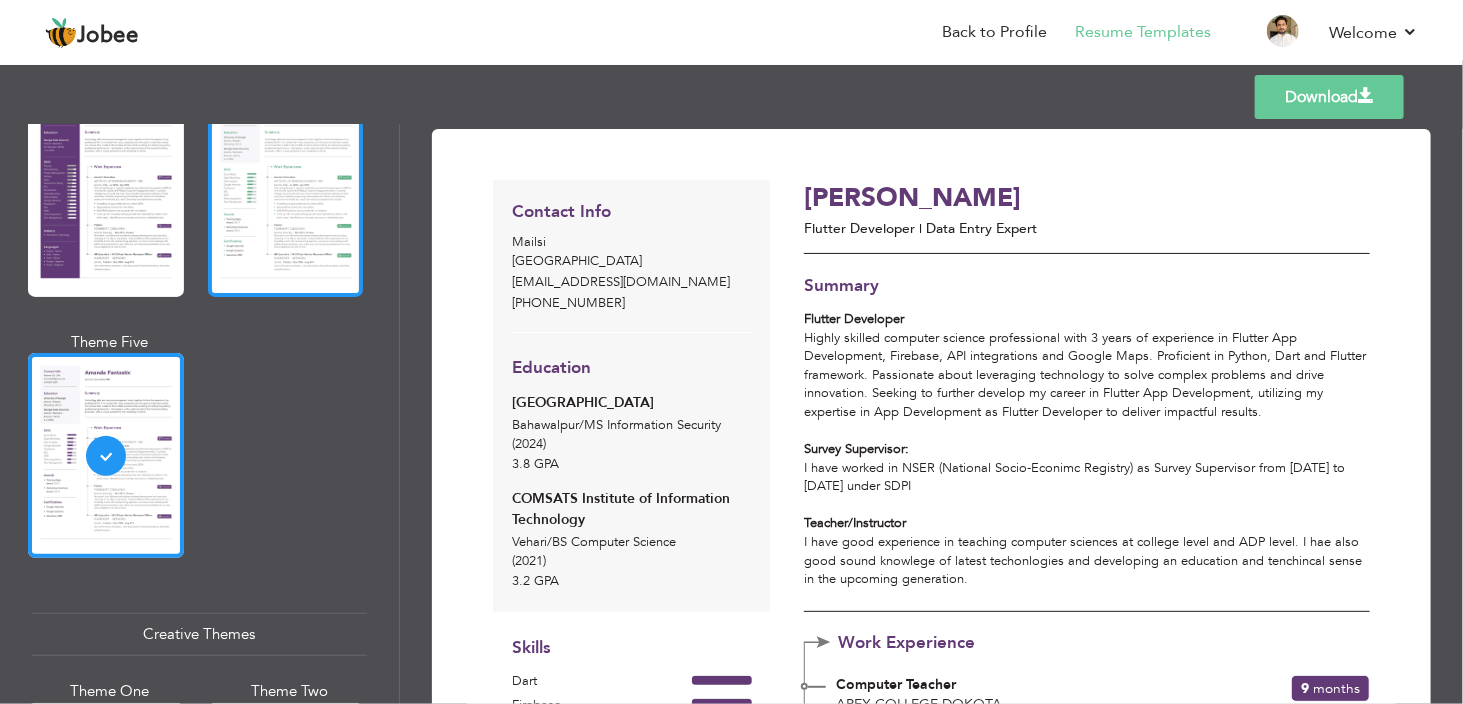 click at bounding box center (286, 194) 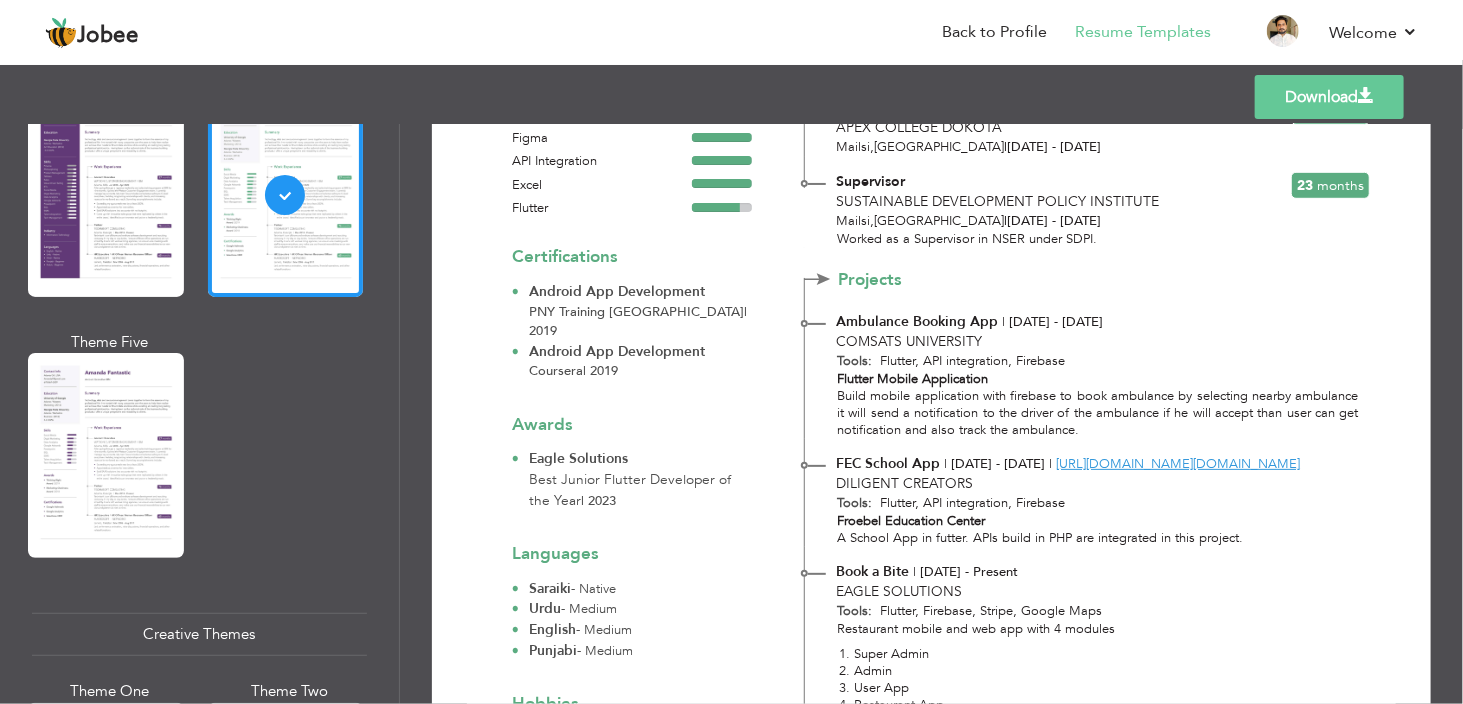 scroll, scrollTop: 532, scrollLeft: 0, axis: vertical 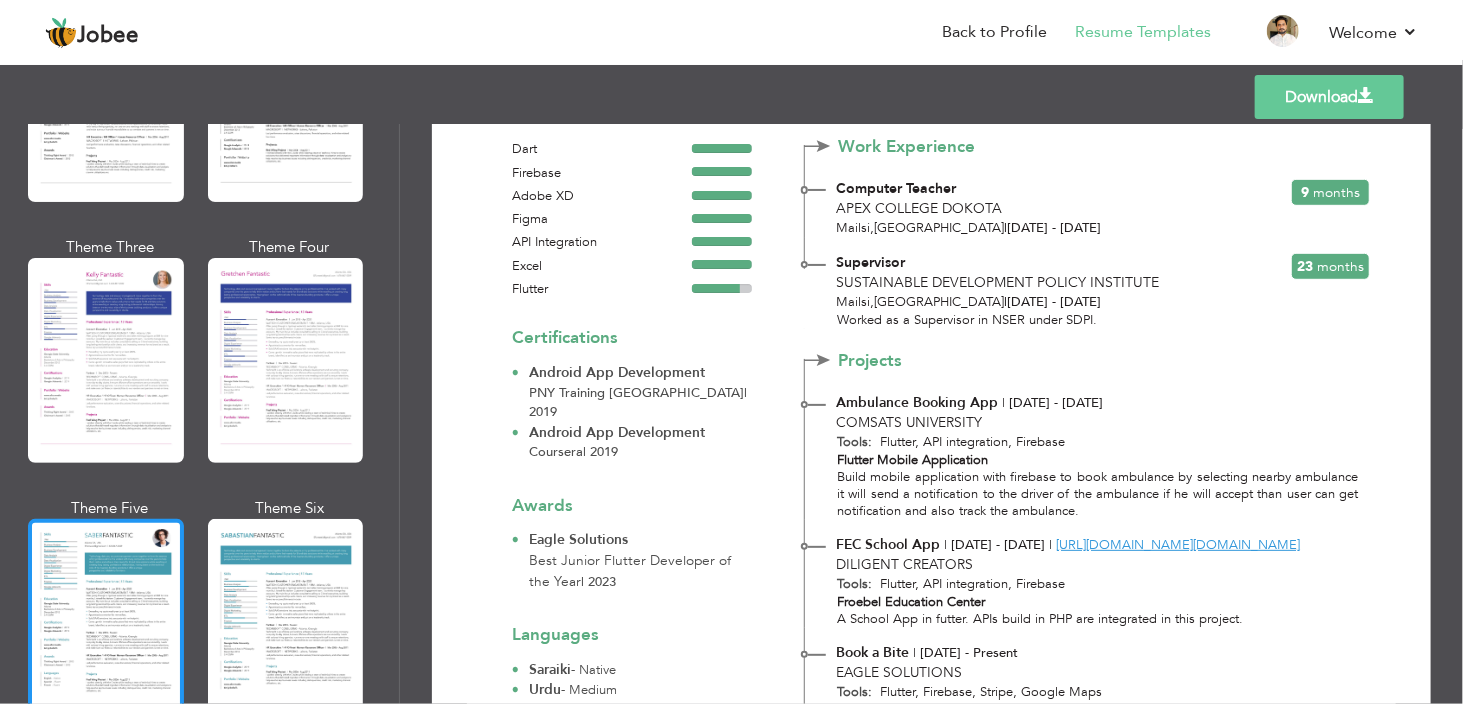 click at bounding box center (106, 621) 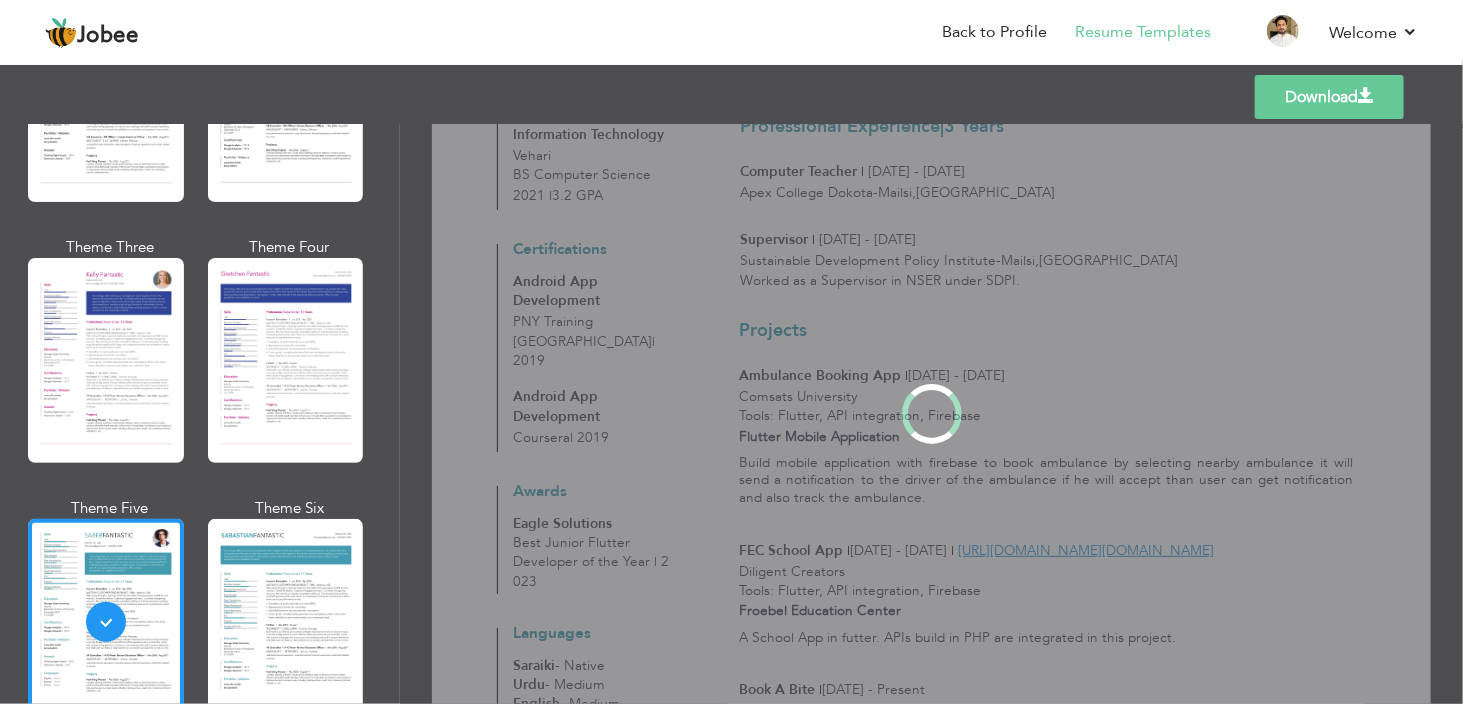 scroll, scrollTop: 0, scrollLeft: 0, axis: both 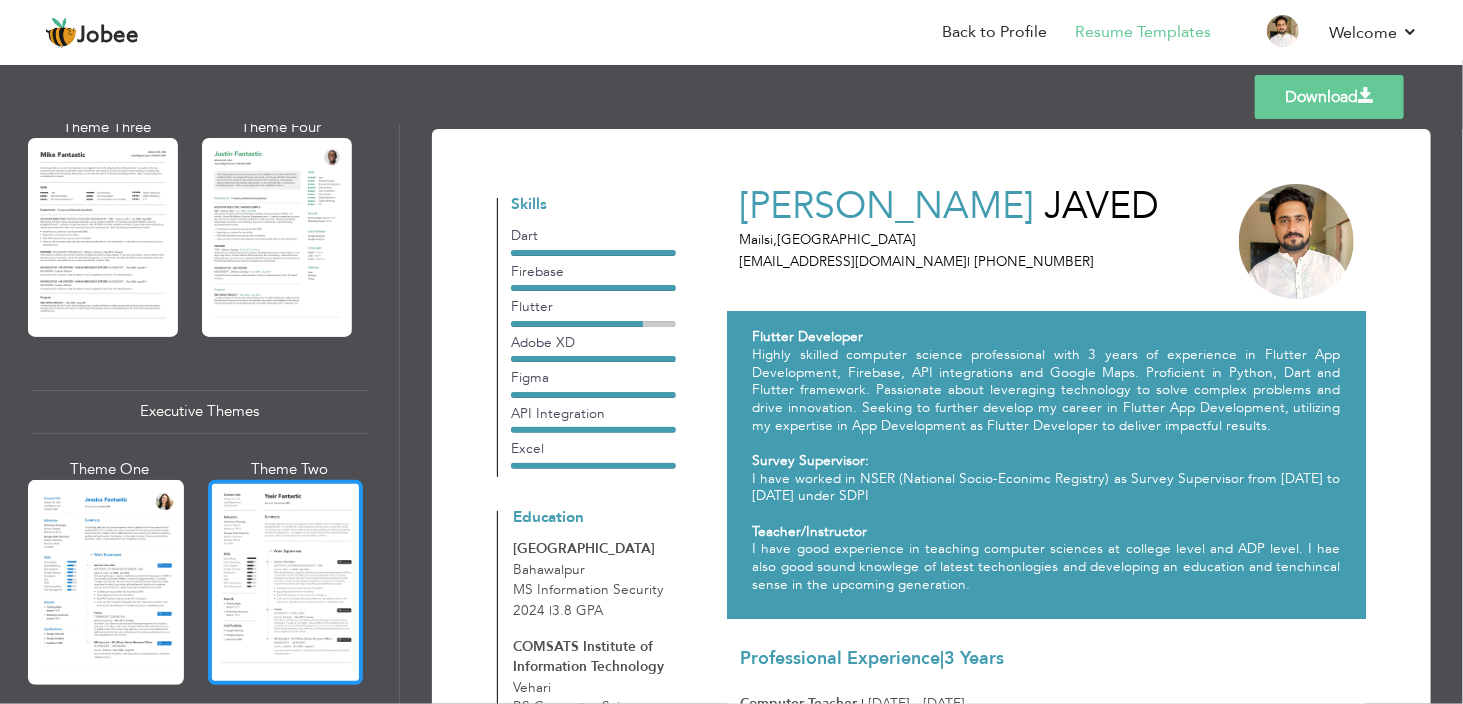 click at bounding box center [286, 582] 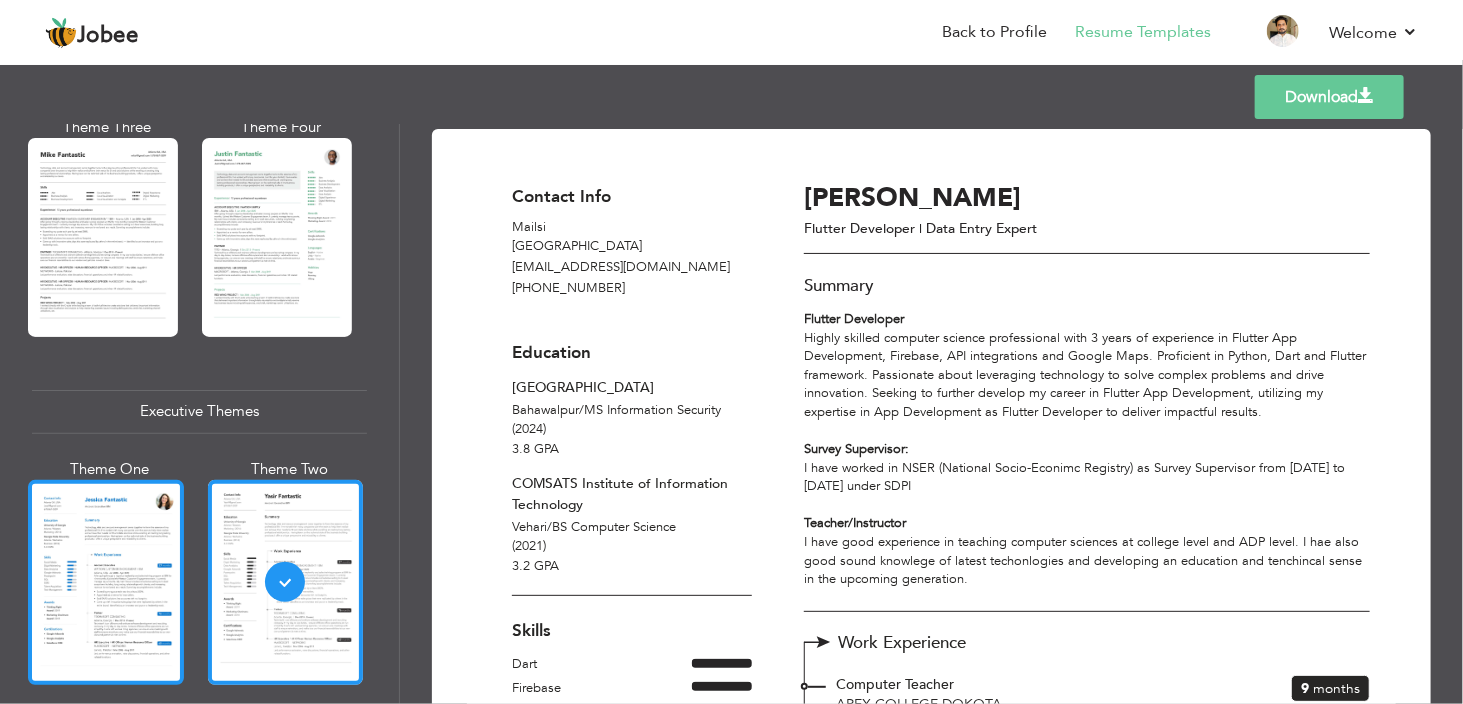 click at bounding box center [106, 582] 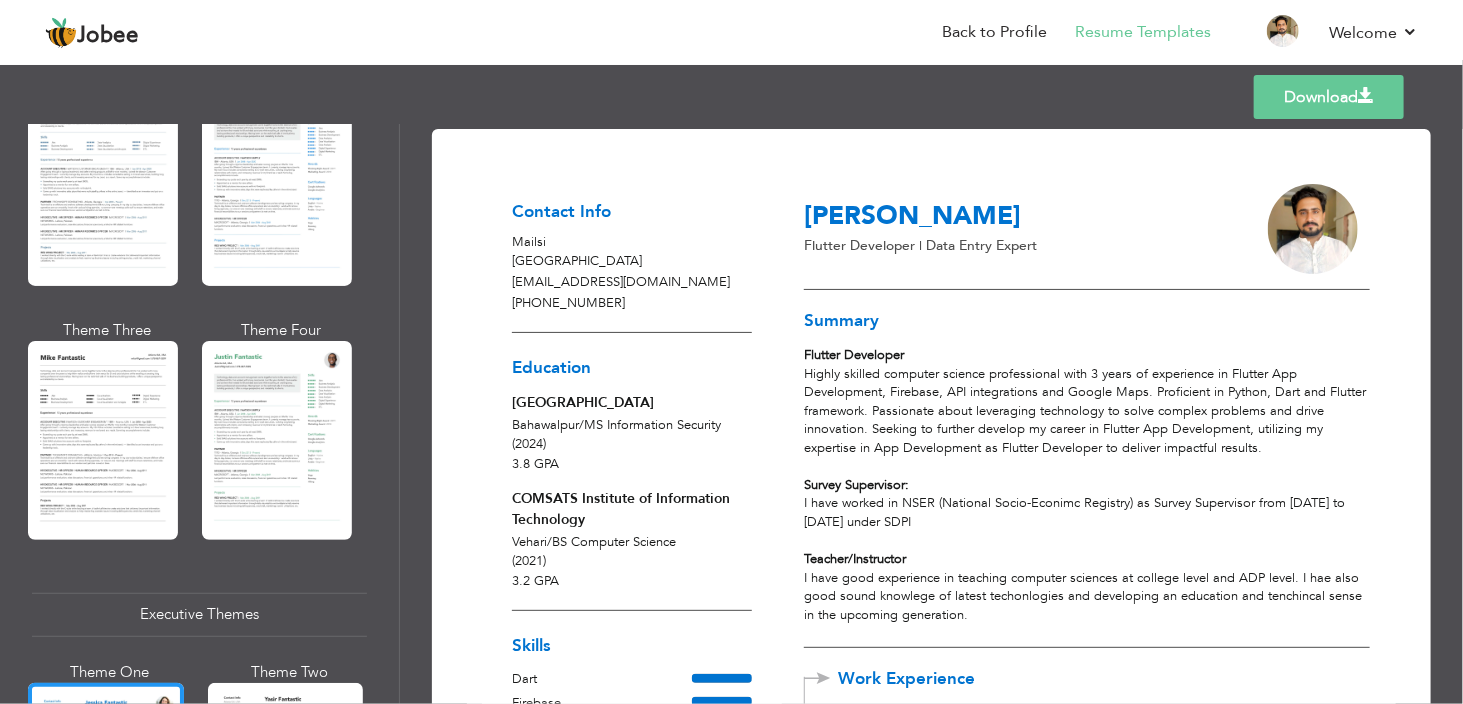 scroll, scrollTop: 1034, scrollLeft: 0, axis: vertical 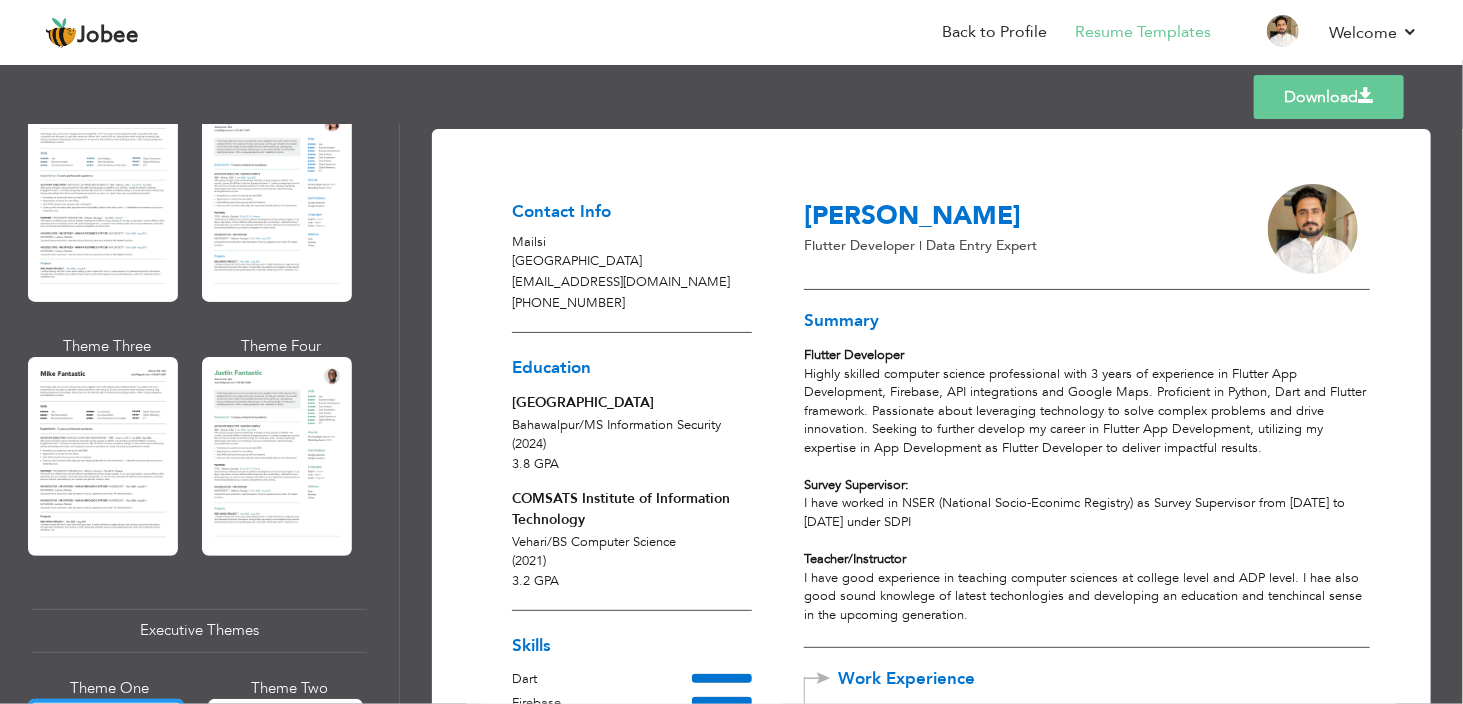 click at bounding box center (1366, 96) 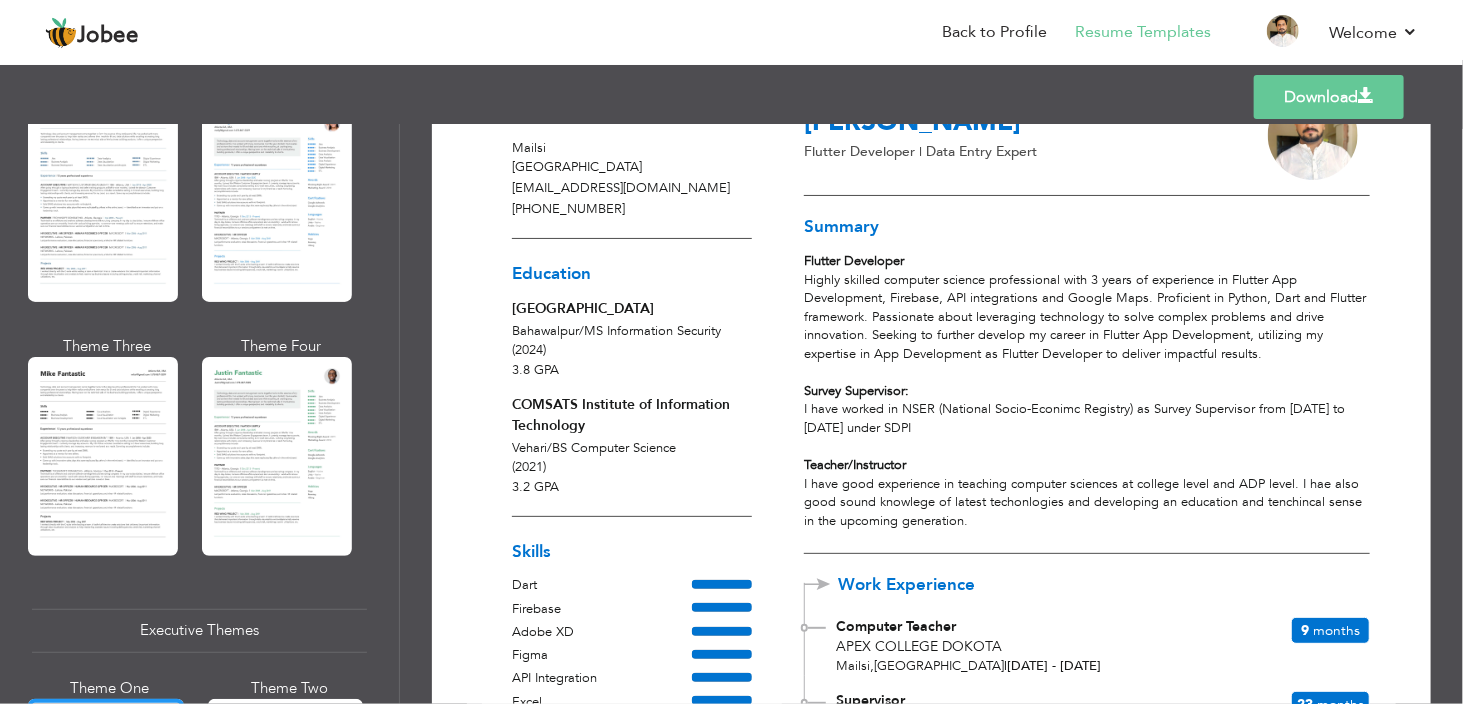 scroll, scrollTop: 0, scrollLeft: 0, axis: both 